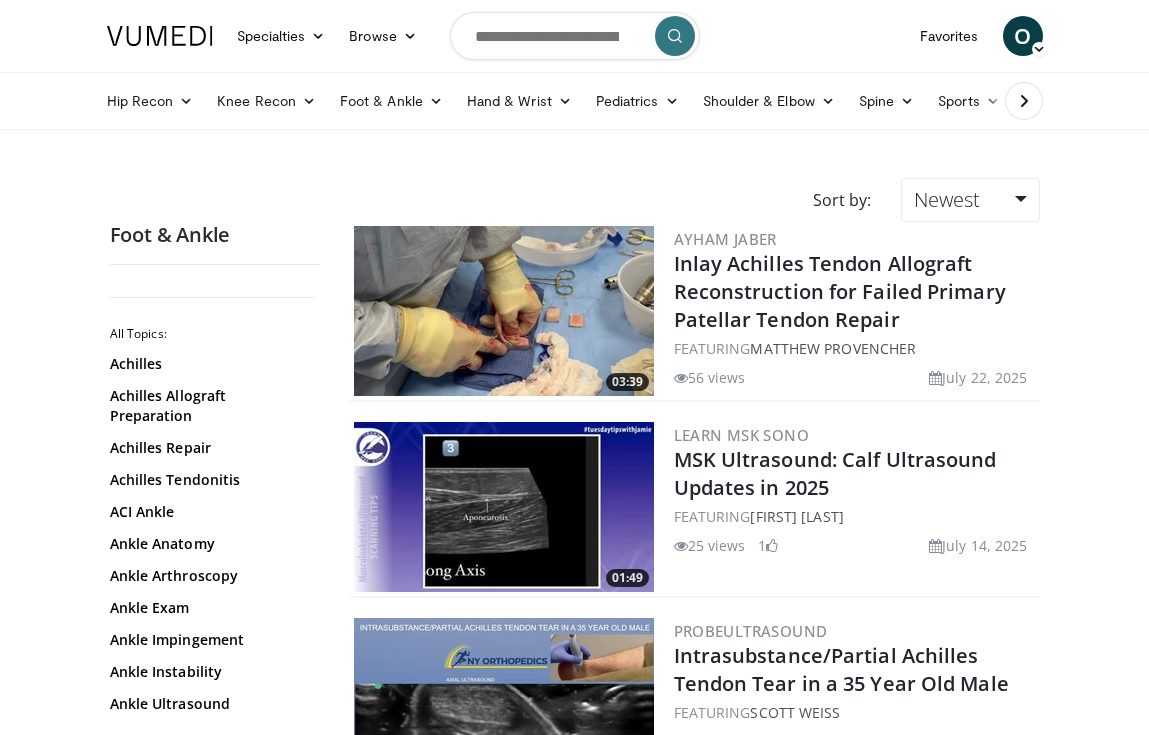 scroll, scrollTop: 0, scrollLeft: 0, axis: both 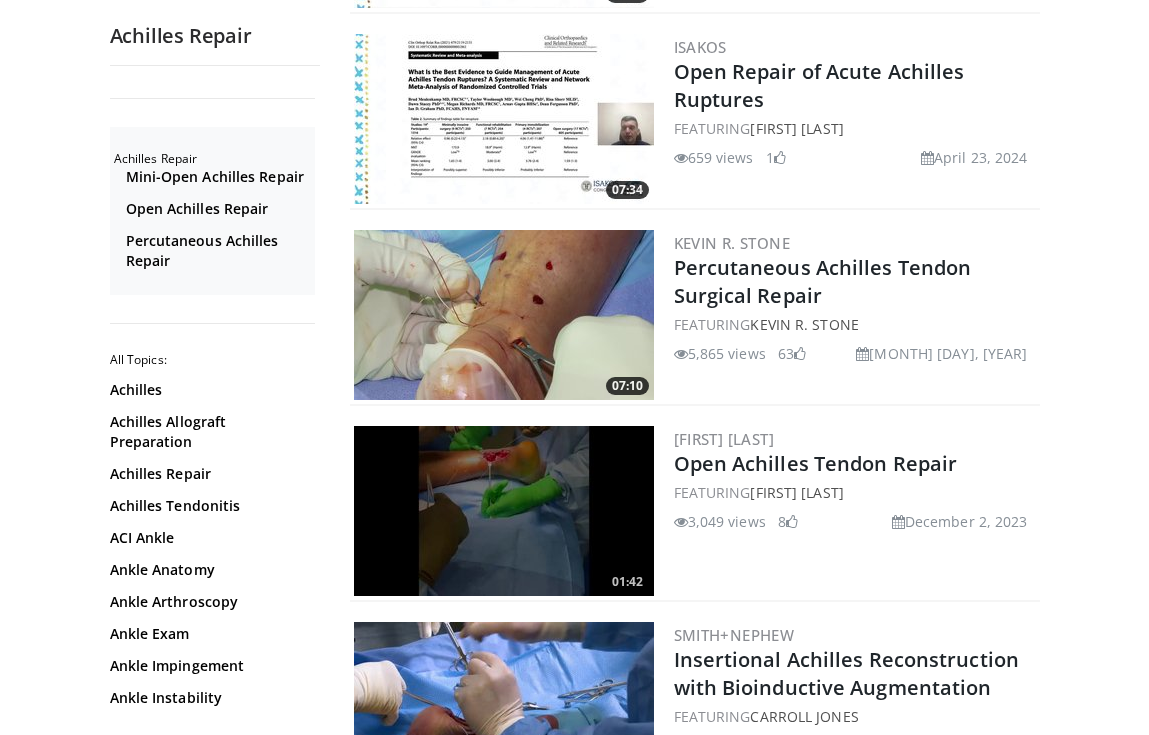 click at bounding box center [504, 511] 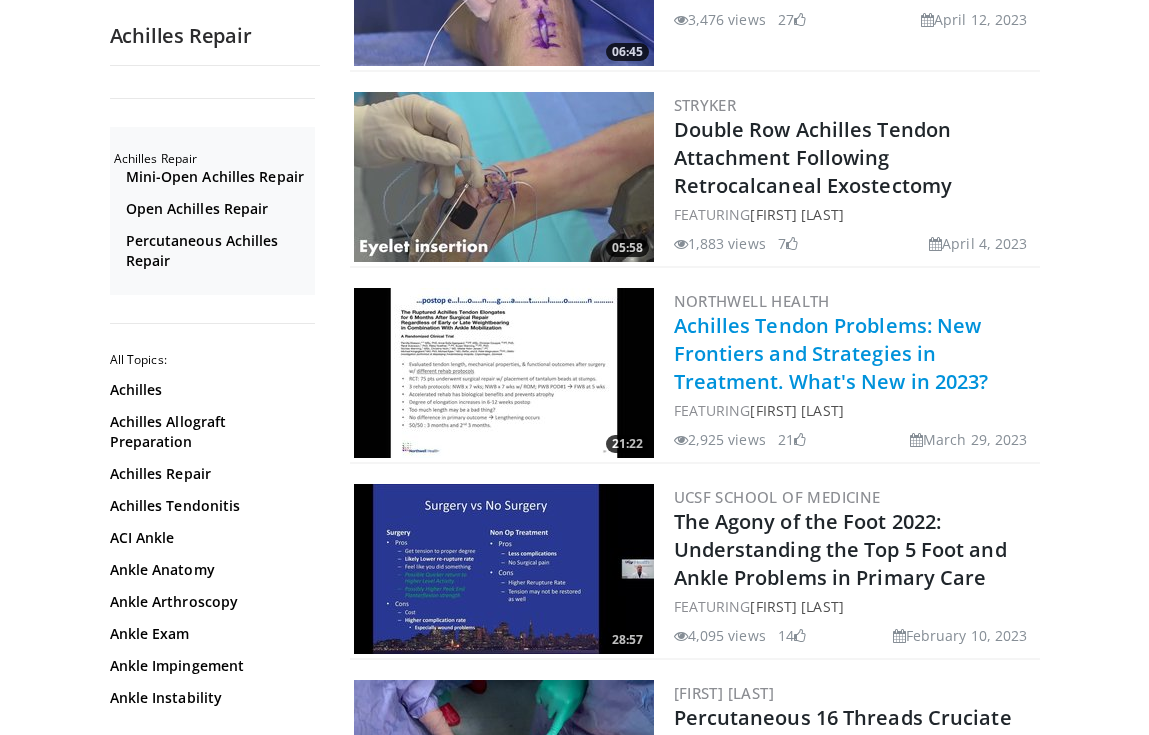 scroll, scrollTop: 3132, scrollLeft: 0, axis: vertical 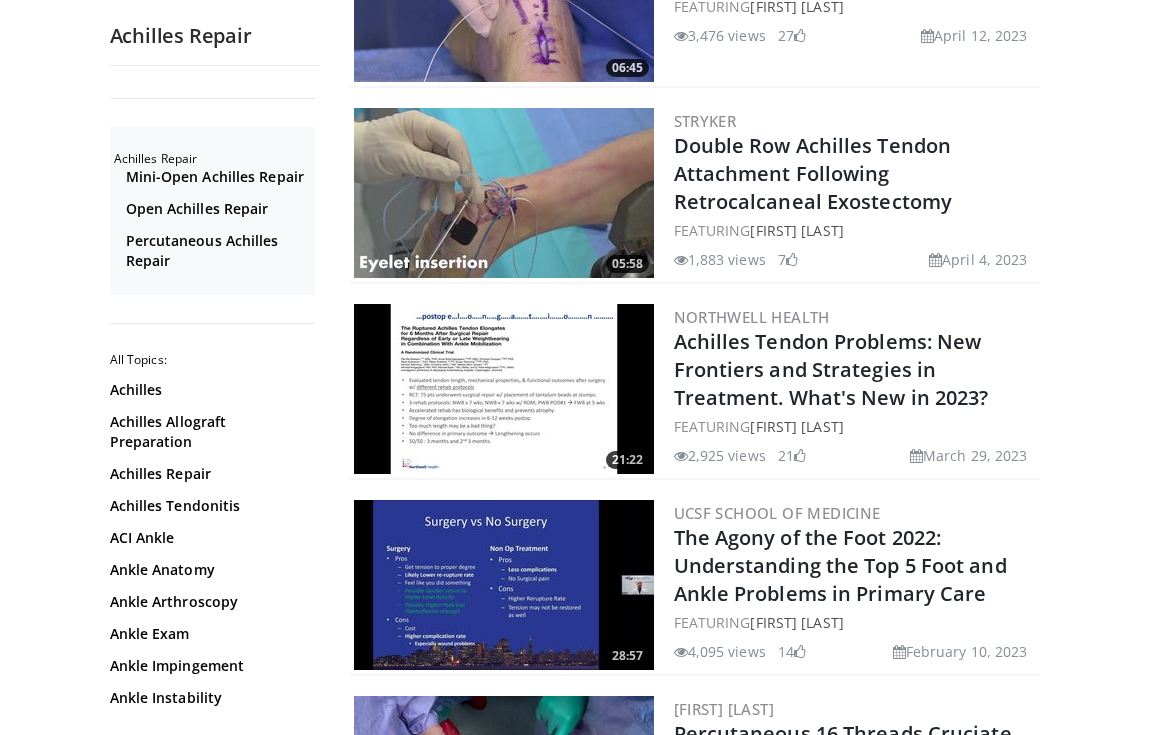 click at bounding box center (504, 193) 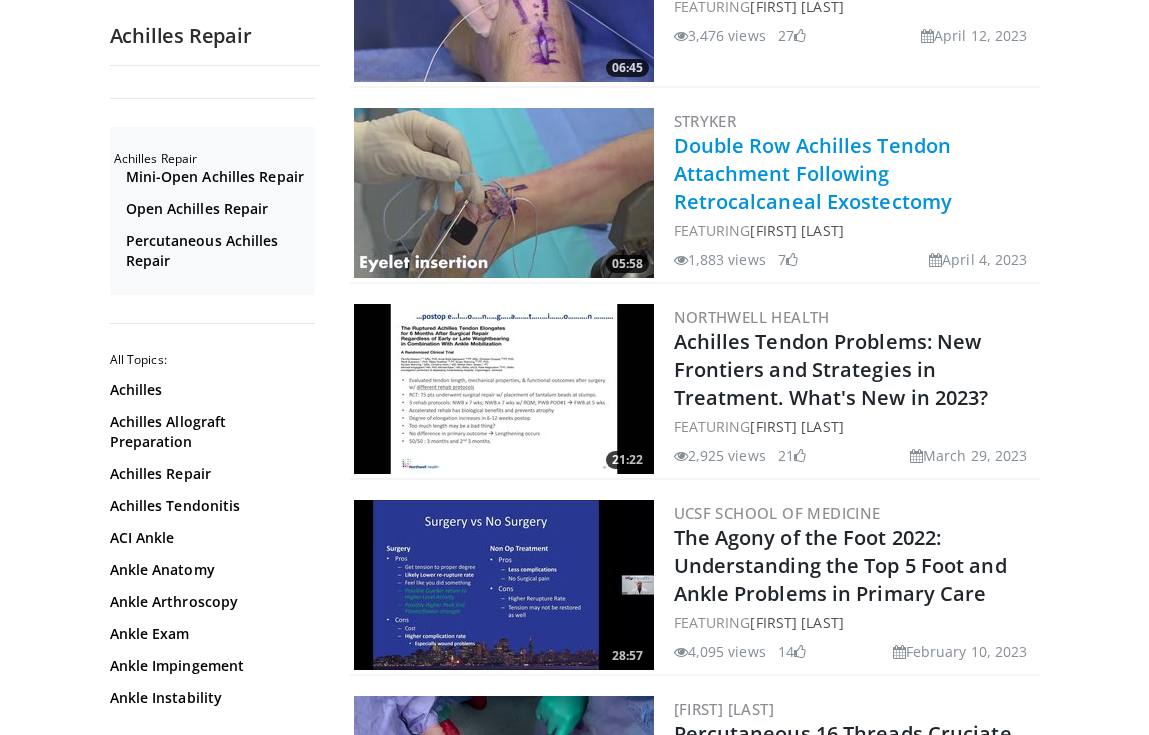 click on "Double Row Achilles Tendon Attachment Following Retrocalcaneal Exostectomy" at bounding box center (813, 173) 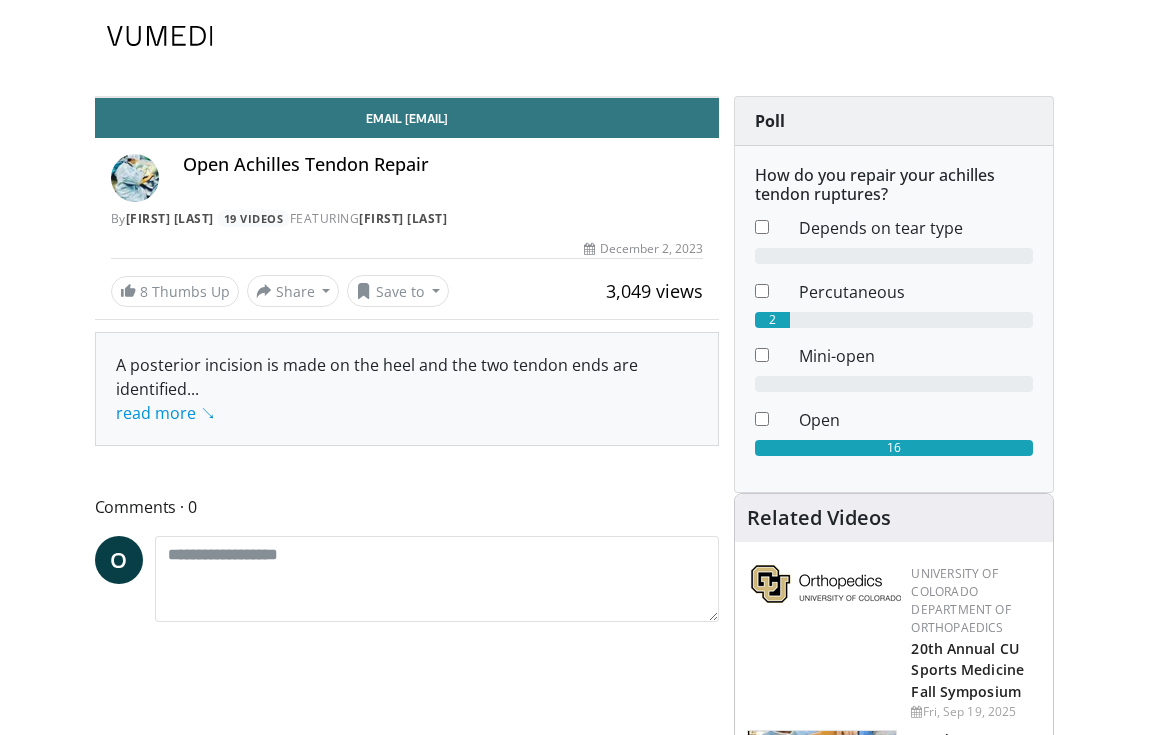 scroll, scrollTop: 0, scrollLeft: 0, axis: both 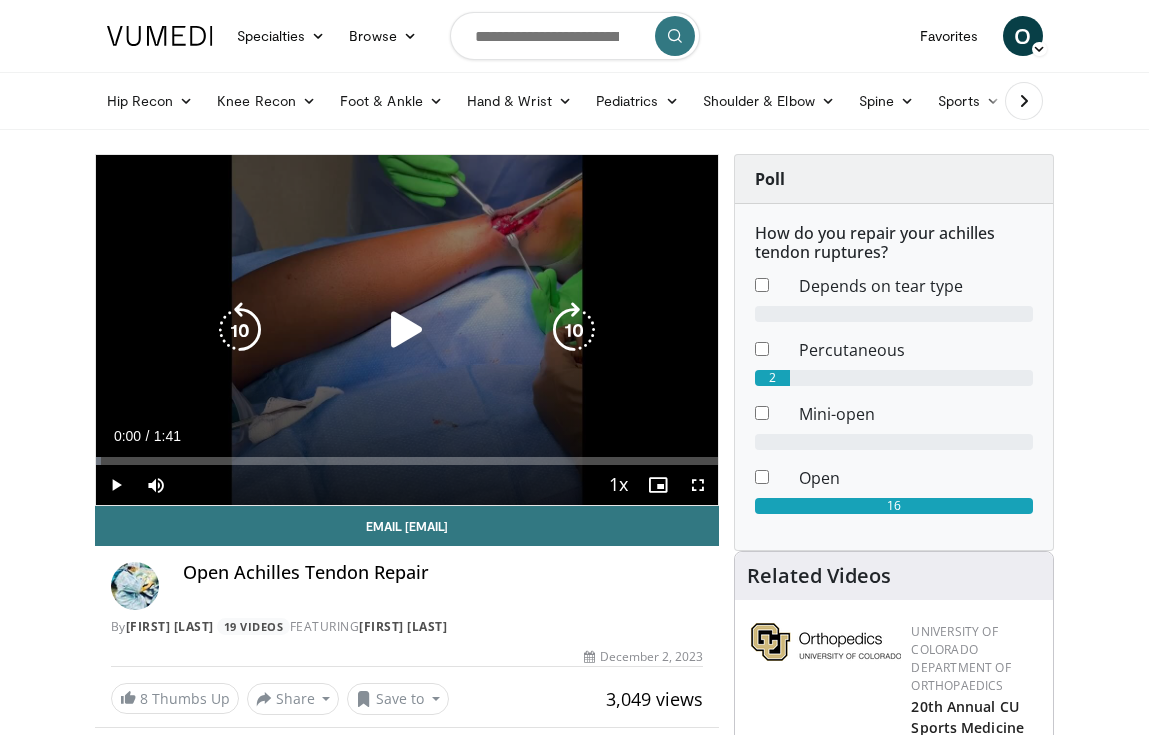 click at bounding box center (407, 330) 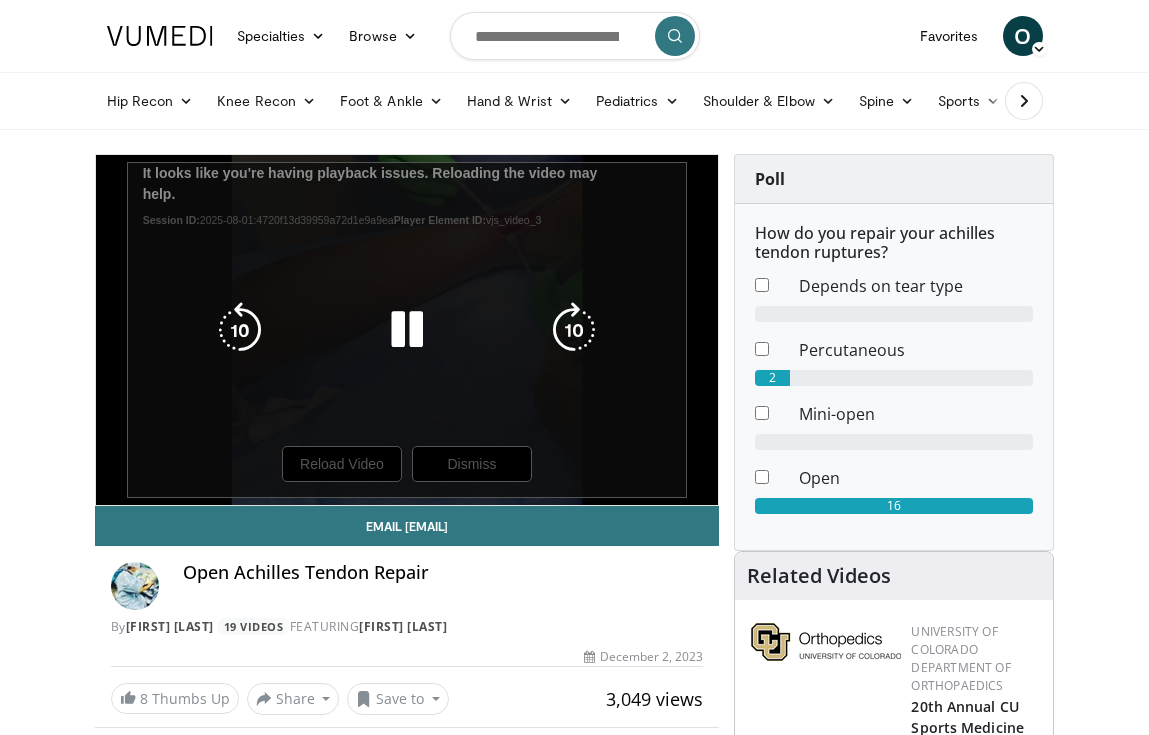 click at bounding box center [407, 330] 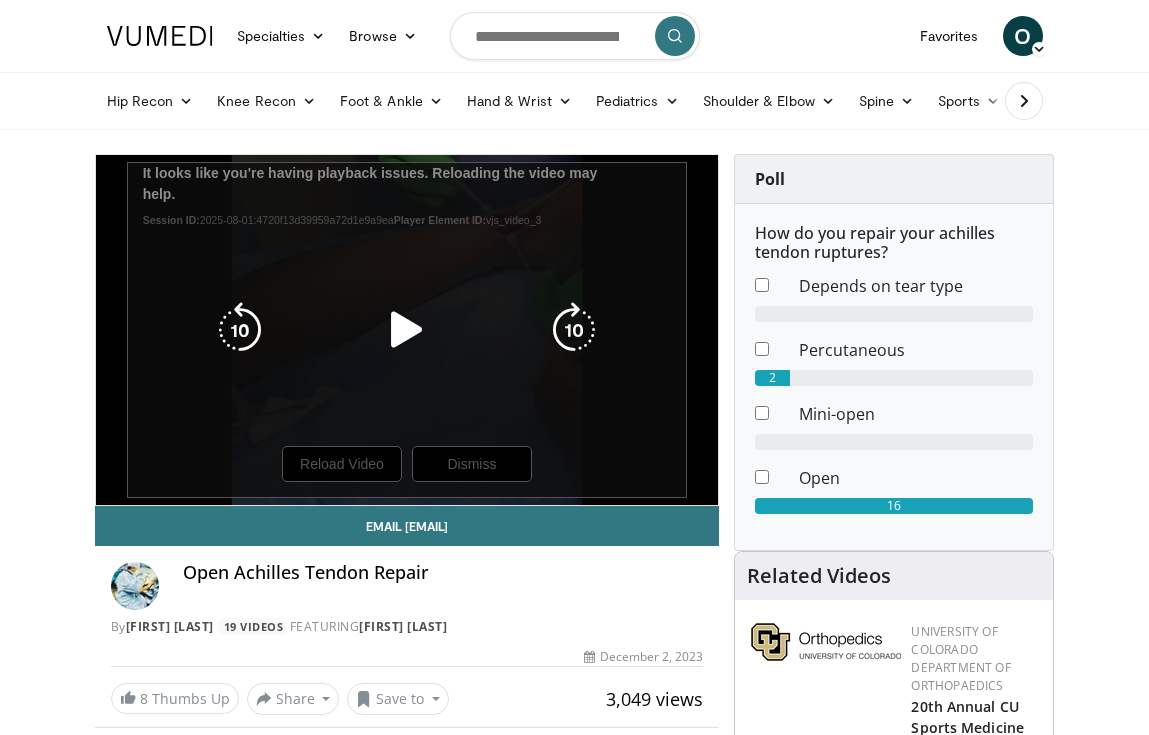 click at bounding box center (407, 330) 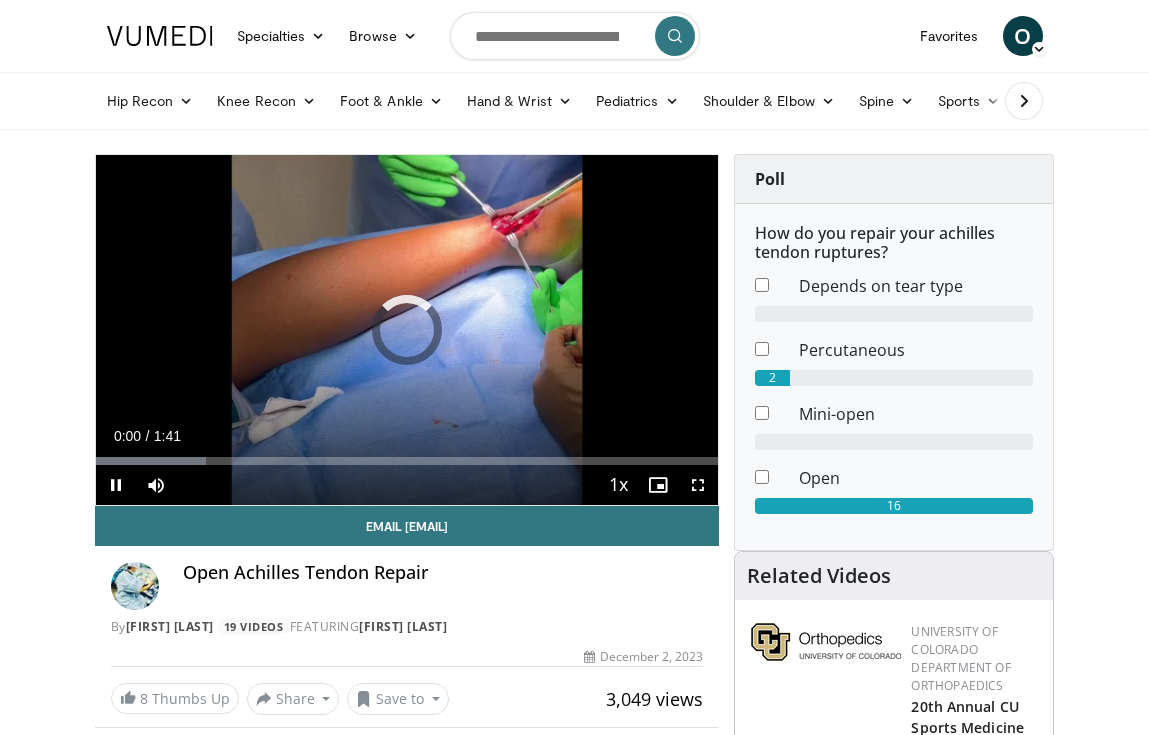 click at bounding box center [698, 485] 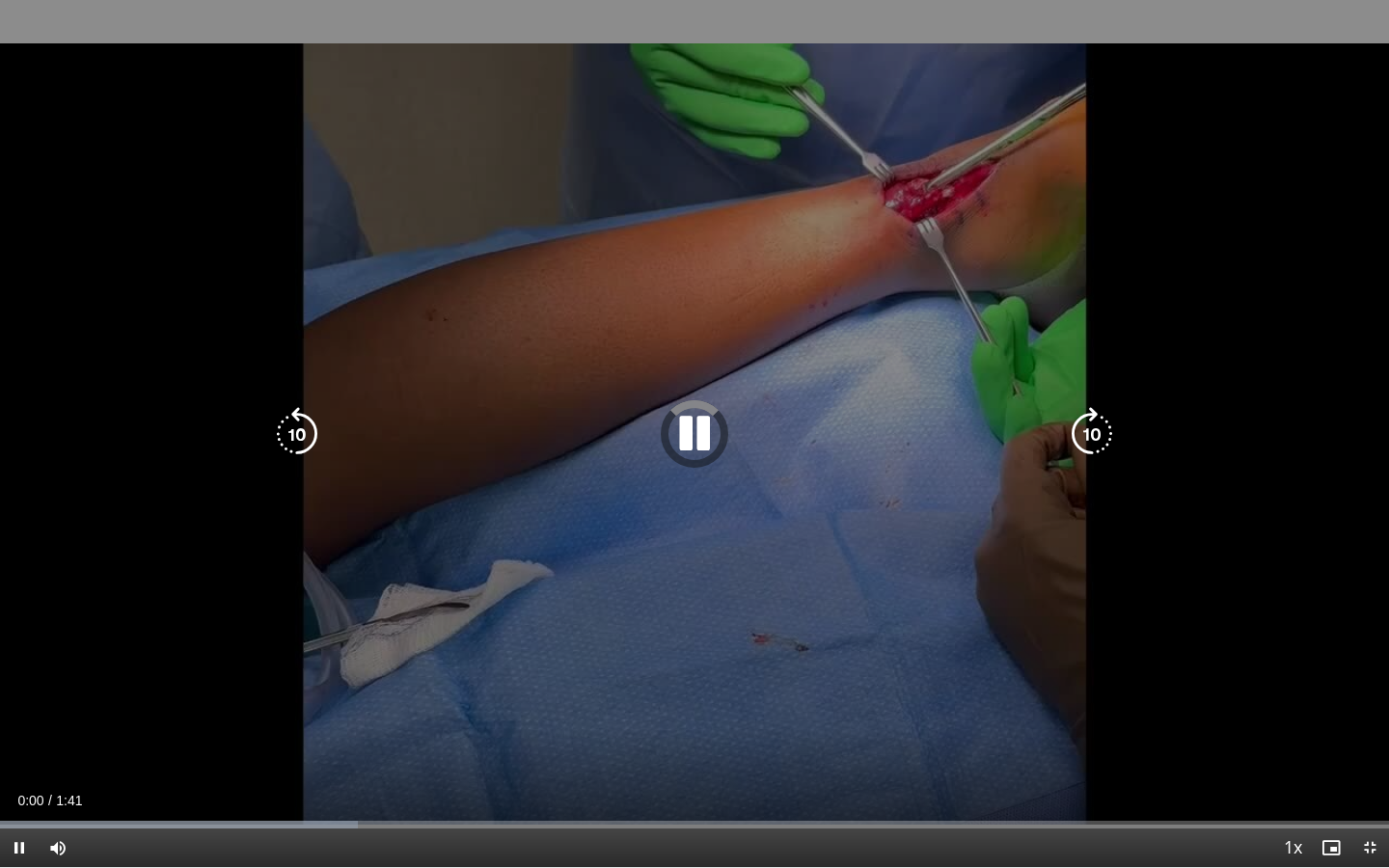 click at bounding box center [694, 434] 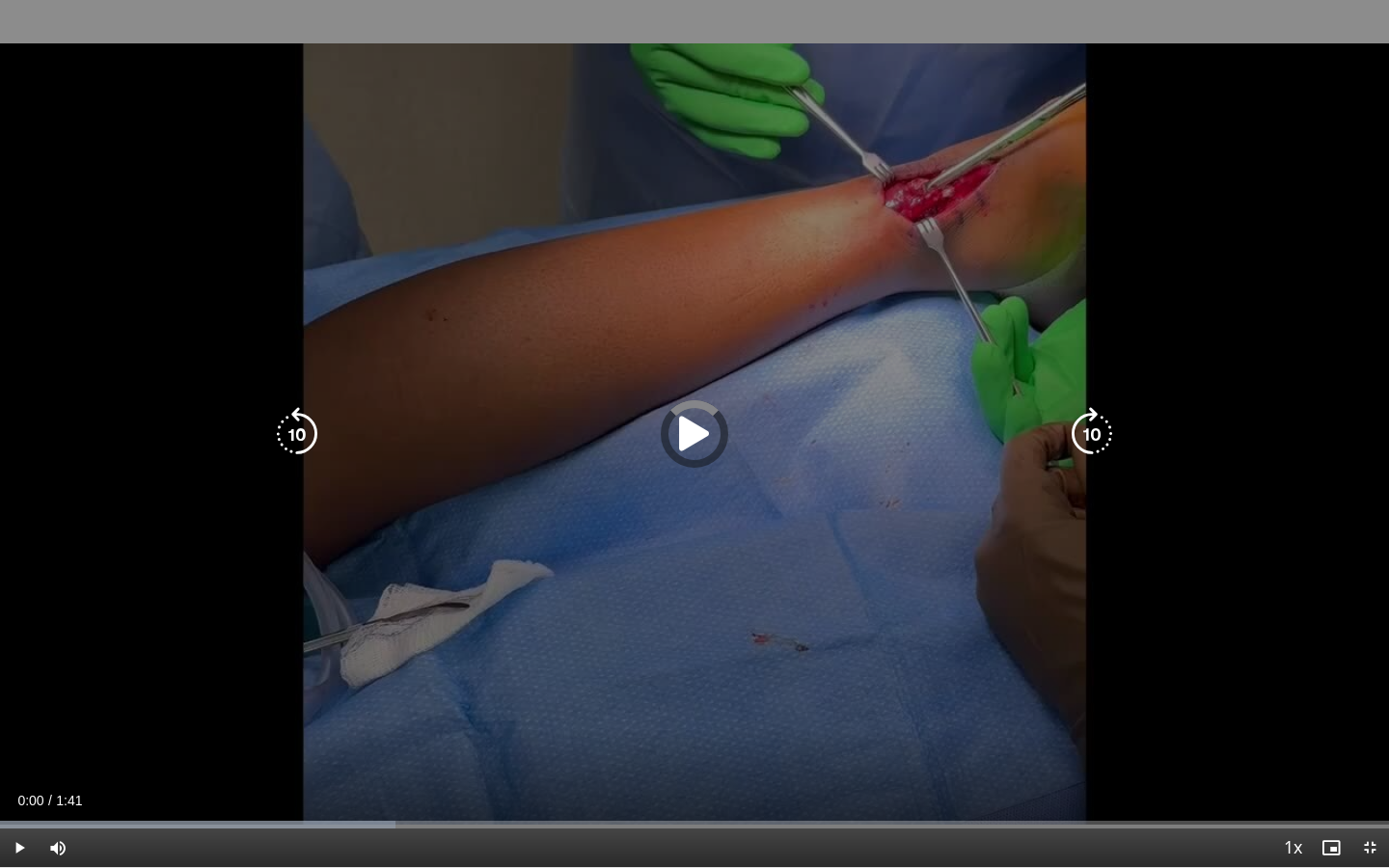 click at bounding box center (694, 434) 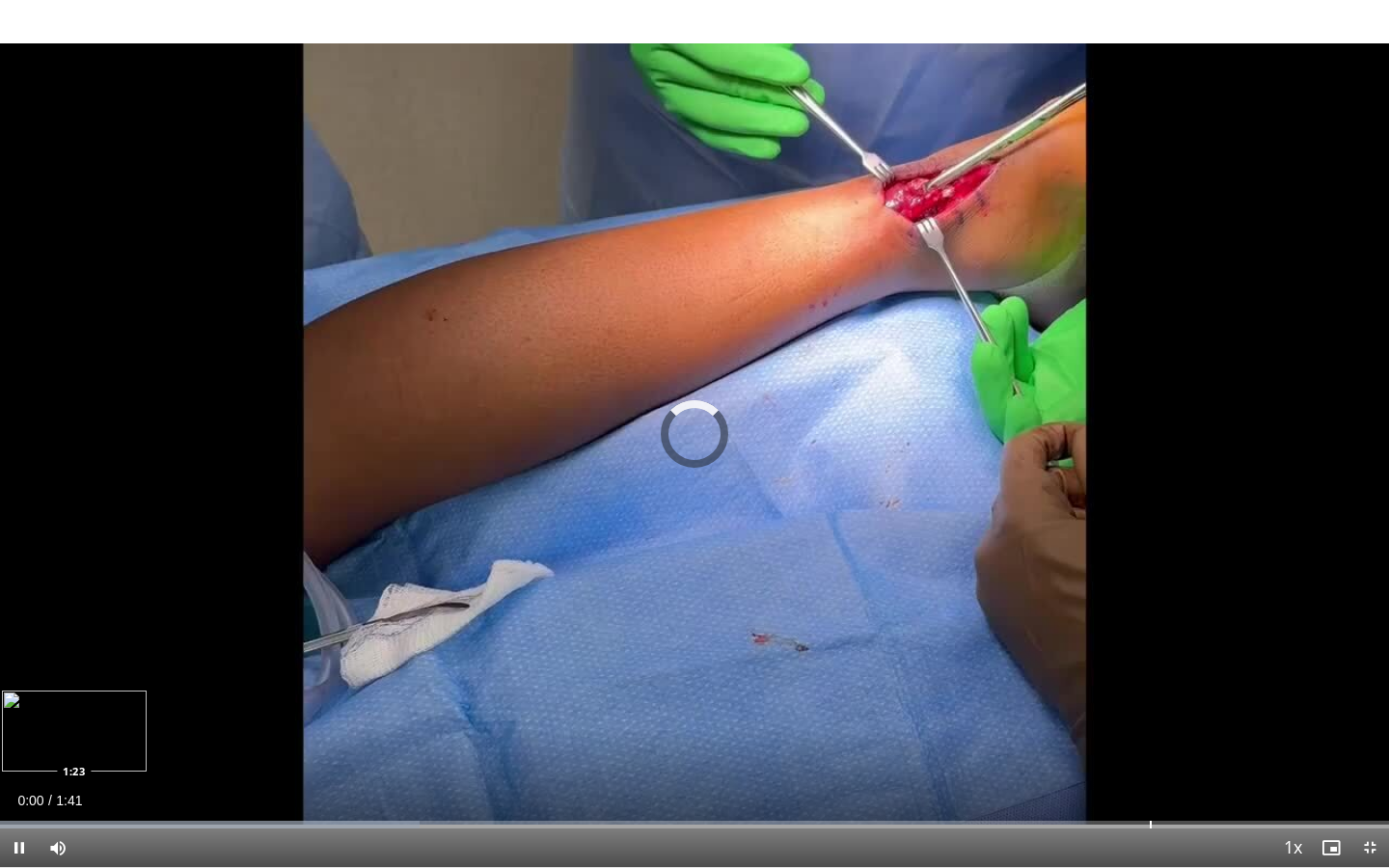click on "Loaded :  30.23% 0:00 1:23" at bounding box center (694, 819) 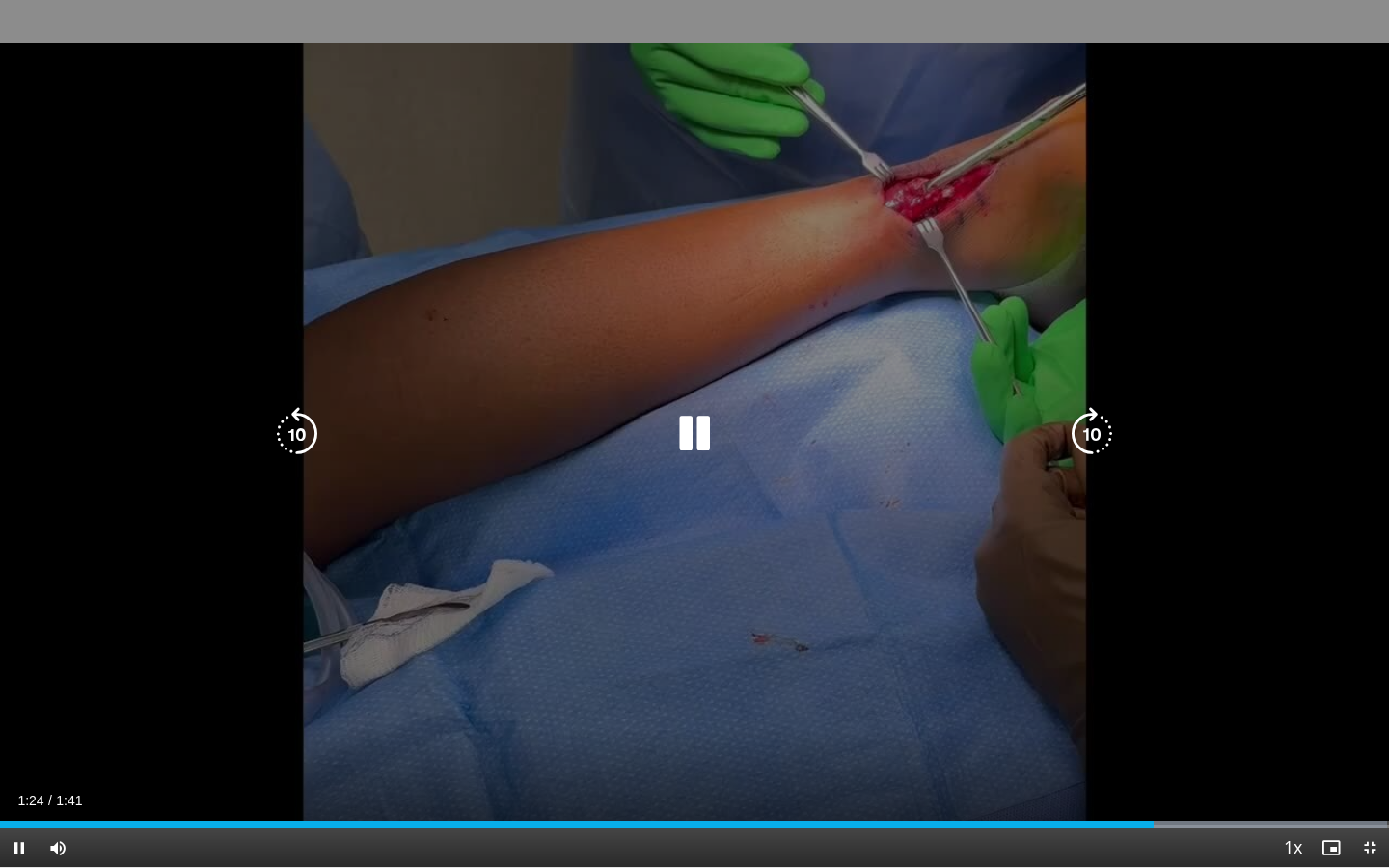 click on "10 seconds
Tap to unmute" at bounding box center (694, 433) 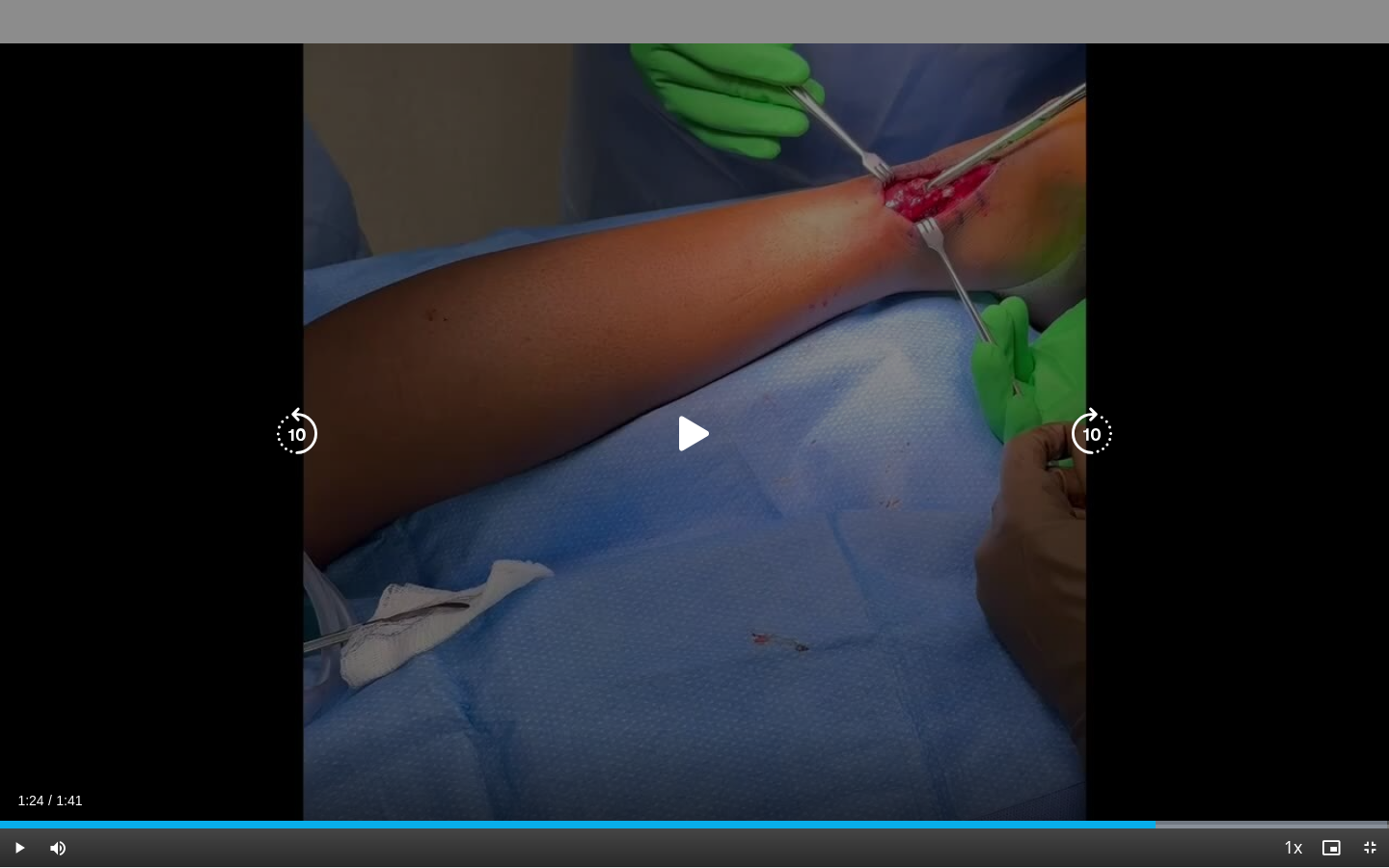 click at bounding box center [694, 434] 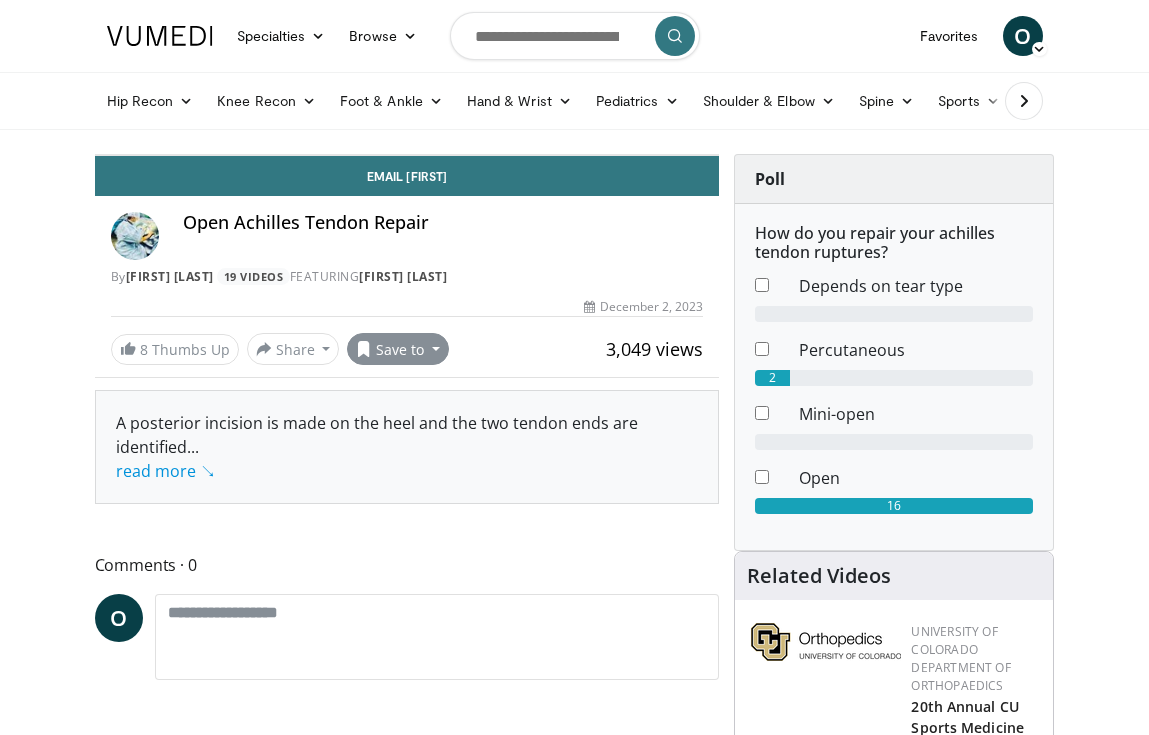 scroll, scrollTop: 0, scrollLeft: 0, axis: both 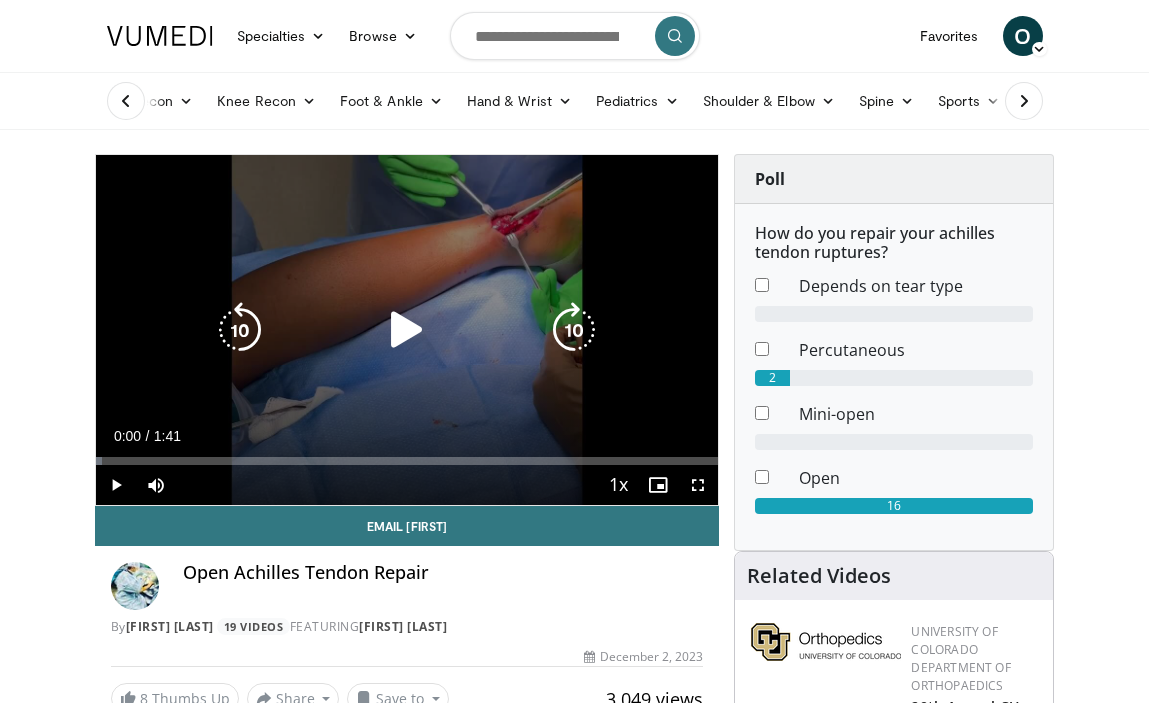 click at bounding box center [407, 330] 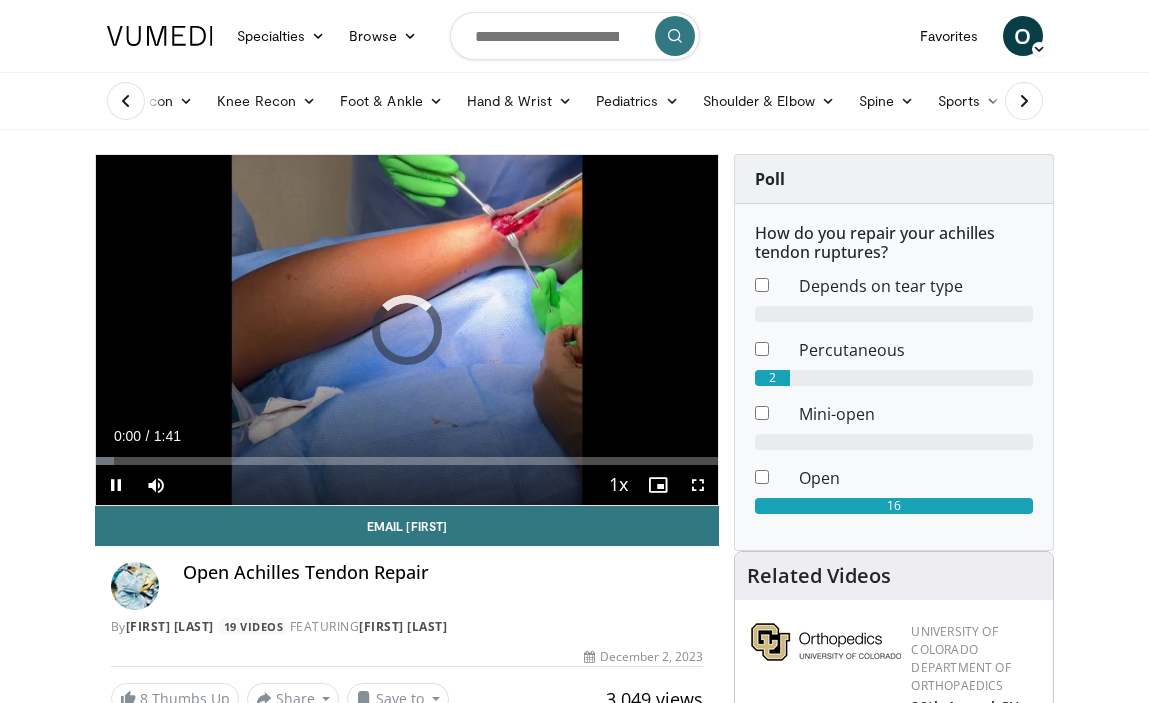 click at bounding box center [698, 485] 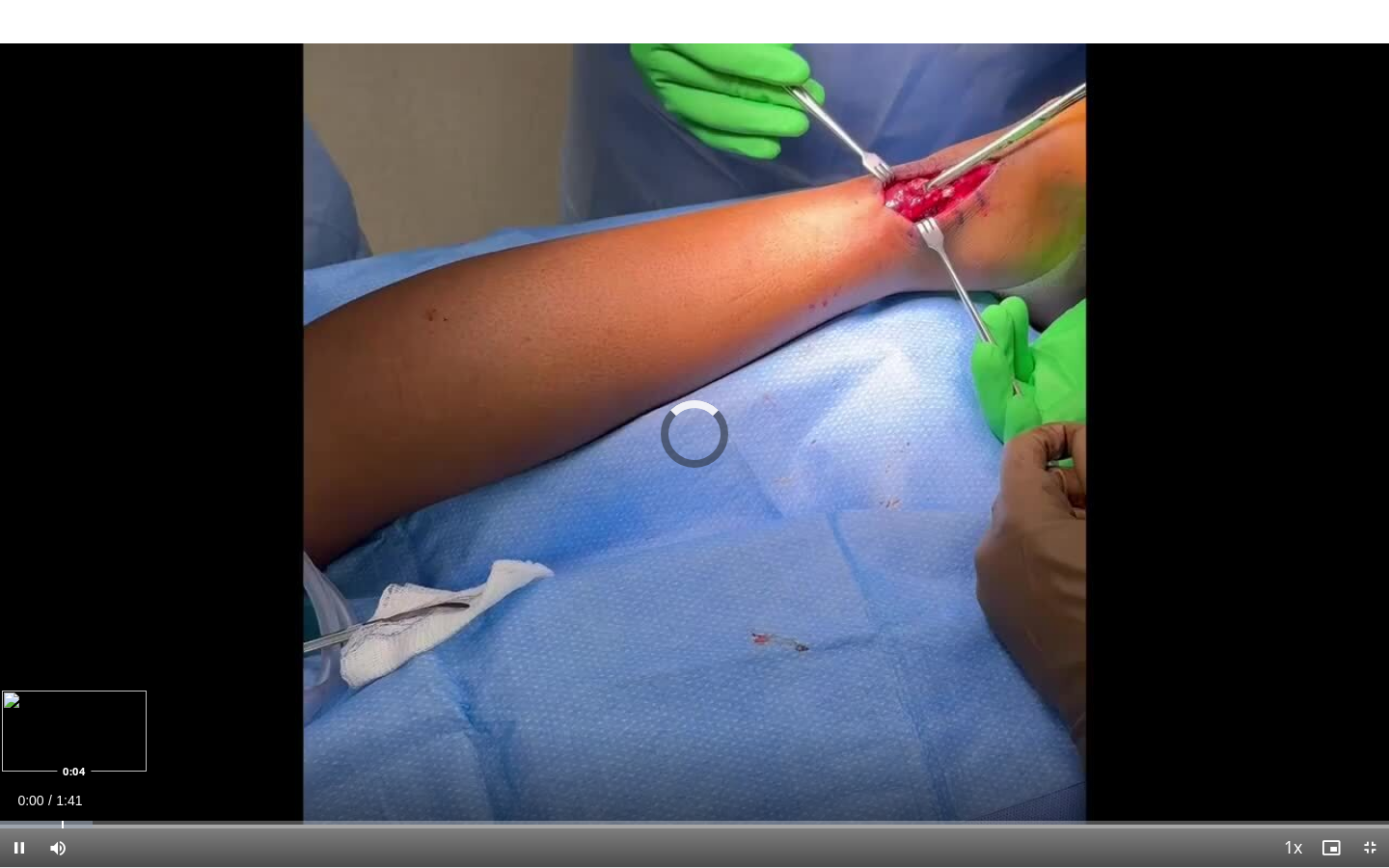 click at bounding box center [63, 825] 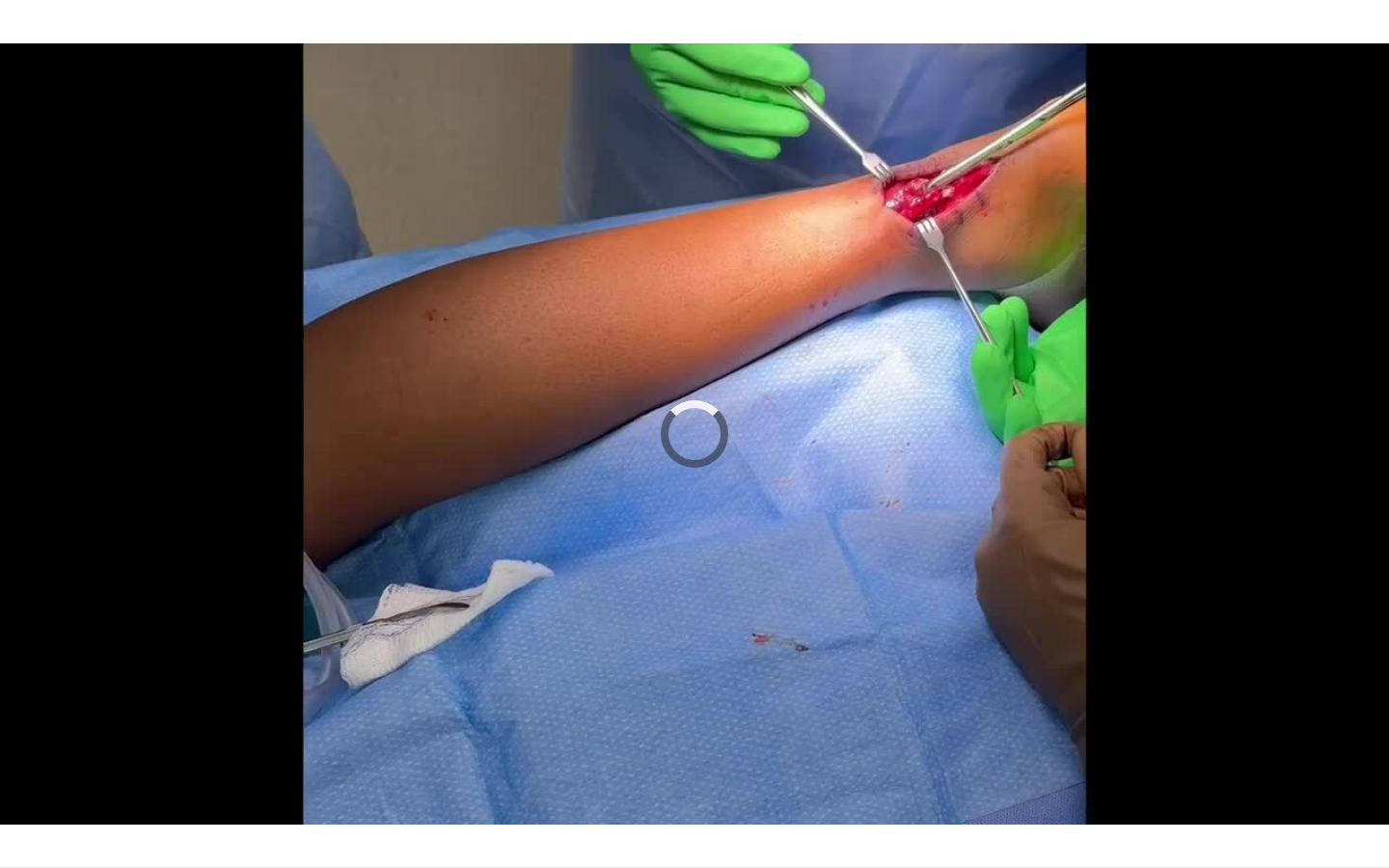 click on "**********" at bounding box center (694, 434) 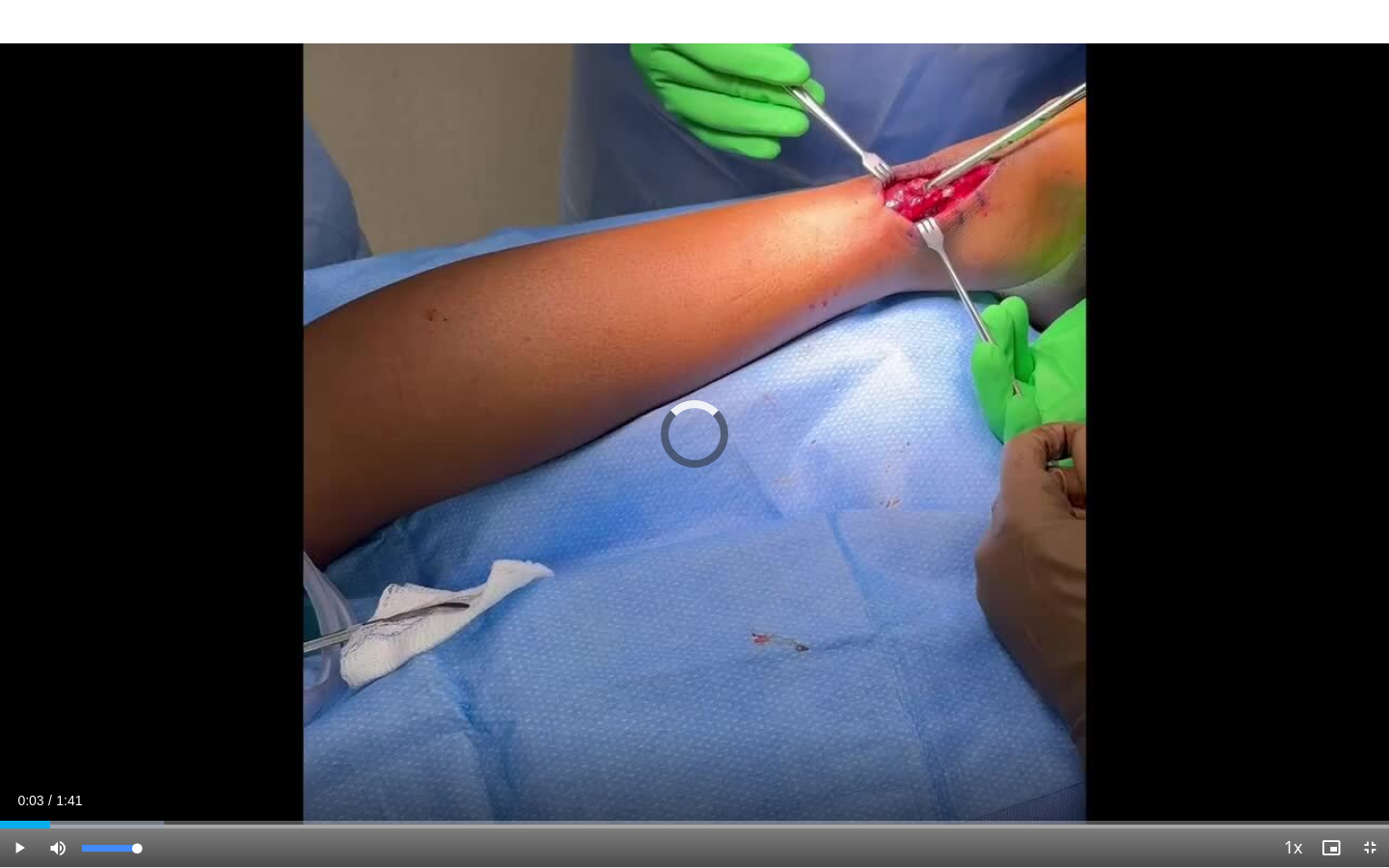 drag, startPoint x: 65, startPoint y: 826, endPoint x: 50, endPoint y: 830, distance: 15.524175 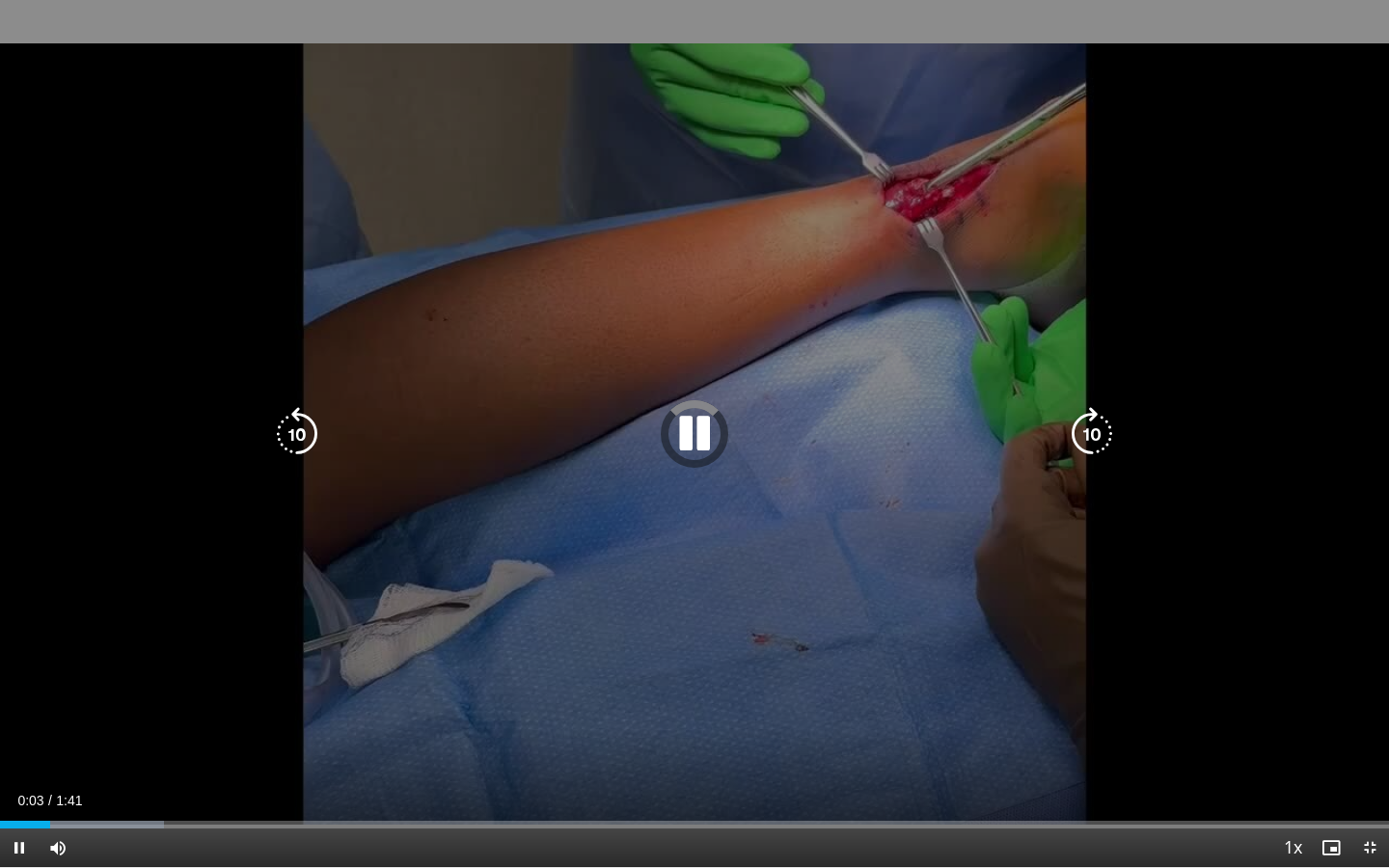 click on "10 seconds
Tap to unmute" at bounding box center [694, 433] 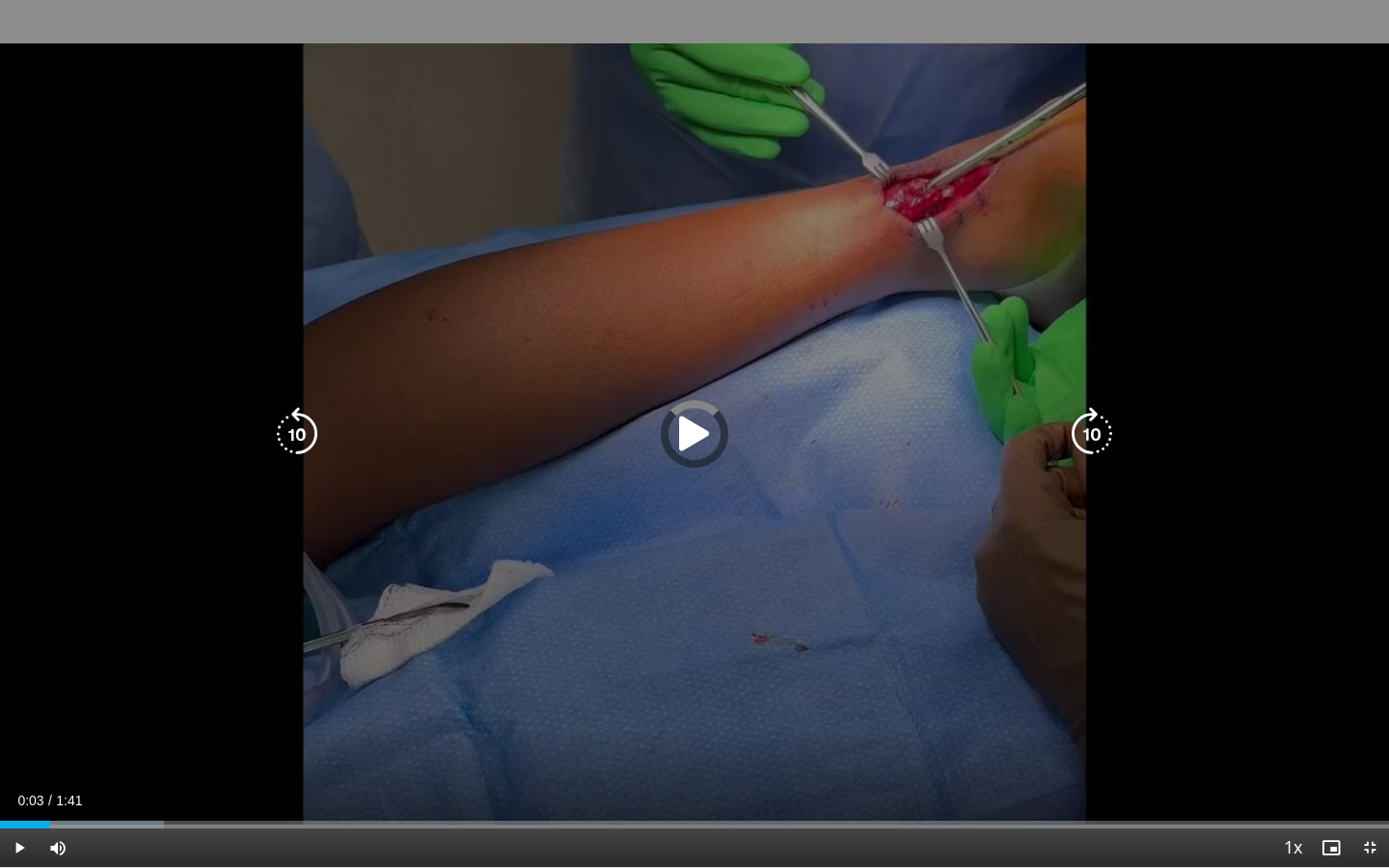 click on "10 seconds
Tap to unmute" at bounding box center (694, 433) 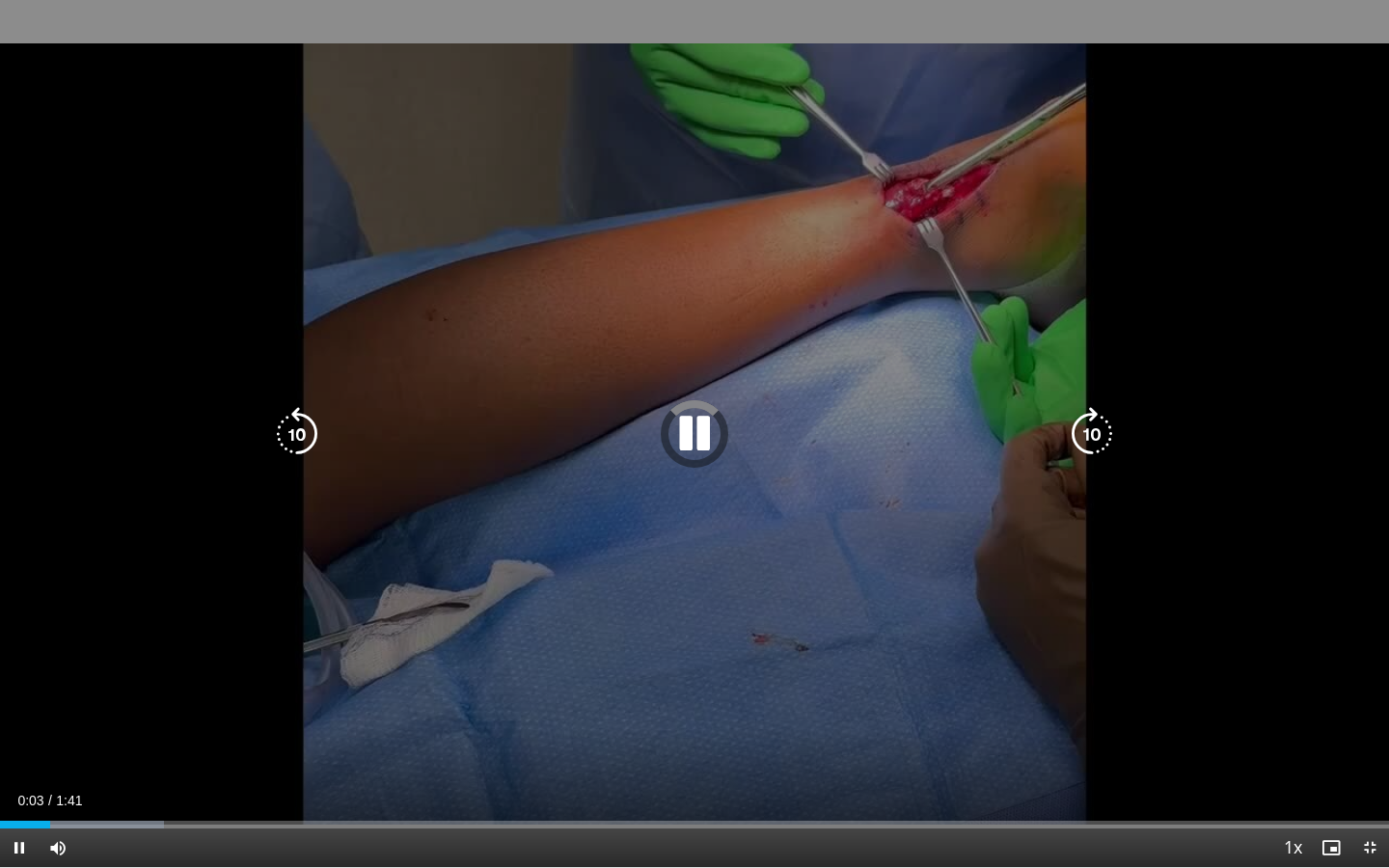 click on "10 seconds
Tap to unmute" at bounding box center [694, 433] 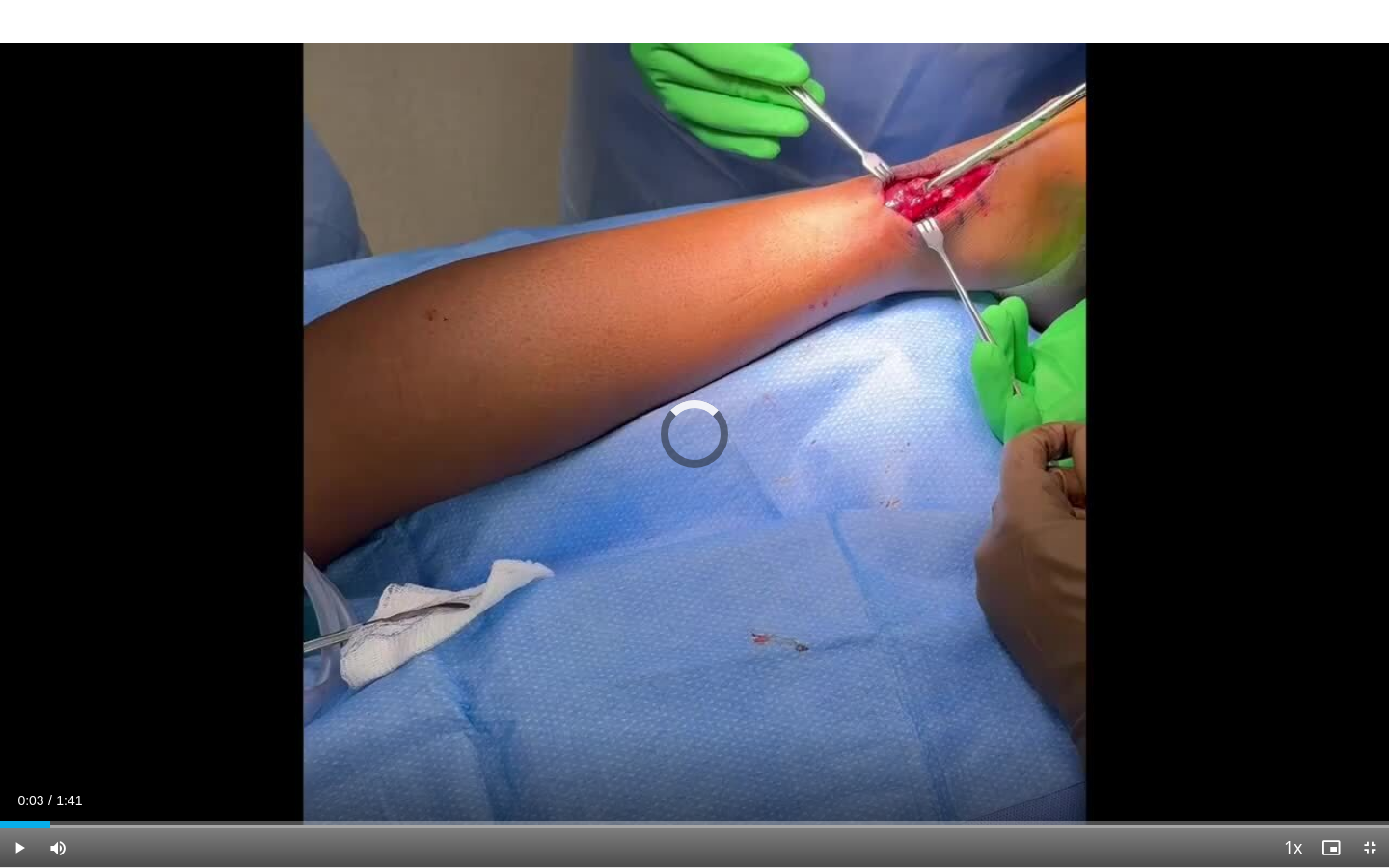 click at bounding box center (19, 848) 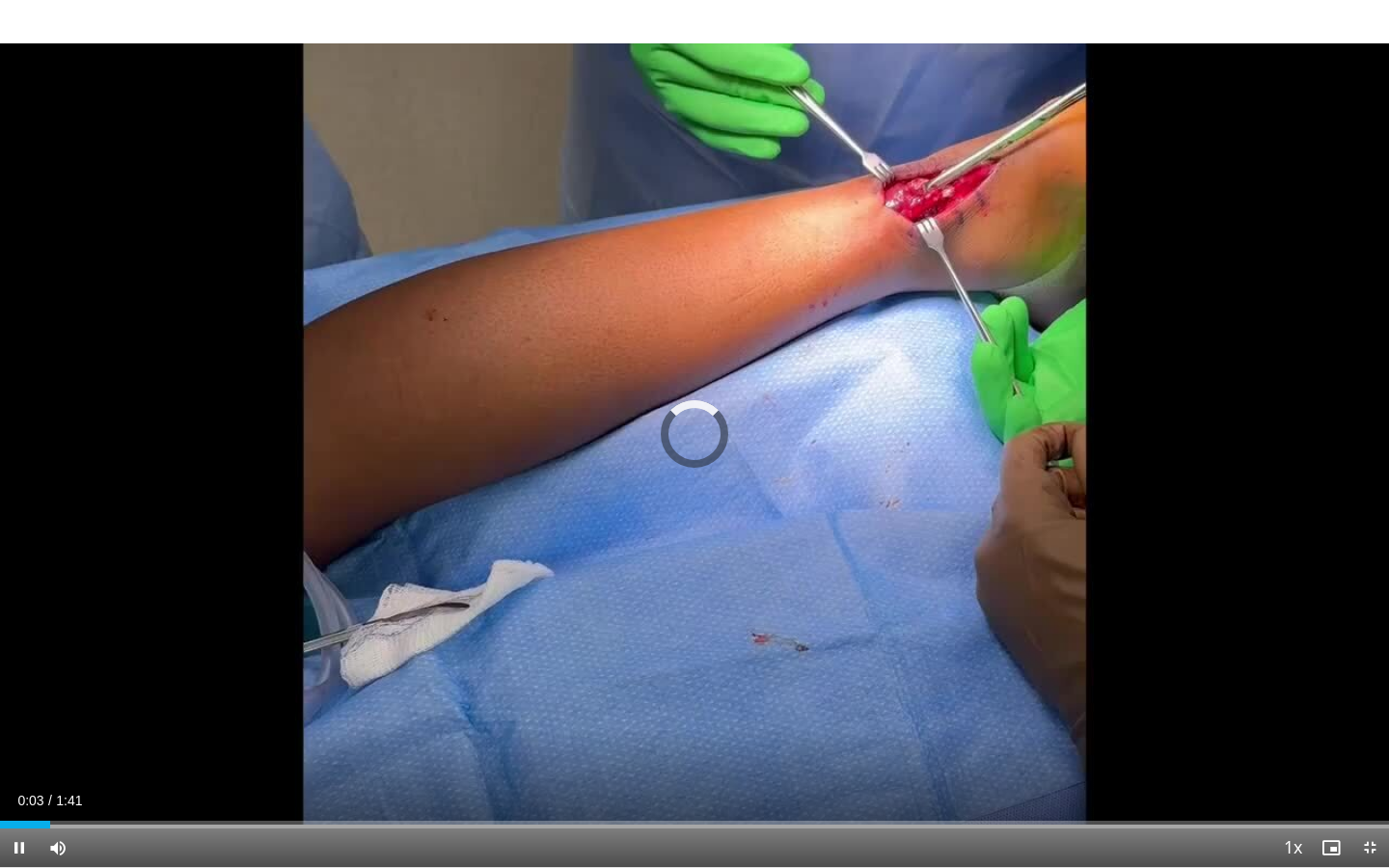 click at bounding box center (19, 848) 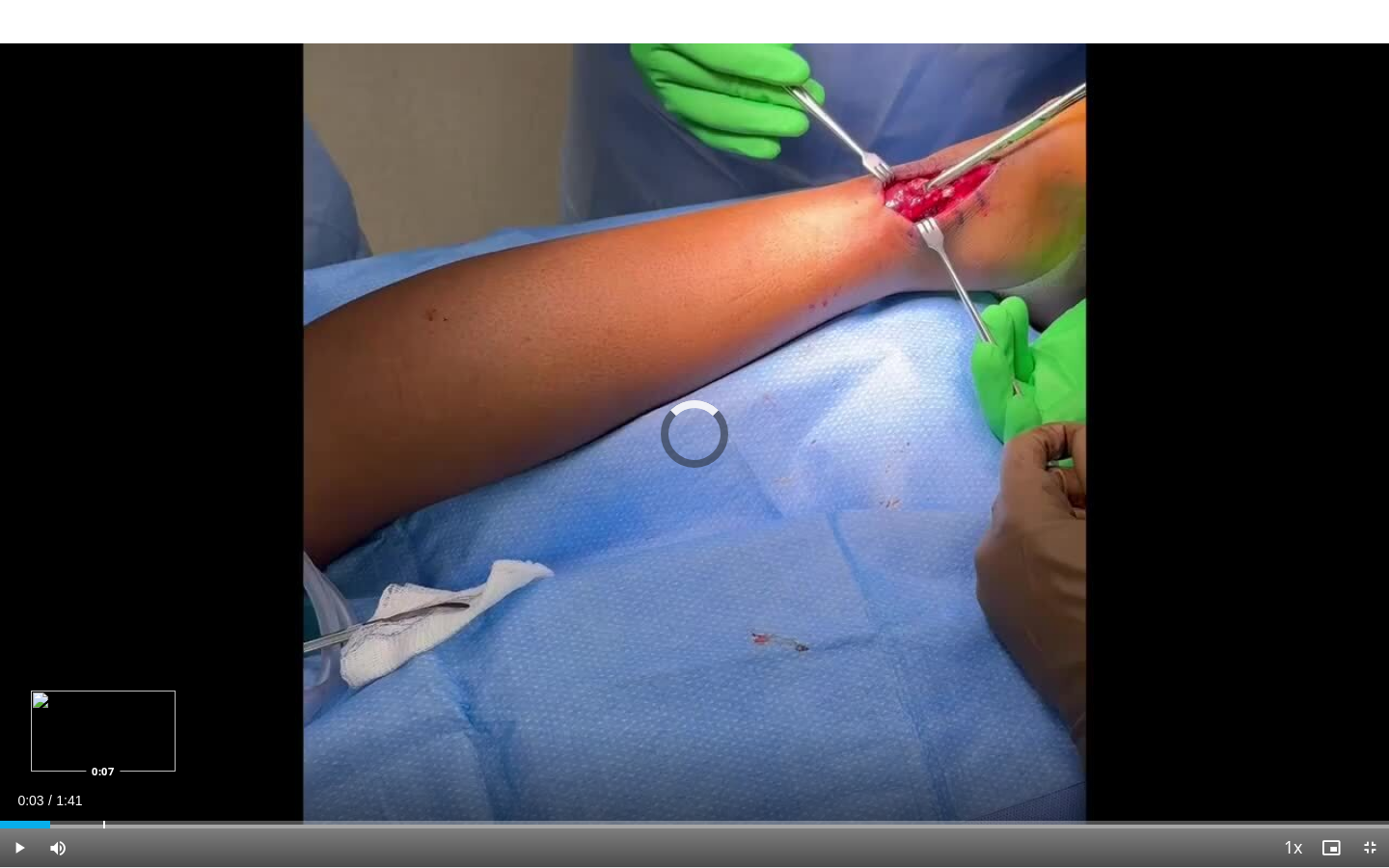click at bounding box center [104, 825] 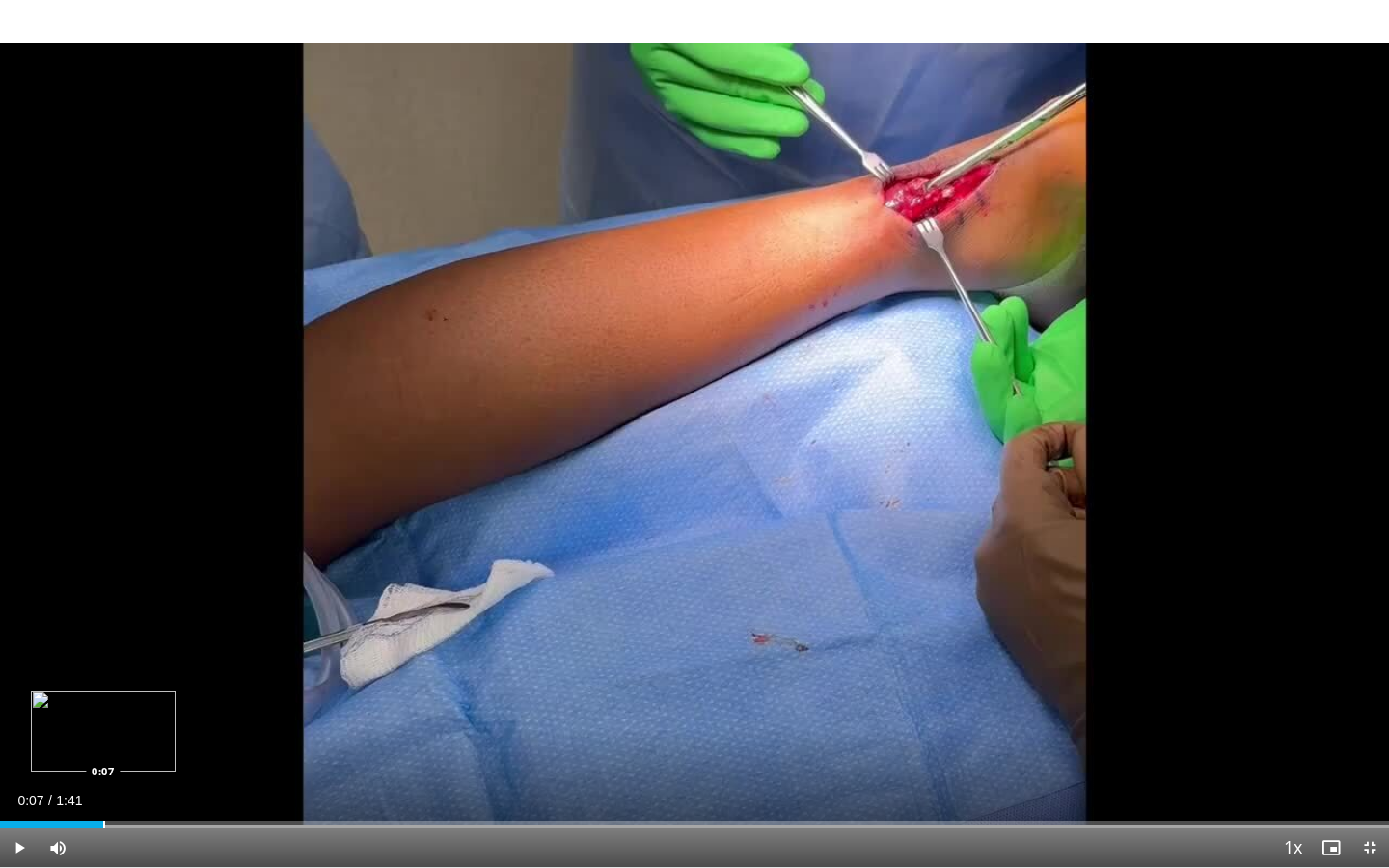 click at bounding box center (104, 825) 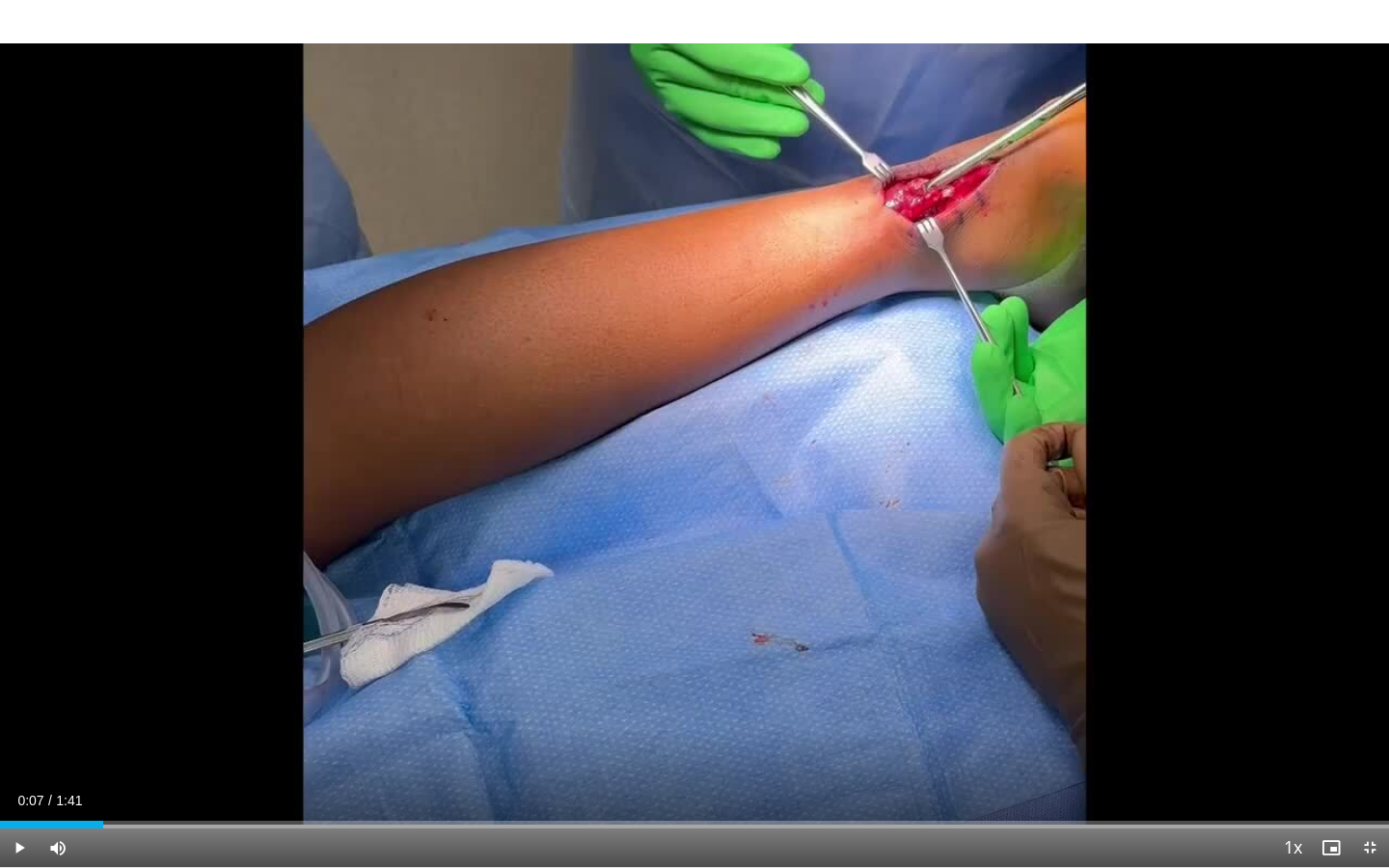 click on "Current Time  0:07 / Duration  1:41 Play Skip Backward Skip Forward Mute Loaded :  2.21% 0:07 0:10 Stream Type  LIVE Seek to live, currently behind live LIVE   1x Playback Rate 0.5x 0.75x 1x , selected 1.25x 1.5x 1.75x 2x Chapters Chapters Descriptions descriptions off , selected Captions captions off , selected Audio Track en (Main) , selected Exit Fullscreen Enable picture-in-picture mode" at bounding box center (694, 848) 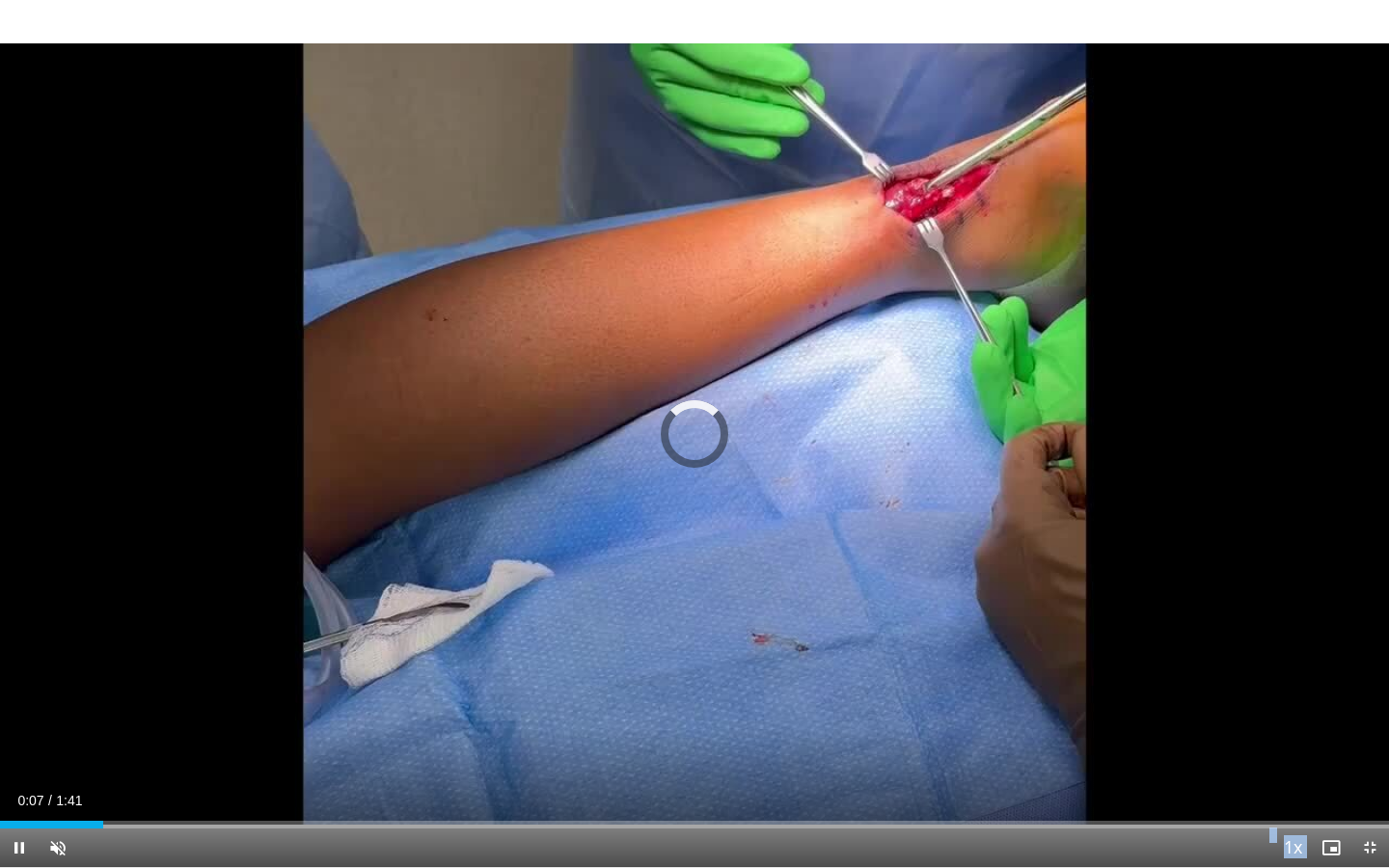 drag, startPoint x: 104, startPoint y: 828, endPoint x: 22, endPoint y: 848, distance: 84.40379 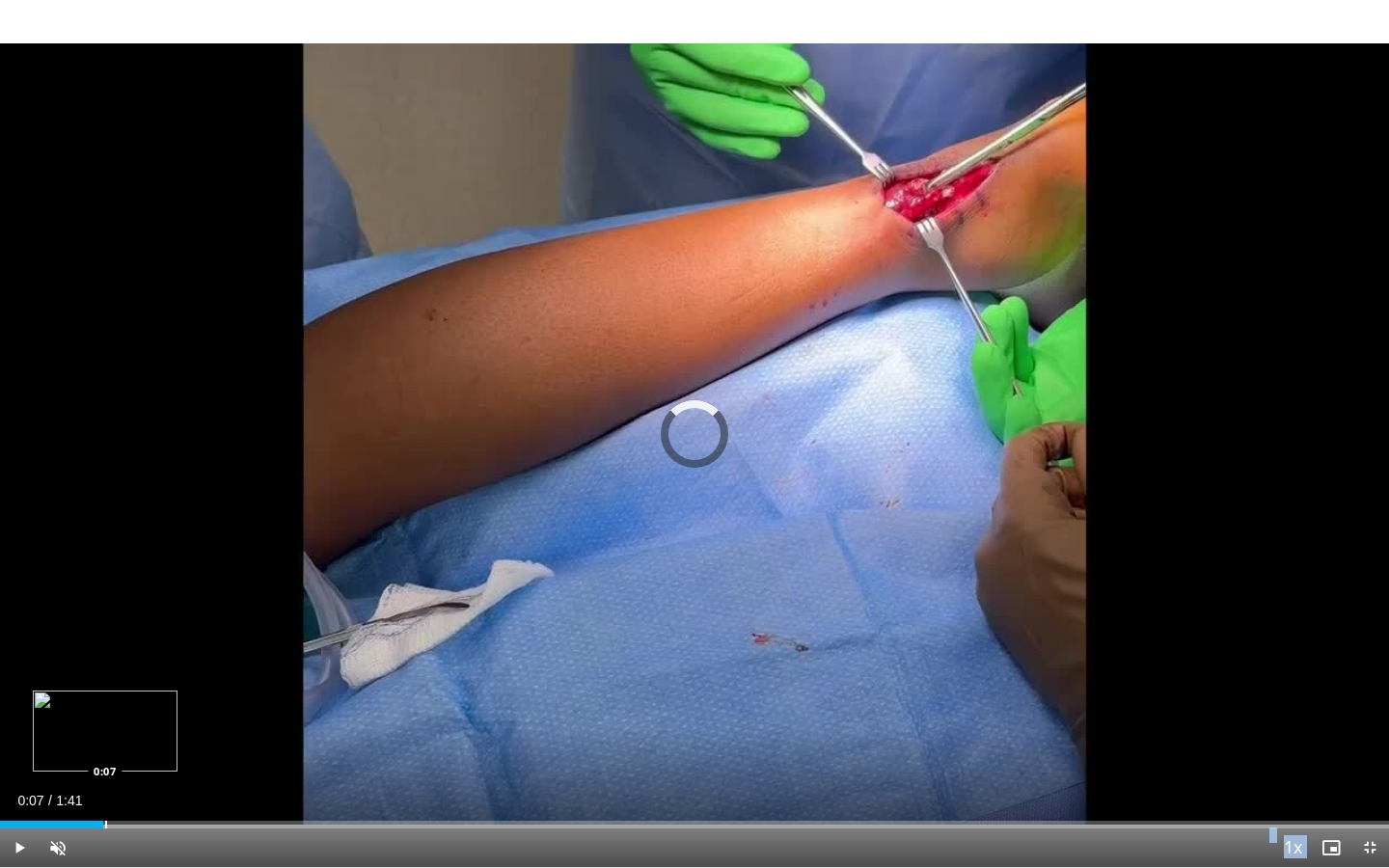 click at bounding box center (106, 825) 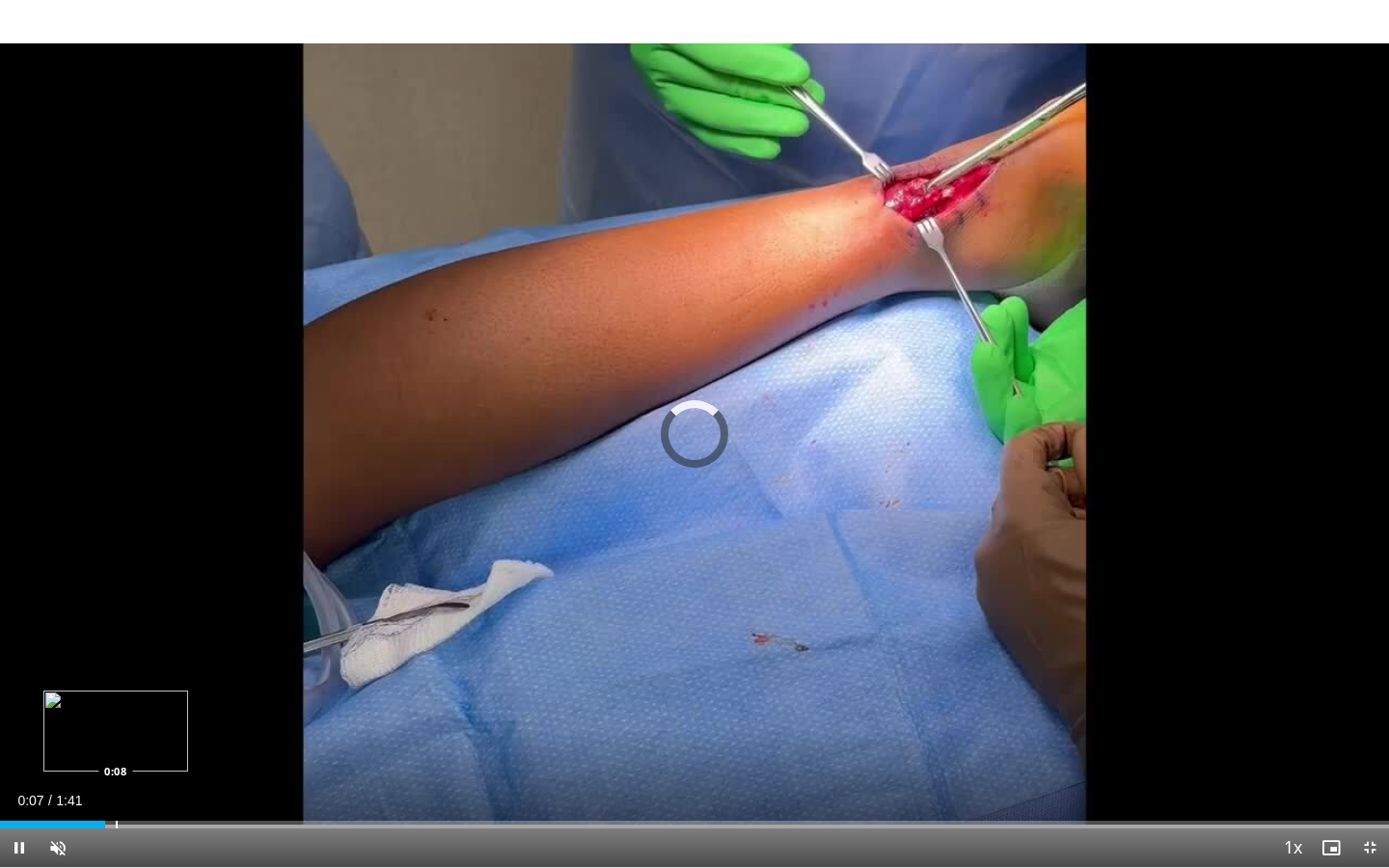 click on "**********" at bounding box center (694, 434) 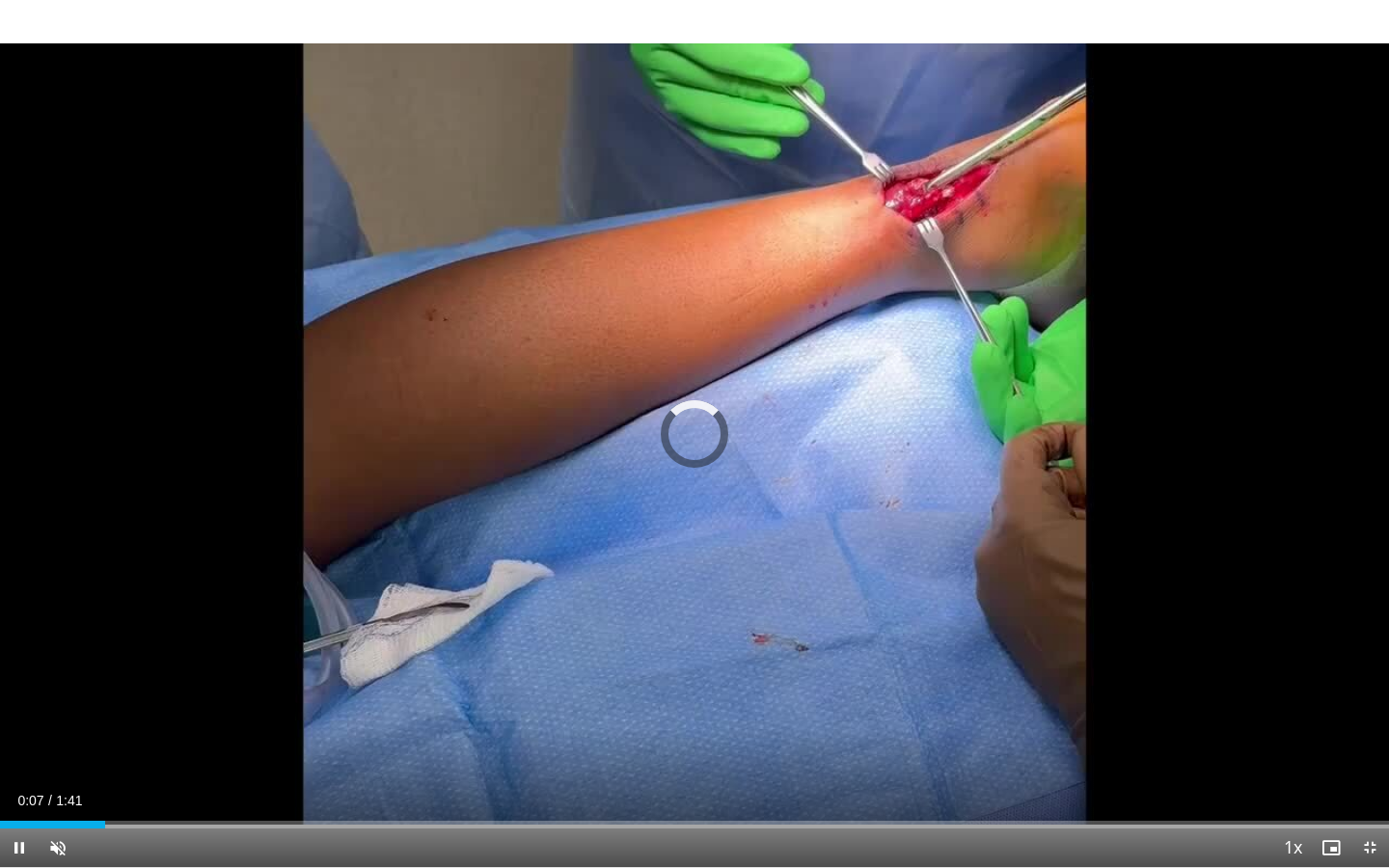 click at bounding box center [1370, 848] 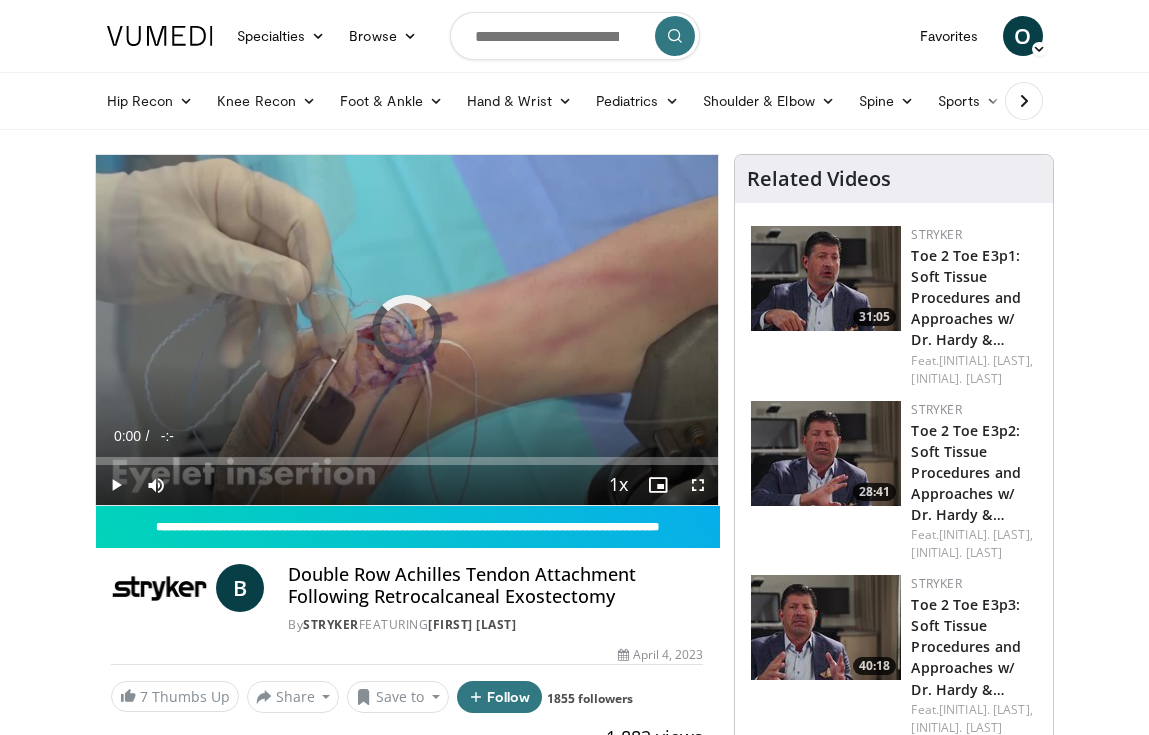 scroll, scrollTop: 0, scrollLeft: 0, axis: both 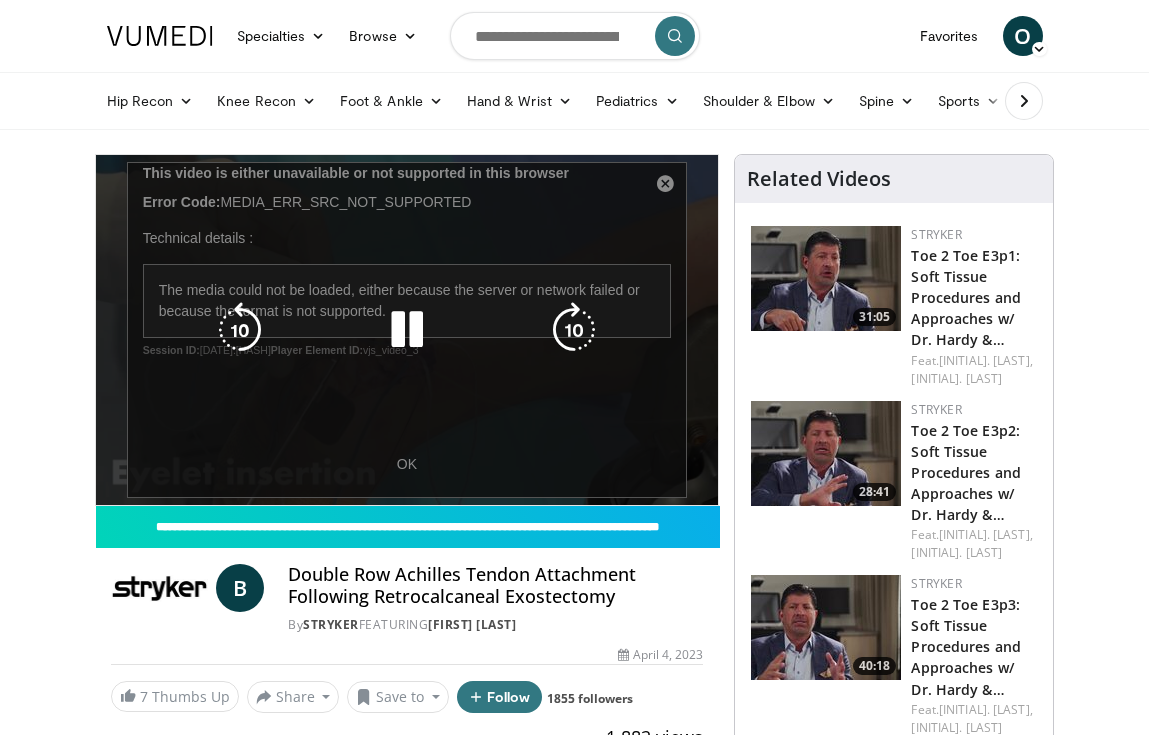 click on "10 seconds
Tap to unmute" at bounding box center (407, 330) 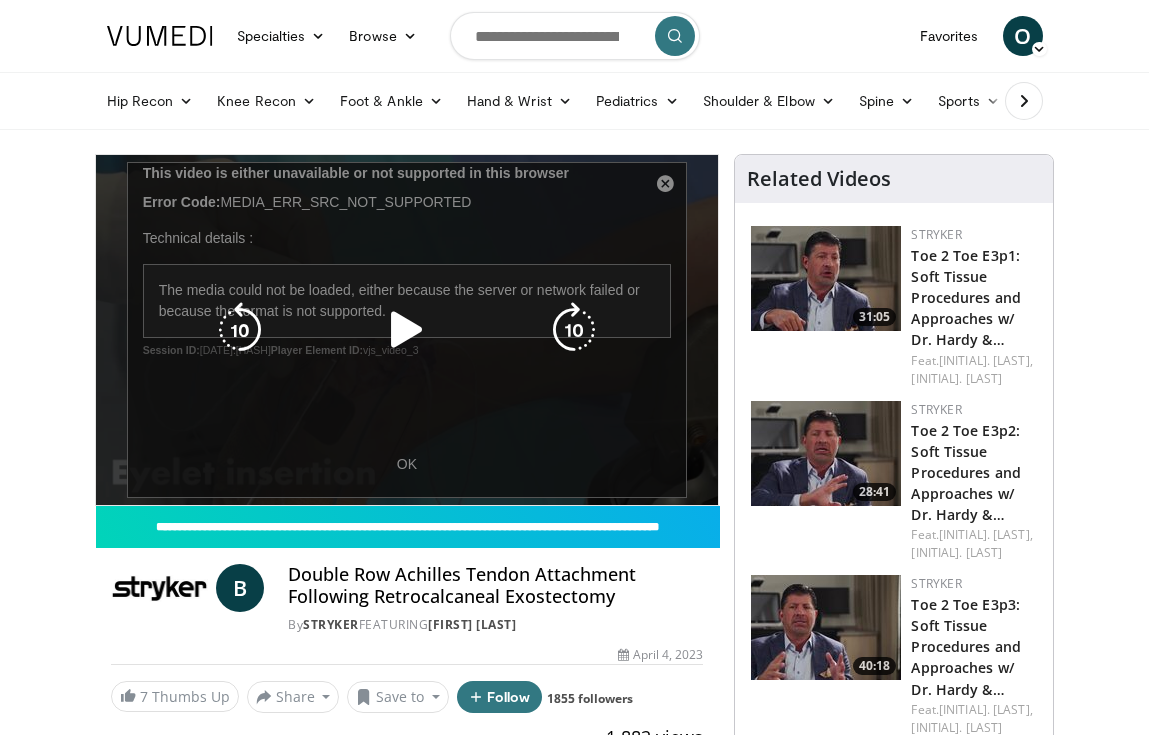 click at bounding box center [407, 330] 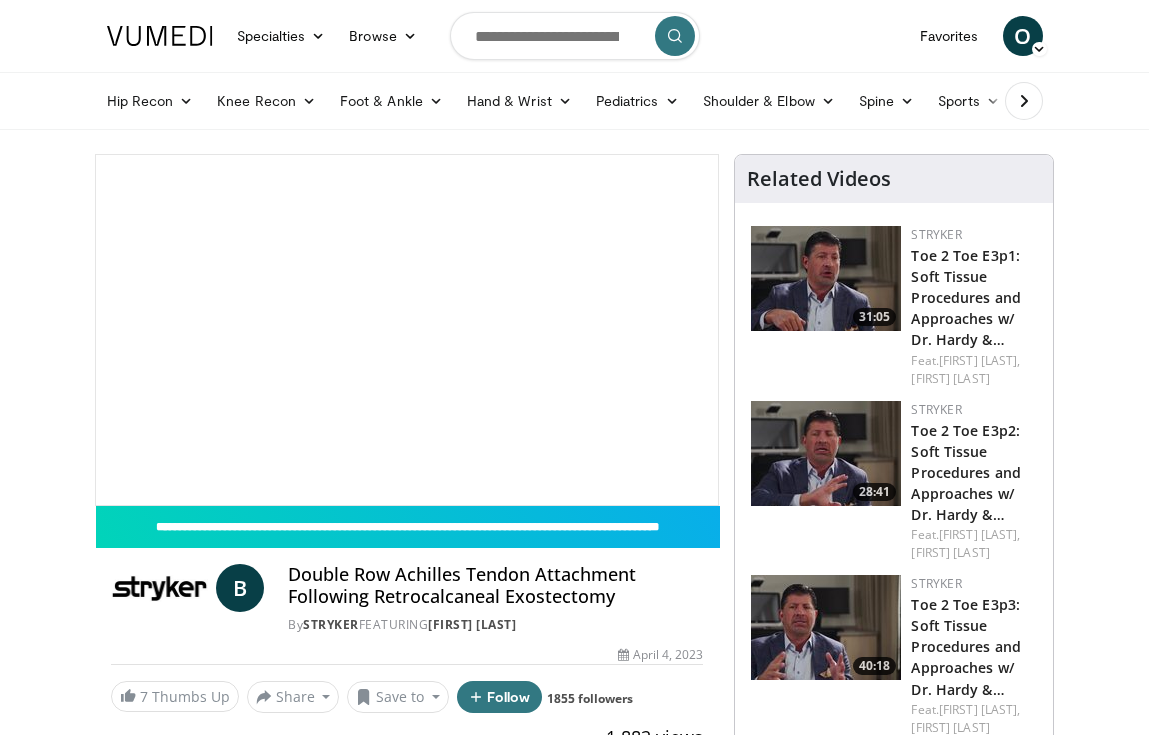 scroll, scrollTop: 0, scrollLeft: 0, axis: both 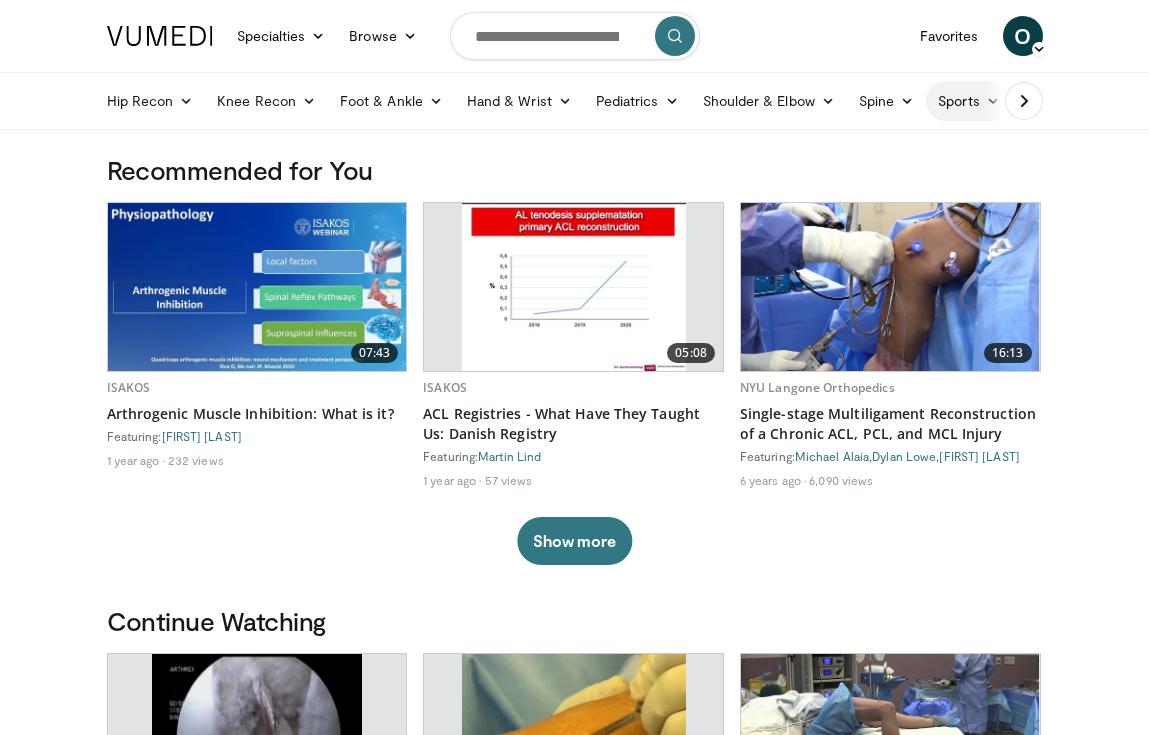 click on "Sports" at bounding box center (969, 101) 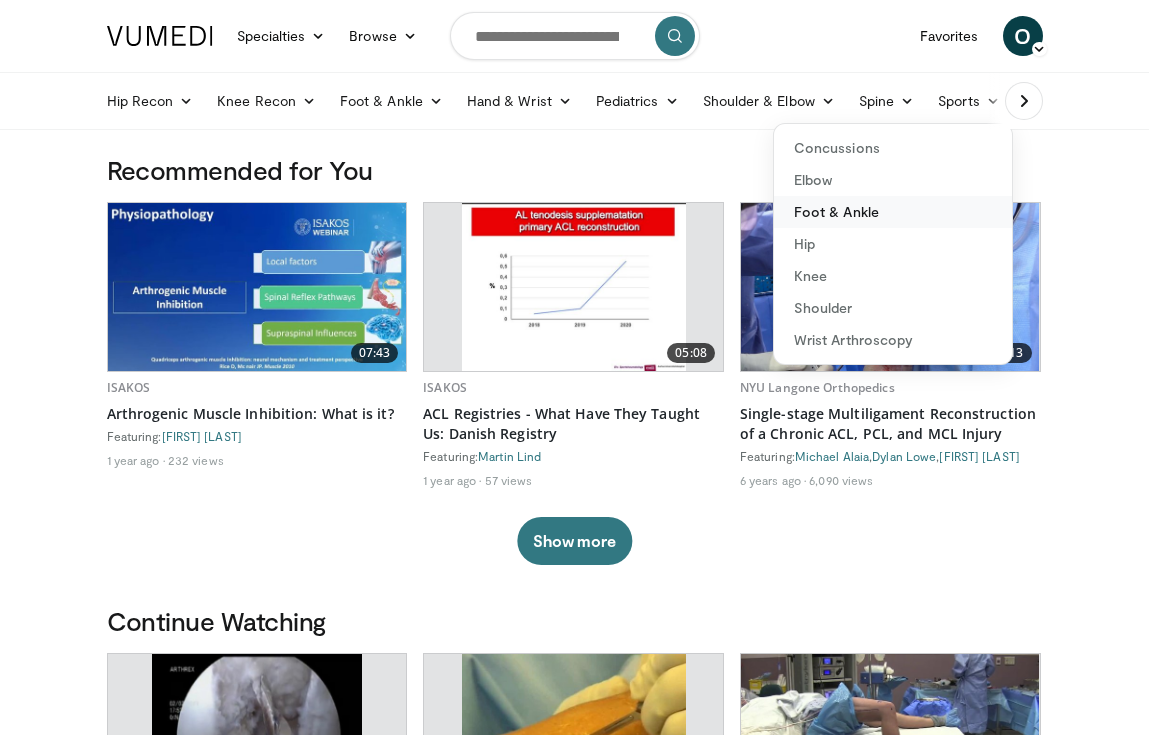 click on "Foot & Ankle" at bounding box center [893, 212] 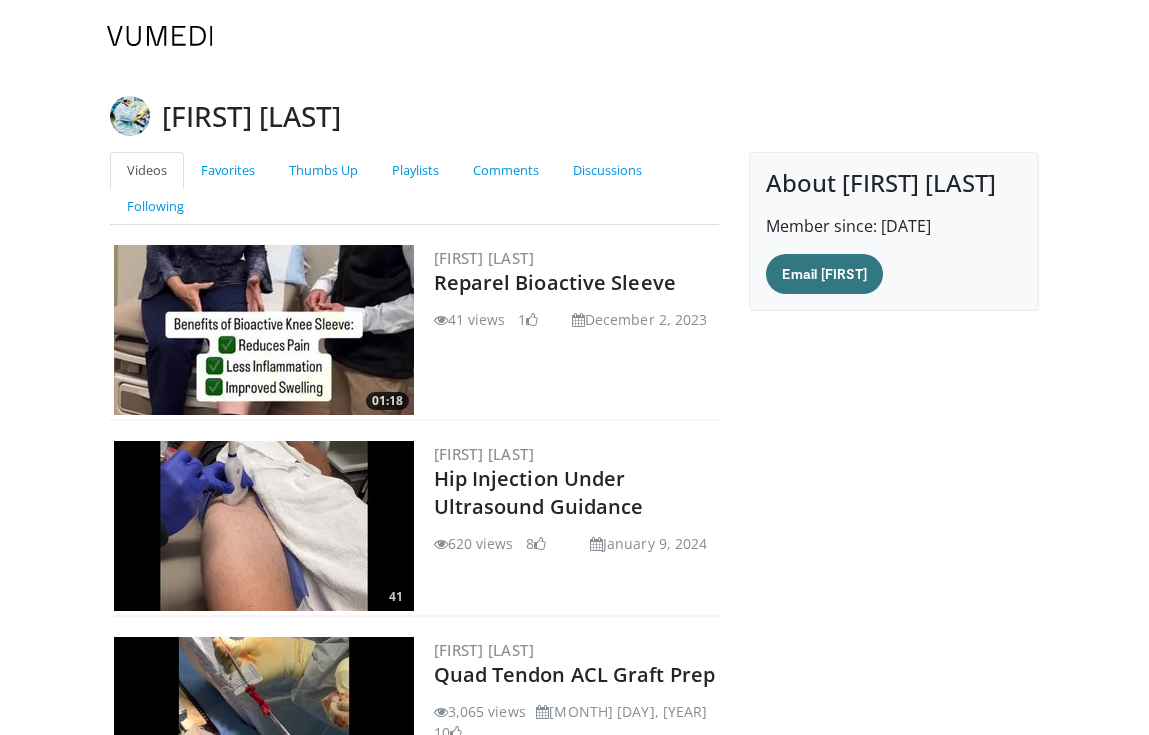 scroll, scrollTop: 0, scrollLeft: 0, axis: both 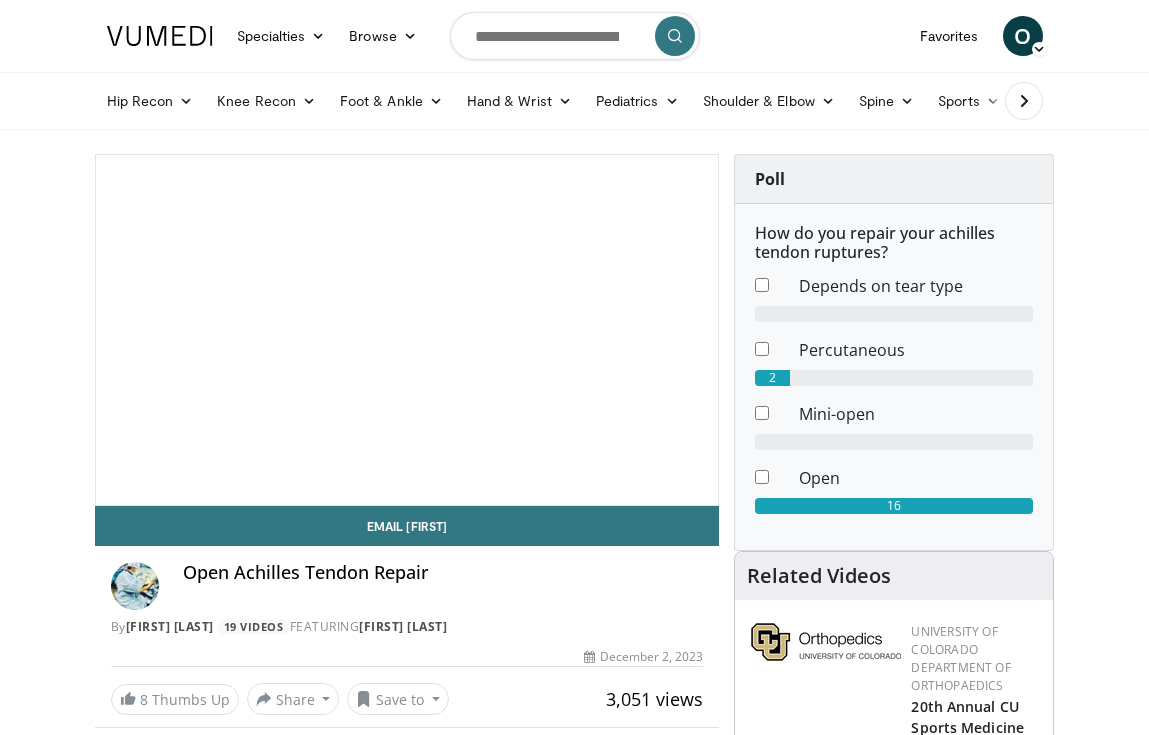 click at bounding box center (407, 330) 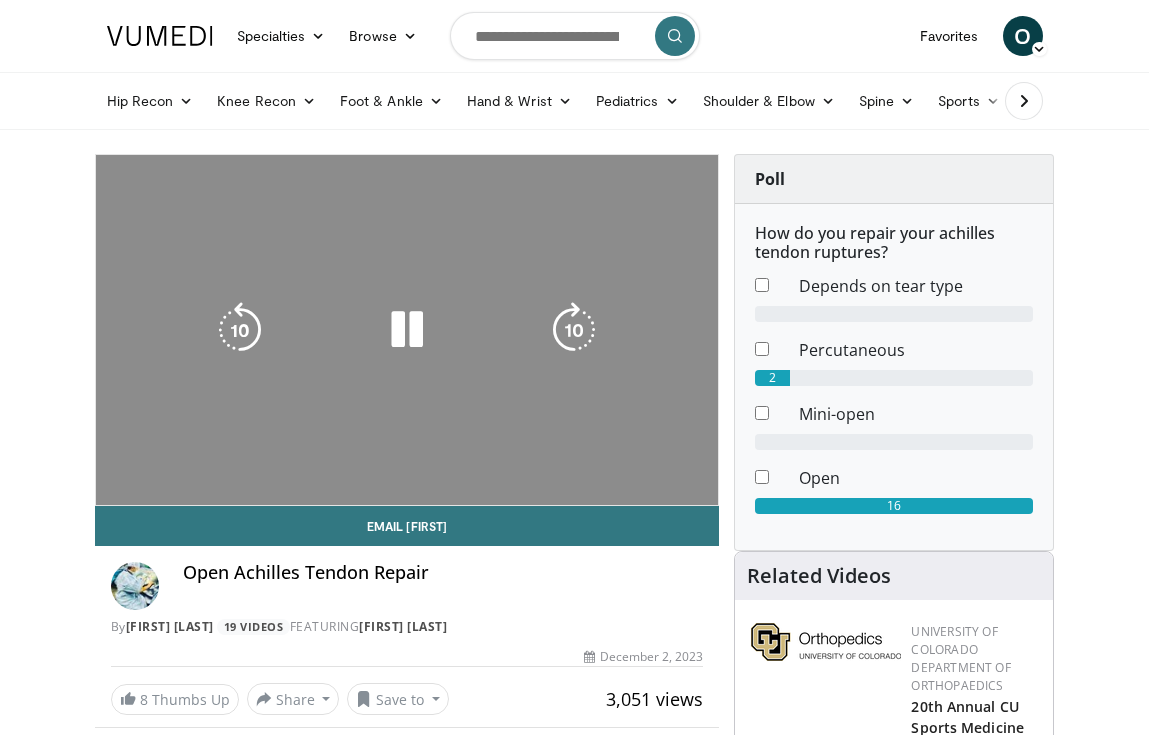 click on "10 seconds
Tap to unmute" at bounding box center [407, 330] 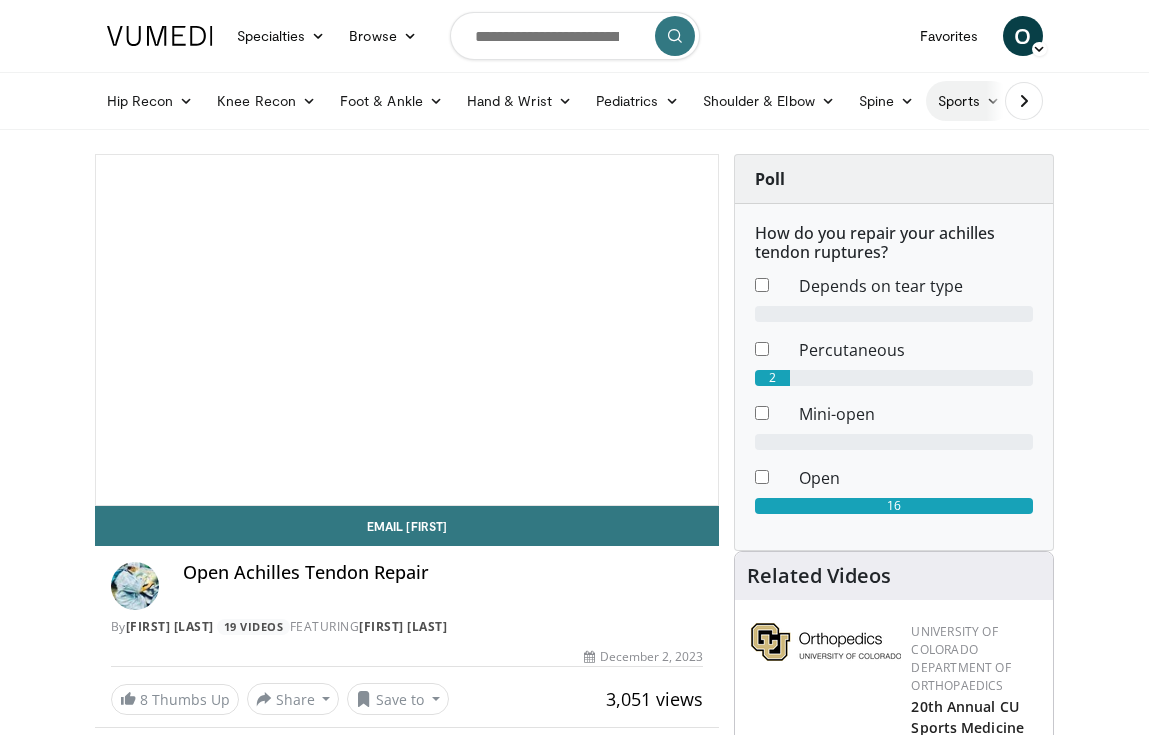 click on "Sports" at bounding box center (969, 101) 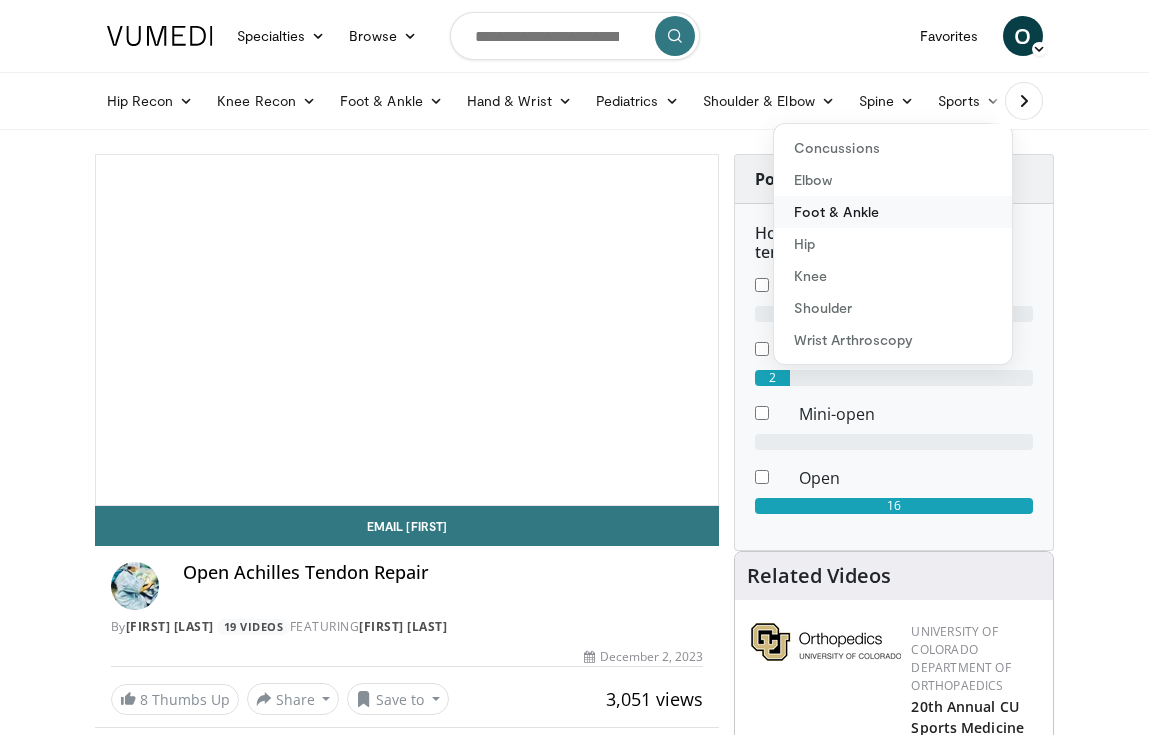click on "Foot & Ankle" at bounding box center (893, 212) 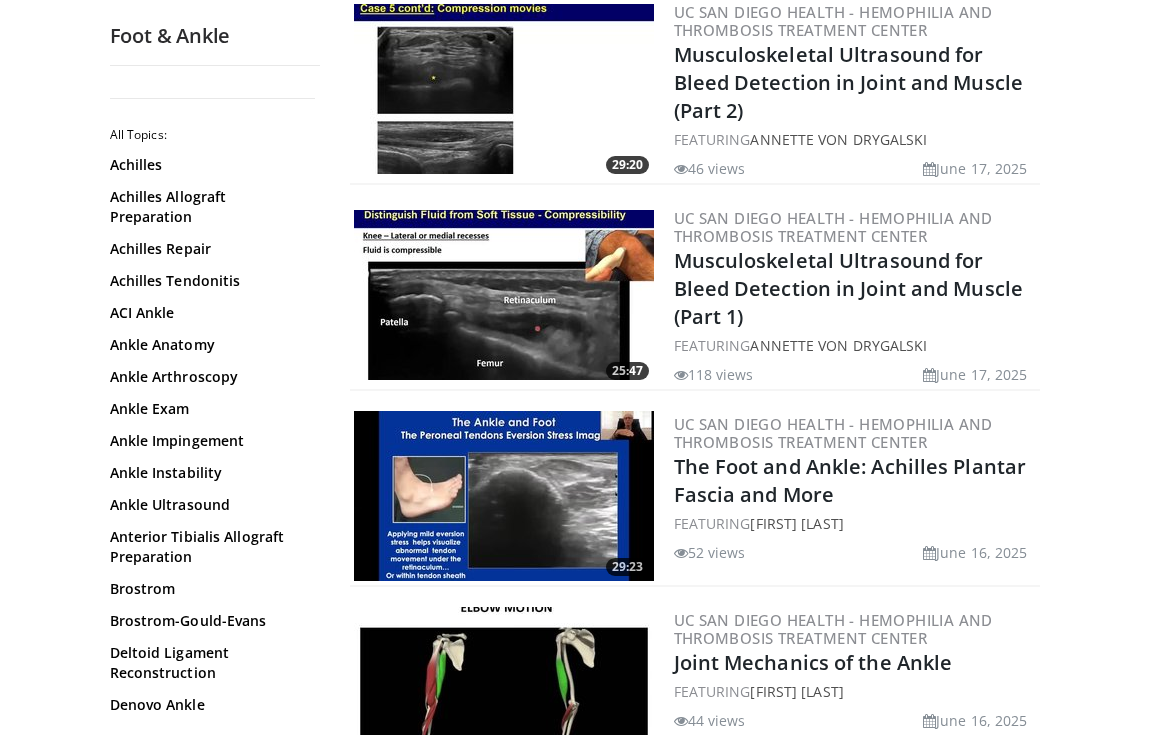 scroll, scrollTop: 1612, scrollLeft: 0, axis: vertical 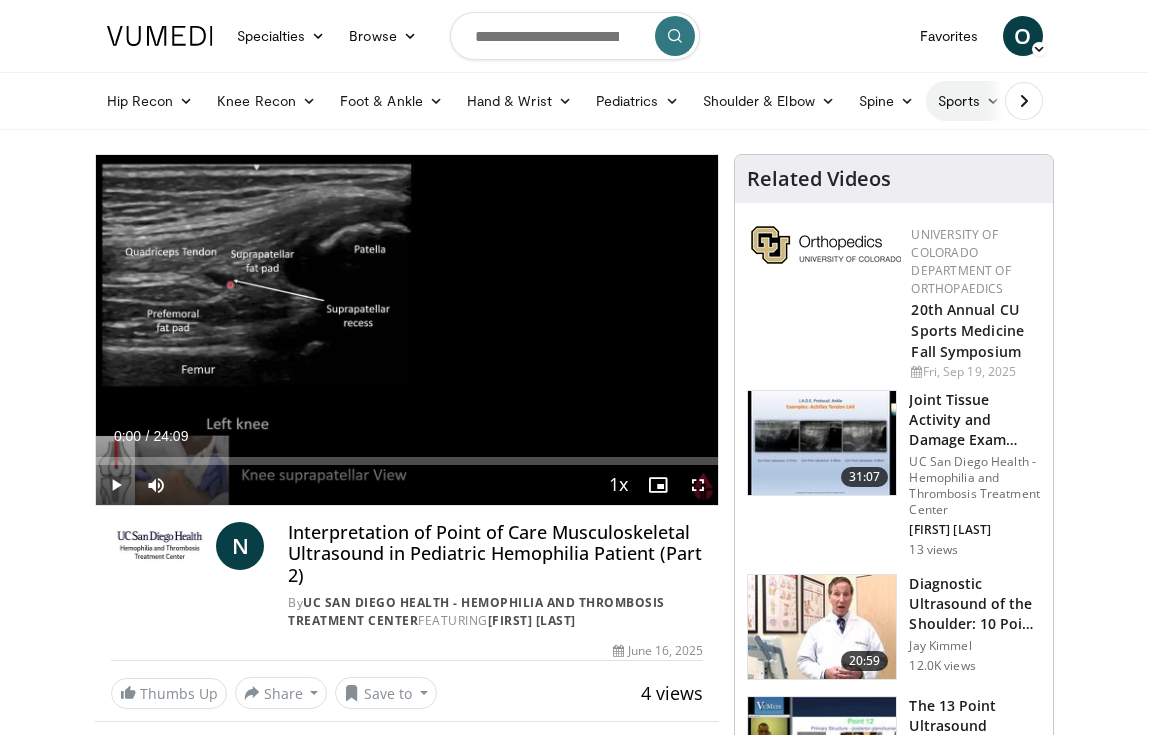 click on "Sports" at bounding box center (969, 101) 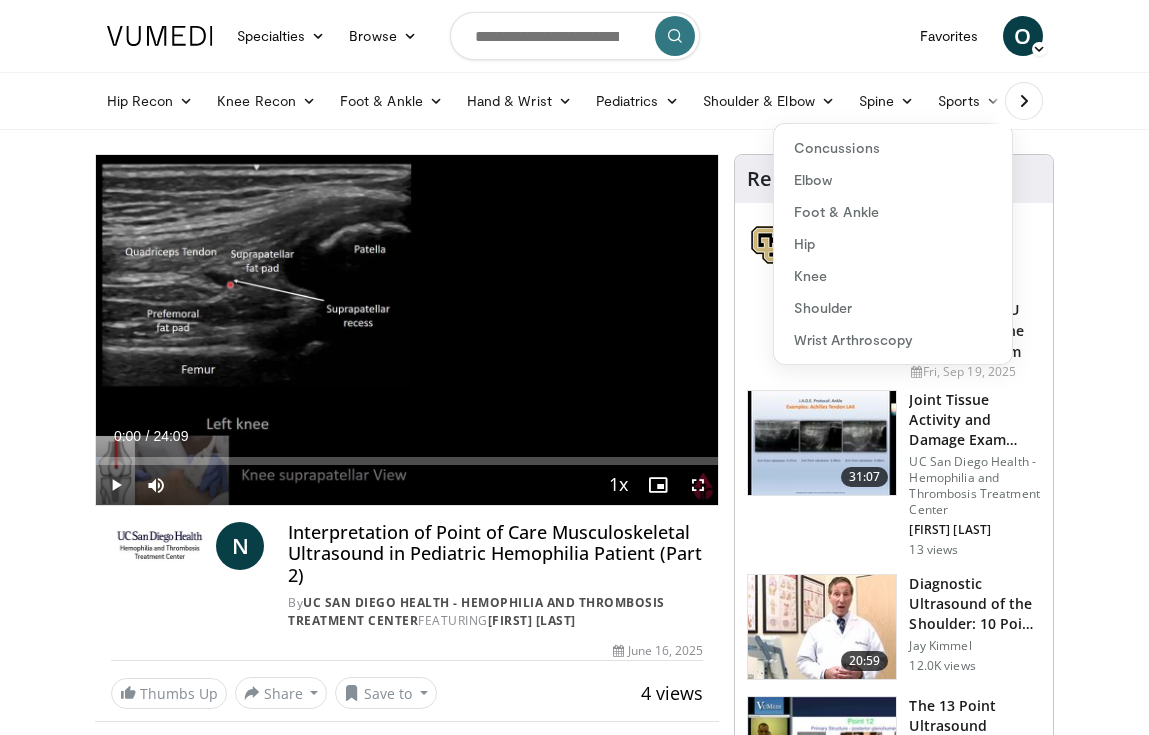 click on "Specialties
Adult & Family Medicine
Allergy, Asthma, Immunology
Anesthesiology
Cardiology
Dental
Dermatology
Endocrinology
Gastroenterology & Hepatology
General Surgery
Hematology & Oncology
Infectious Disease
Nephrology
Neurology
Neurosurgery
Obstetrics & Gynecology
Ophthalmology
Oral Maxillofacial
Orthopaedics
Otolaryngology
Pediatrics
Plastic Surgery
Podiatry
Psychiatry
Pulmonology
Radiation Oncology
Radiology
Rheumatology
Urology" at bounding box center (574, 1892) 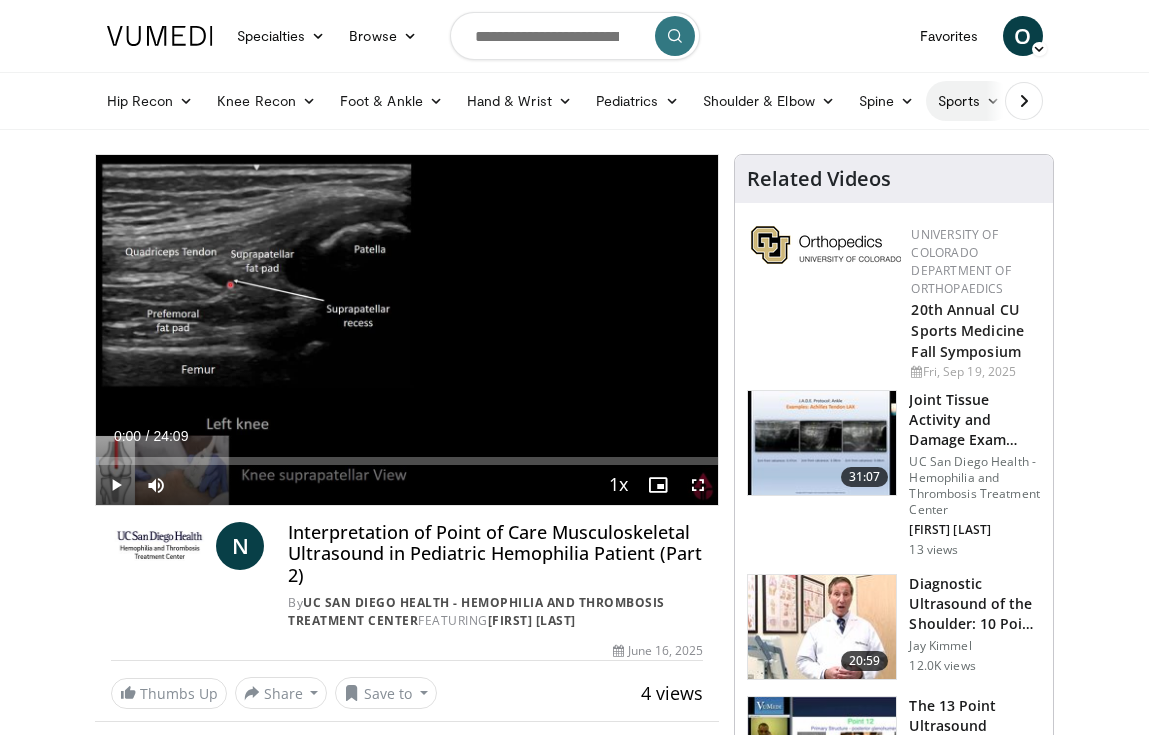click on "Sports" at bounding box center (969, 101) 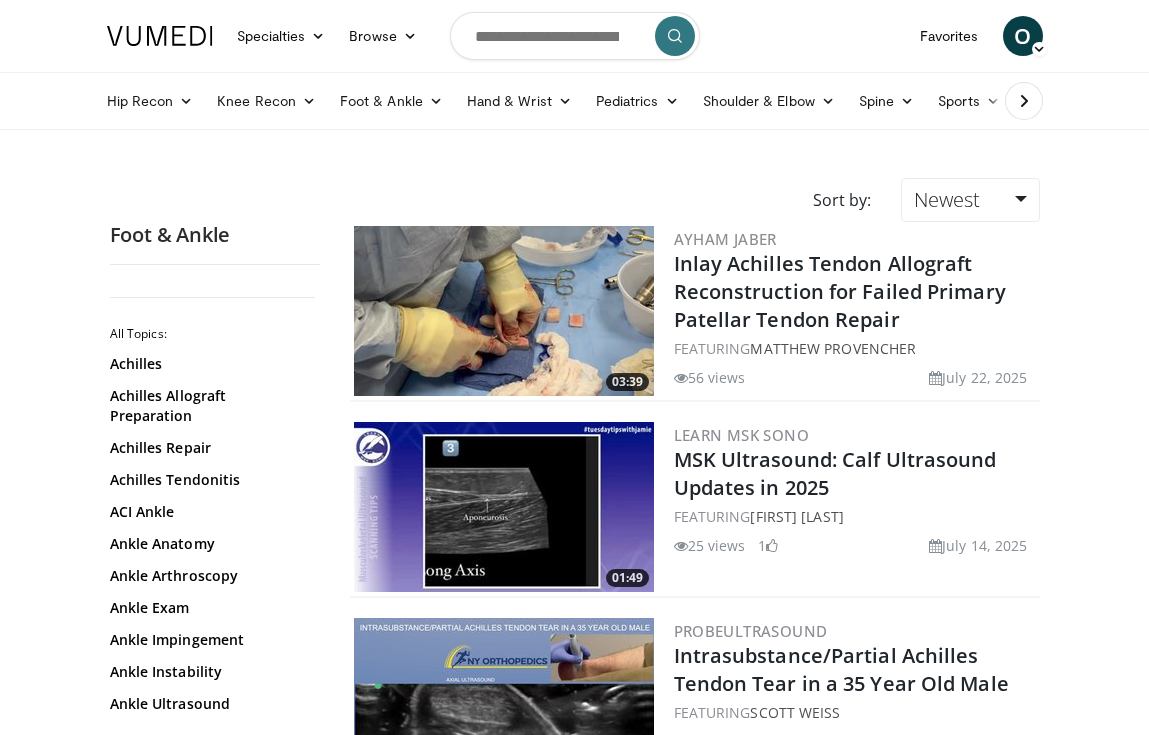 scroll, scrollTop: 0, scrollLeft: 0, axis: both 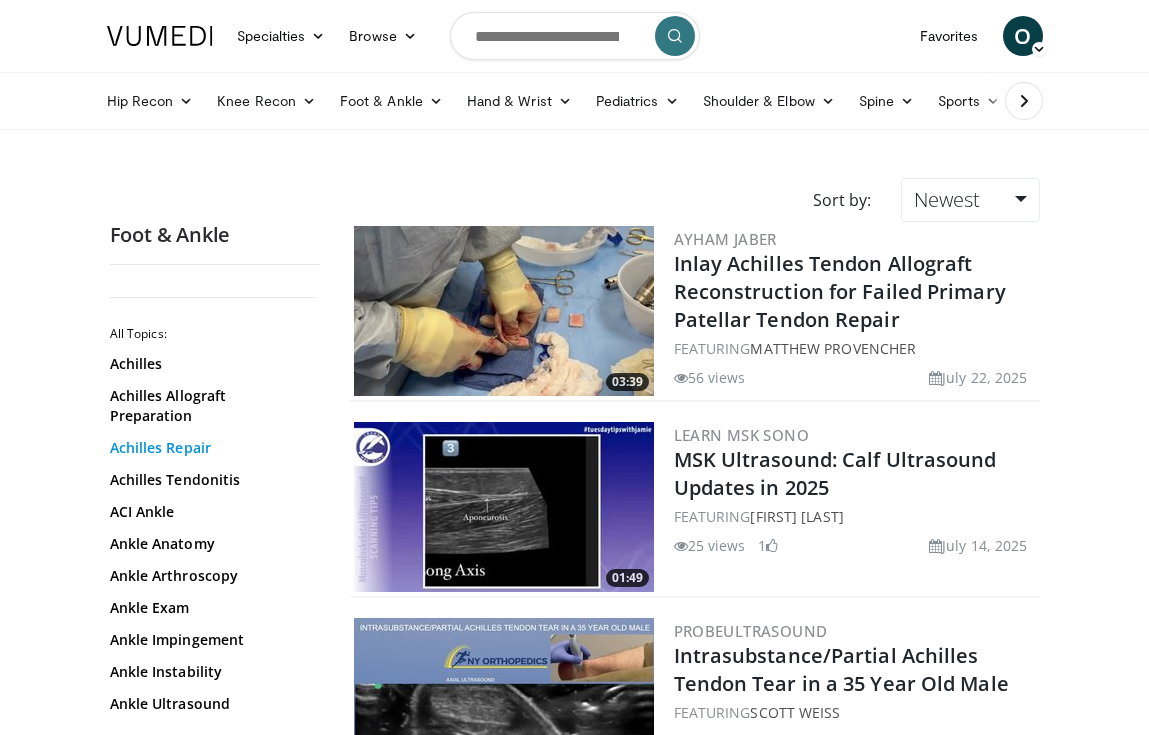 click on "Achilles Repair" at bounding box center [210, 448] 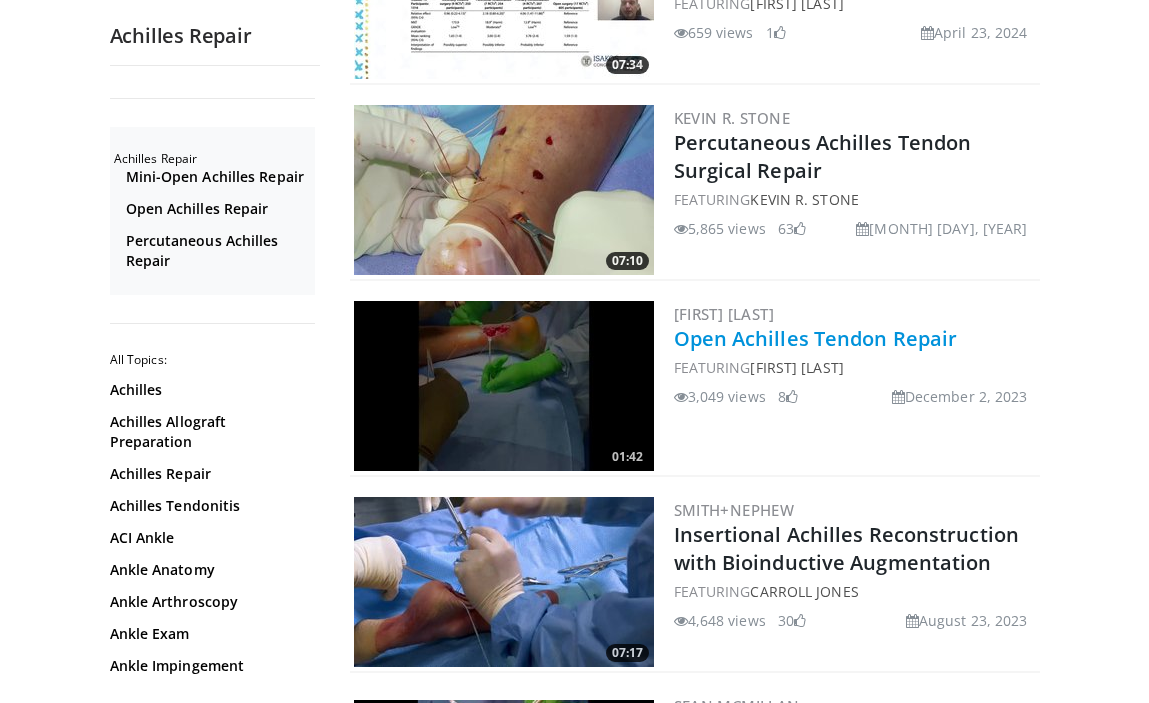 scroll, scrollTop: 1990, scrollLeft: 0, axis: vertical 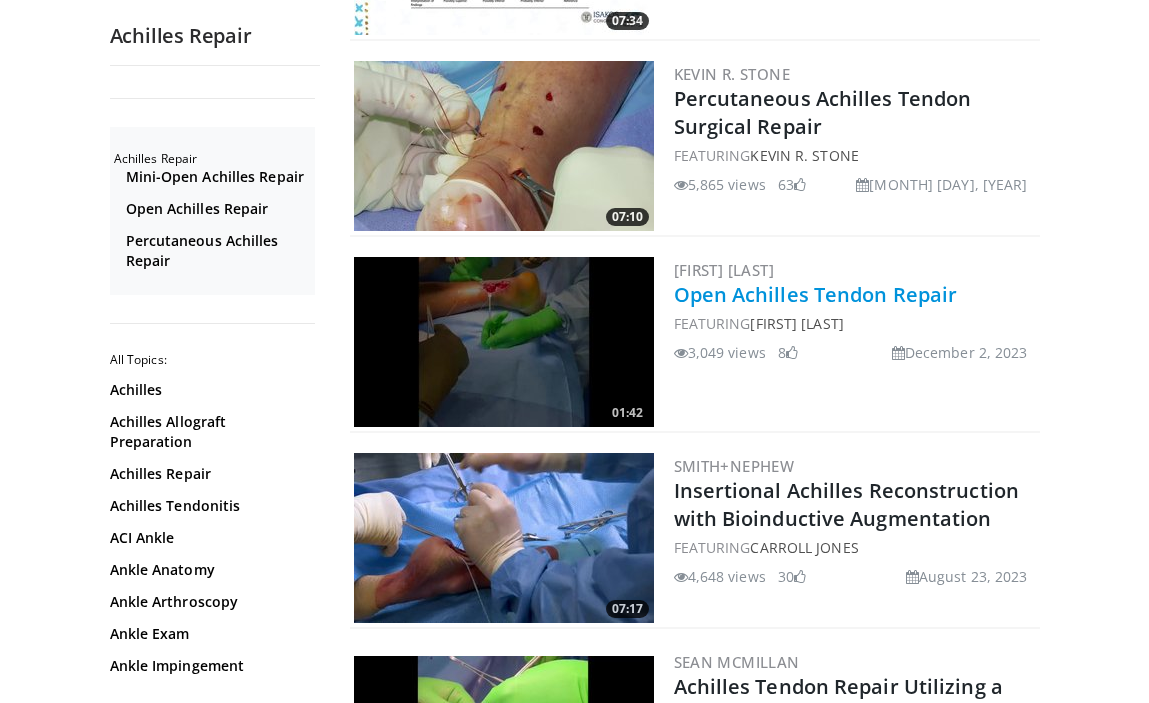 click on "Open Achilles Tendon Repair" at bounding box center (816, 294) 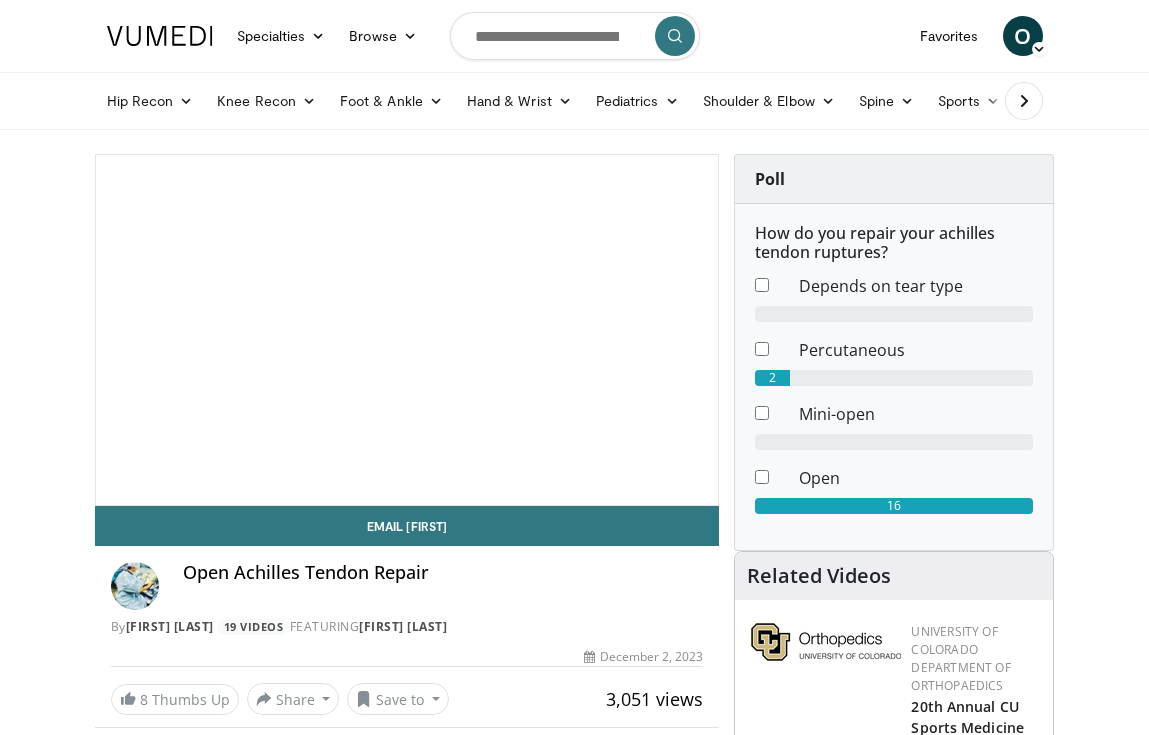 scroll, scrollTop: 0, scrollLeft: 0, axis: both 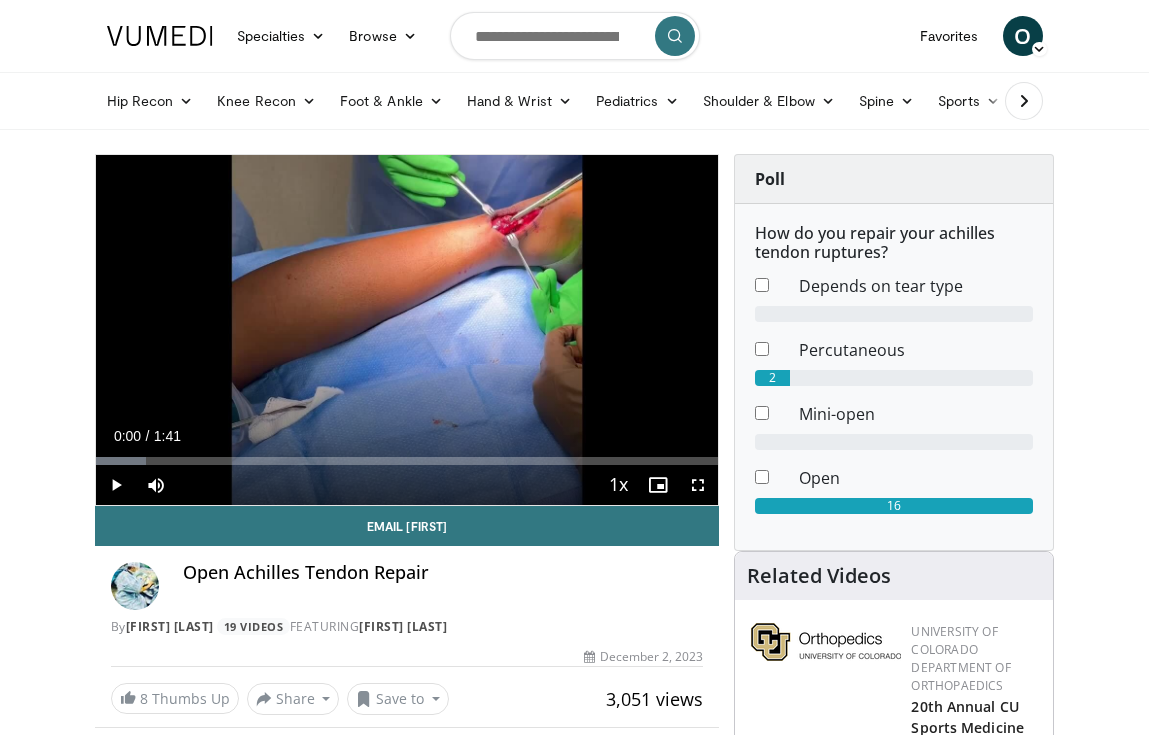 click at bounding box center [116, 485] 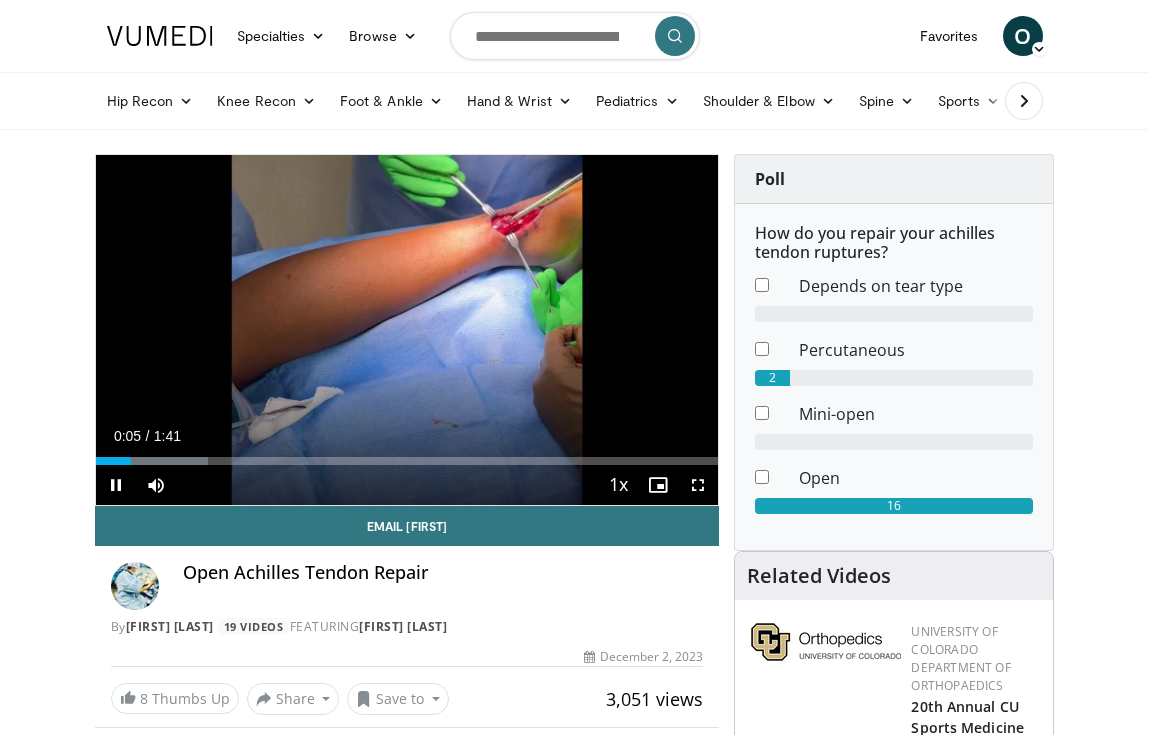 click at bounding box center [698, 485] 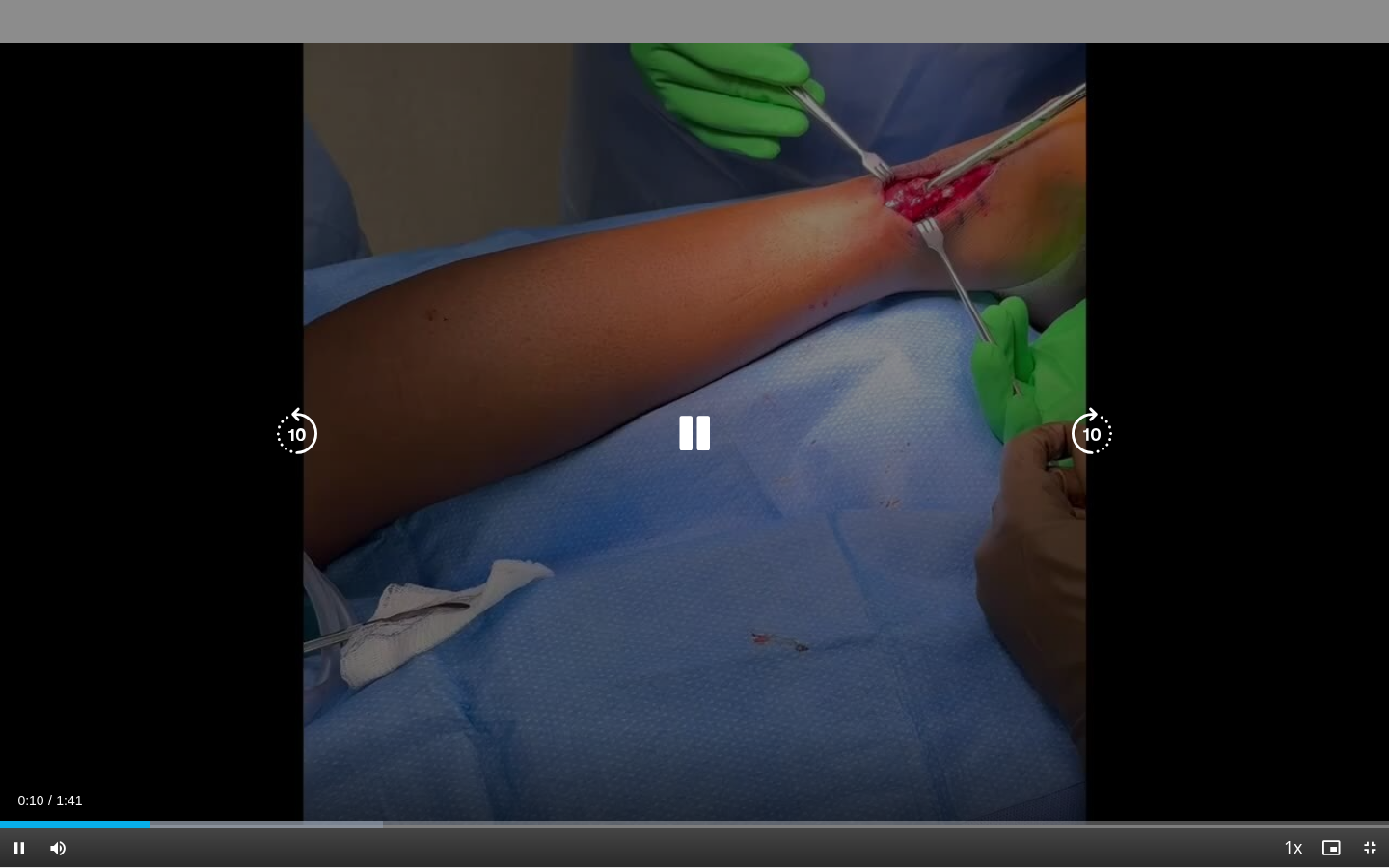 click at bounding box center (694, 434) 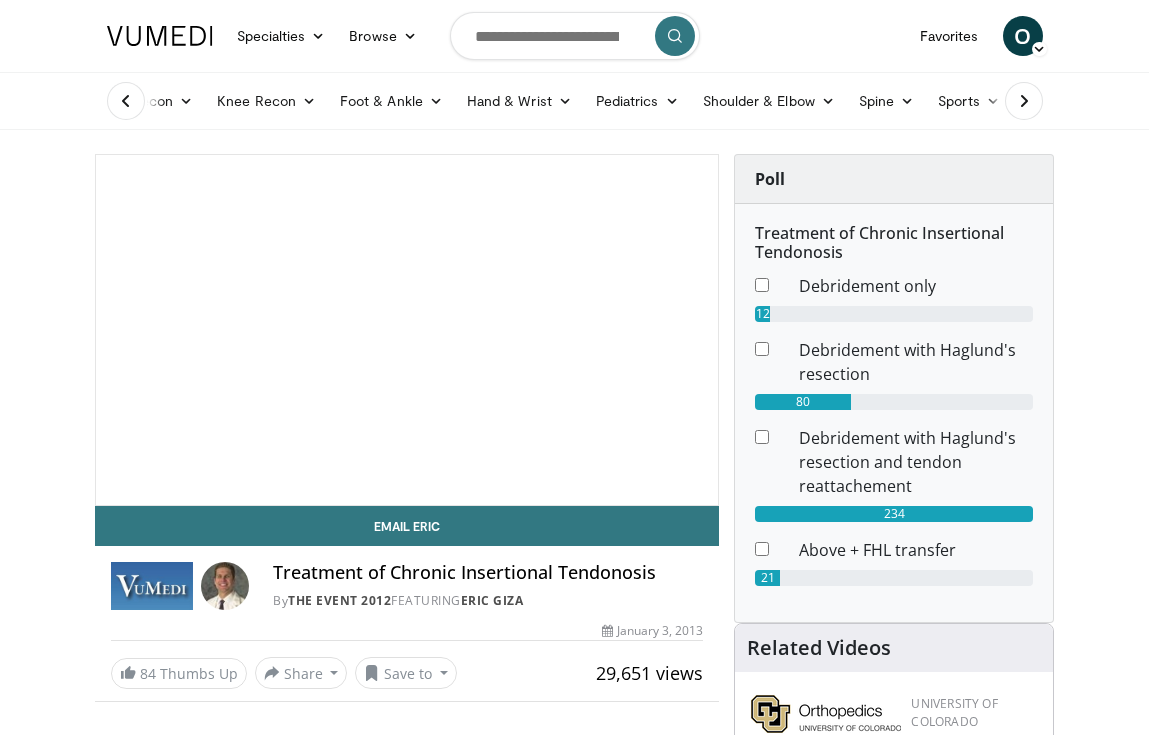 scroll, scrollTop: 0, scrollLeft: 0, axis: both 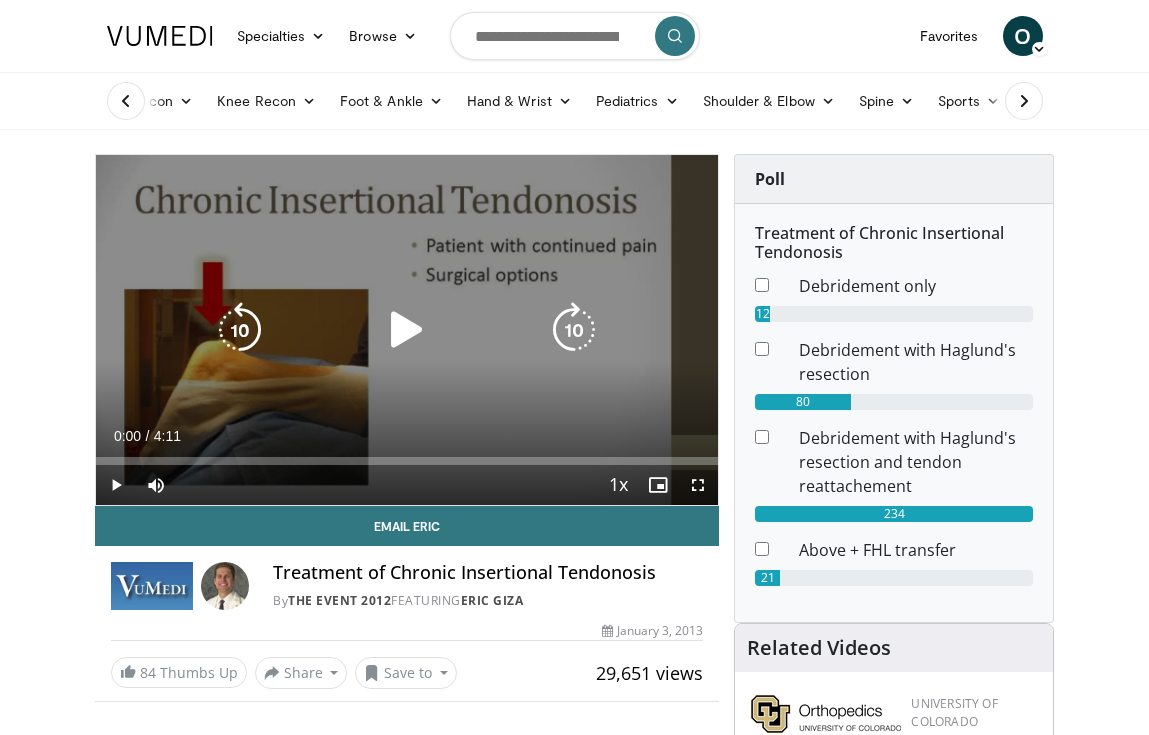 click at bounding box center [407, 330] 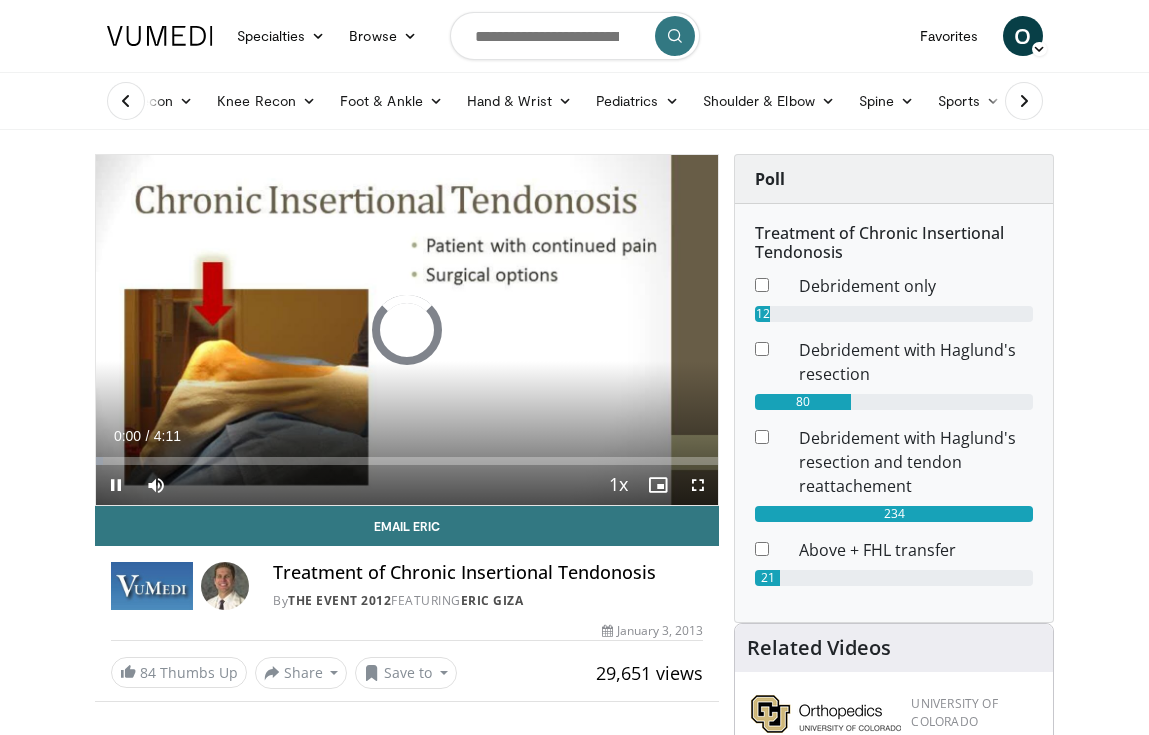 click at bounding box center (698, 485) 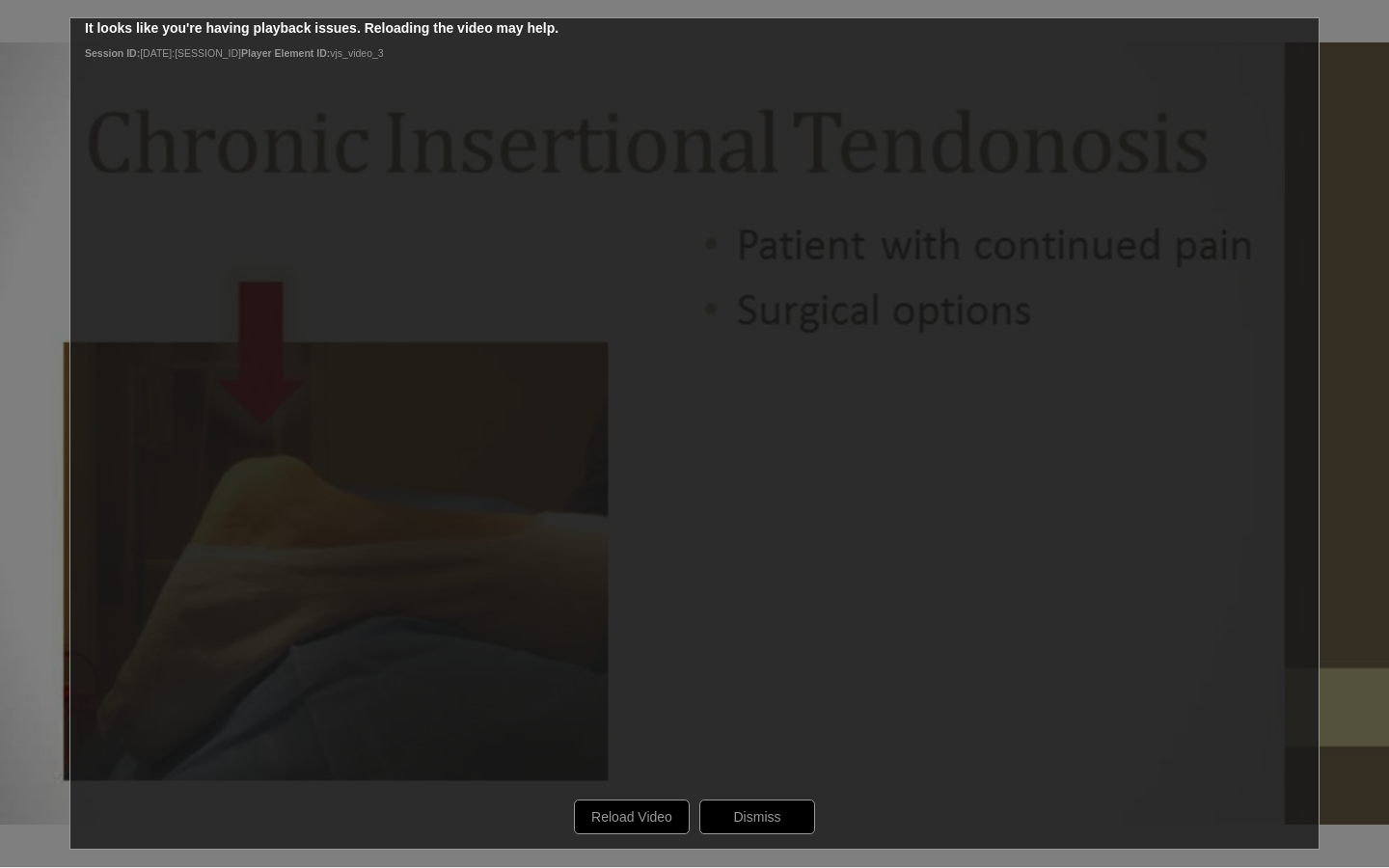 click on "10 seconds
Tap to unmute" at bounding box center (694, 433) 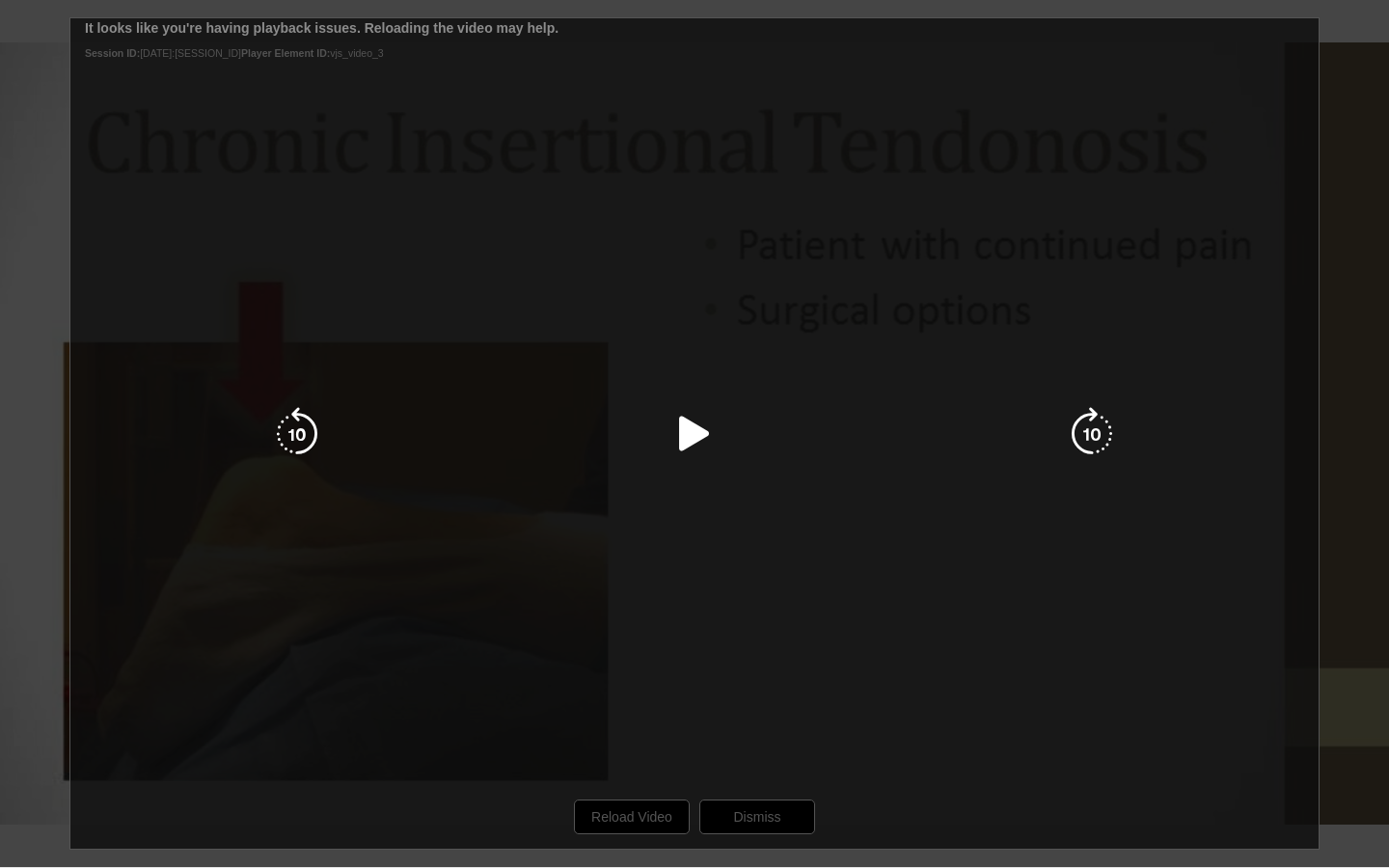 click at bounding box center [694, 434] 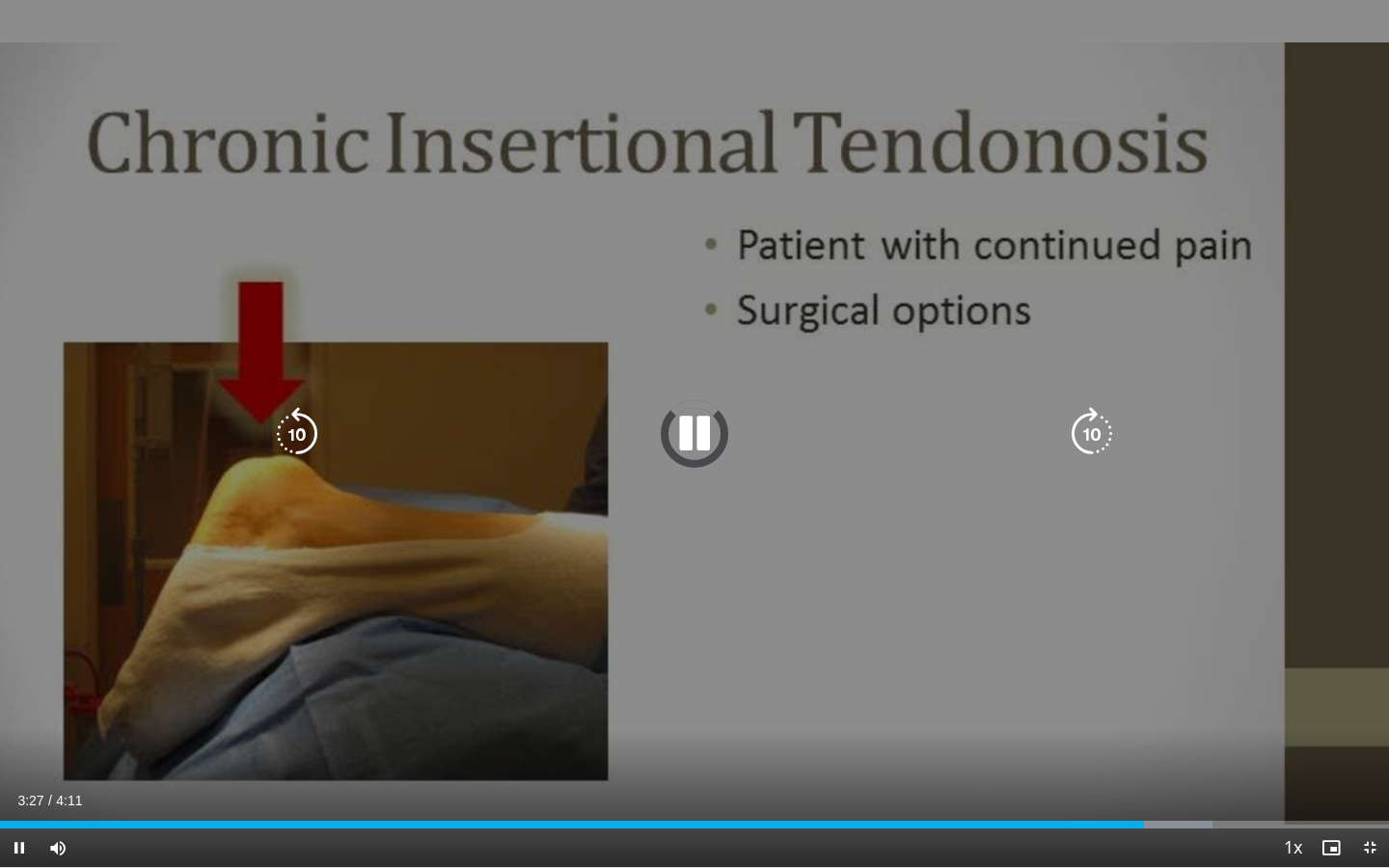 click at bounding box center [694, 434] 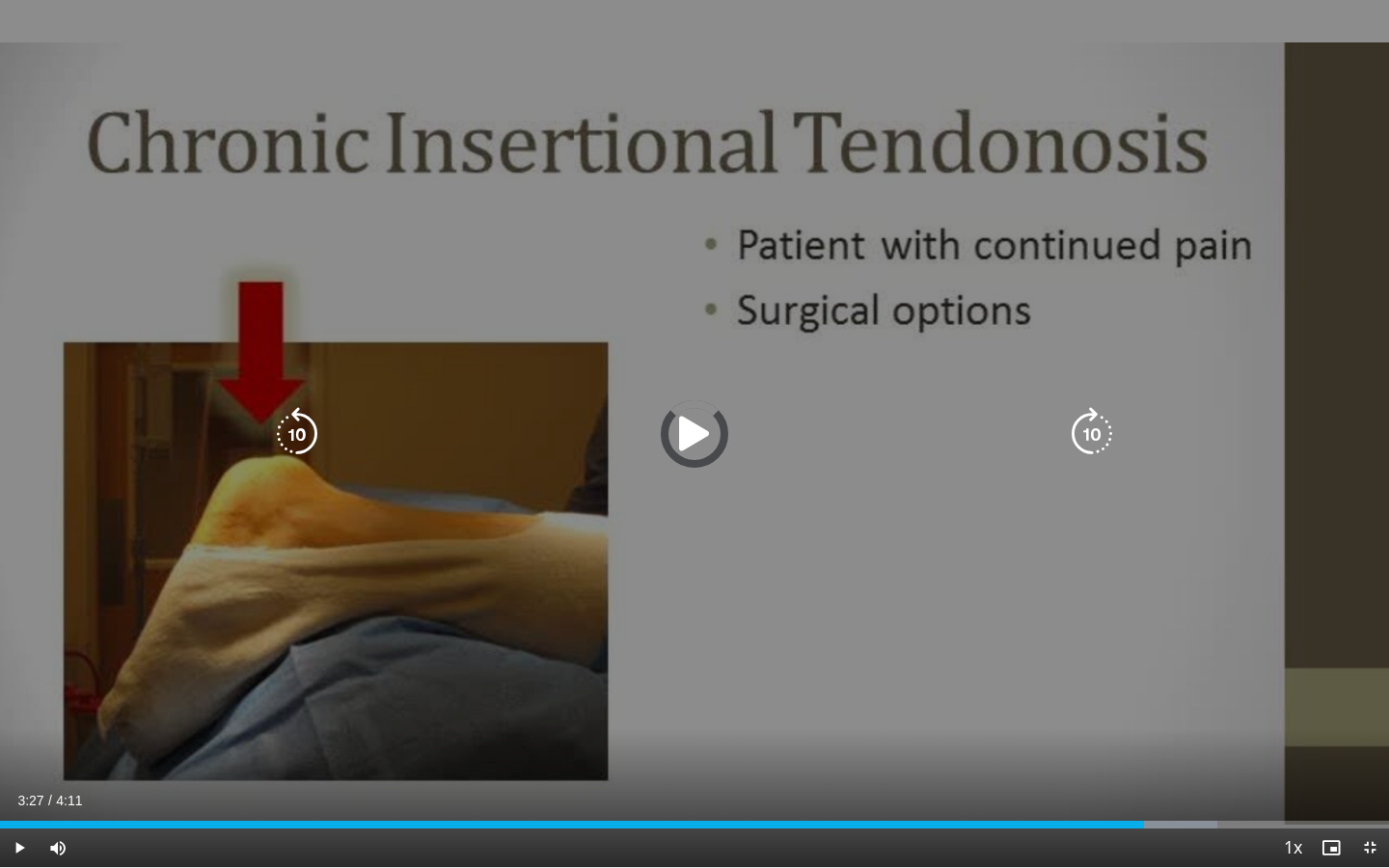 click at bounding box center [694, 434] 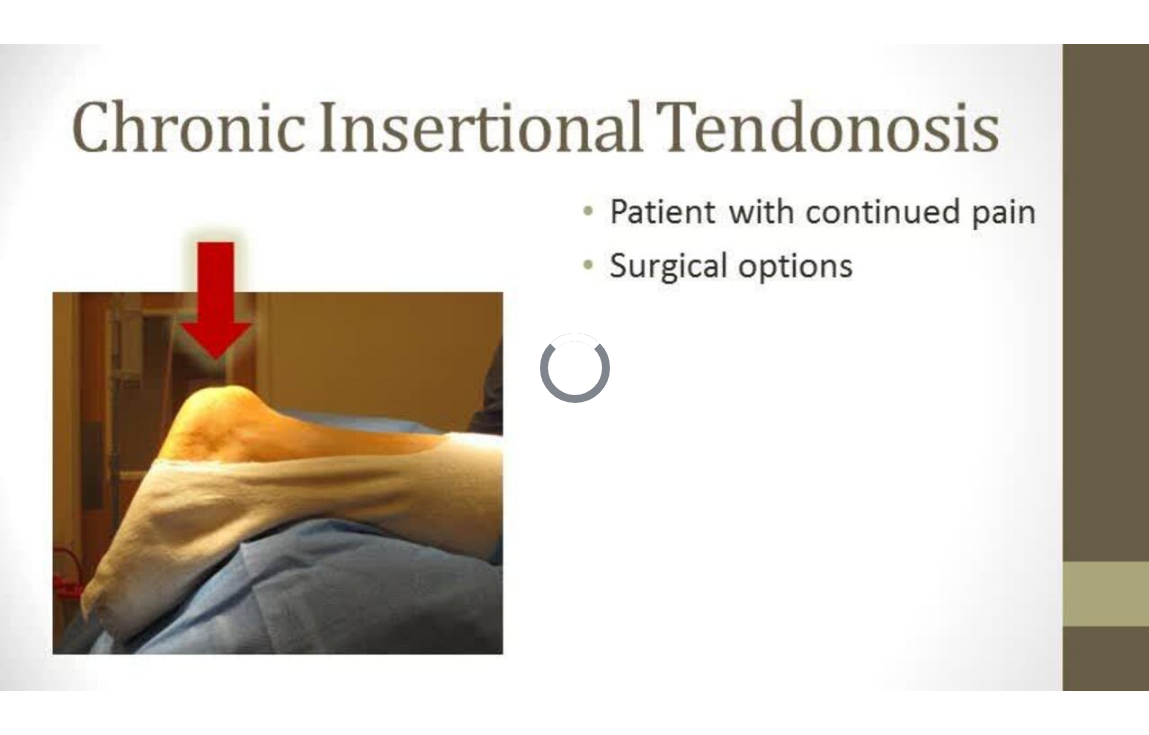 scroll, scrollTop: 0, scrollLeft: 0, axis: both 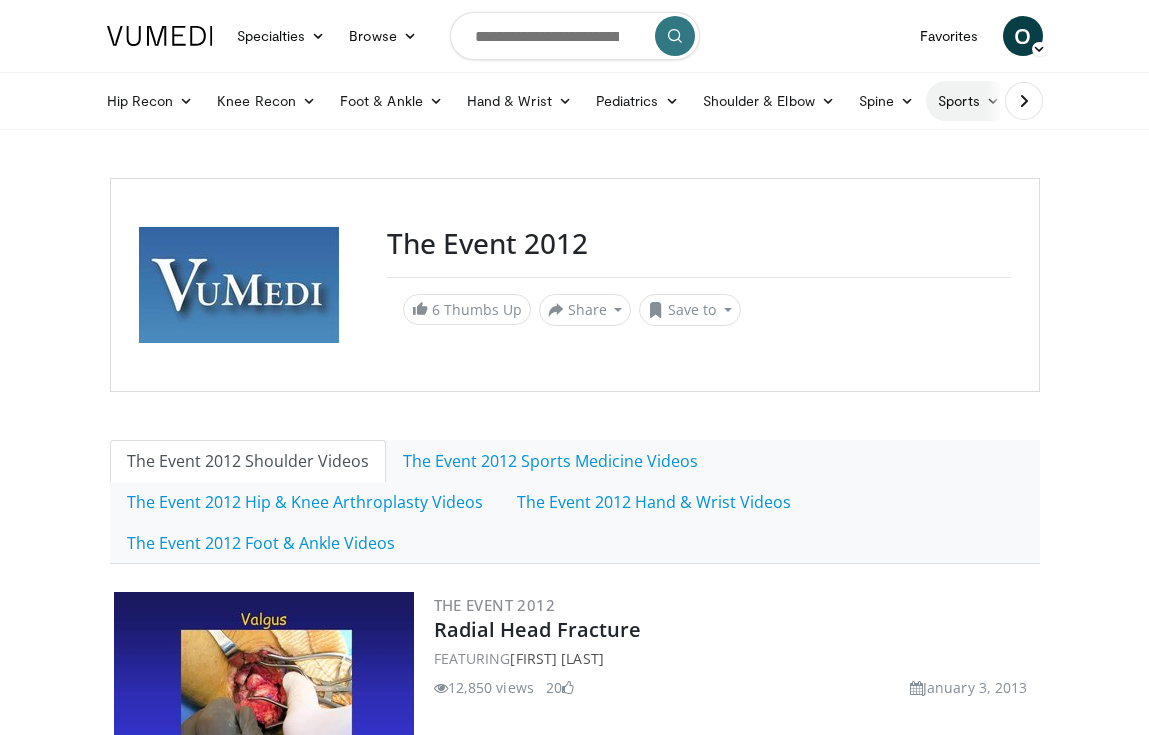 click on "Sports" at bounding box center (969, 101) 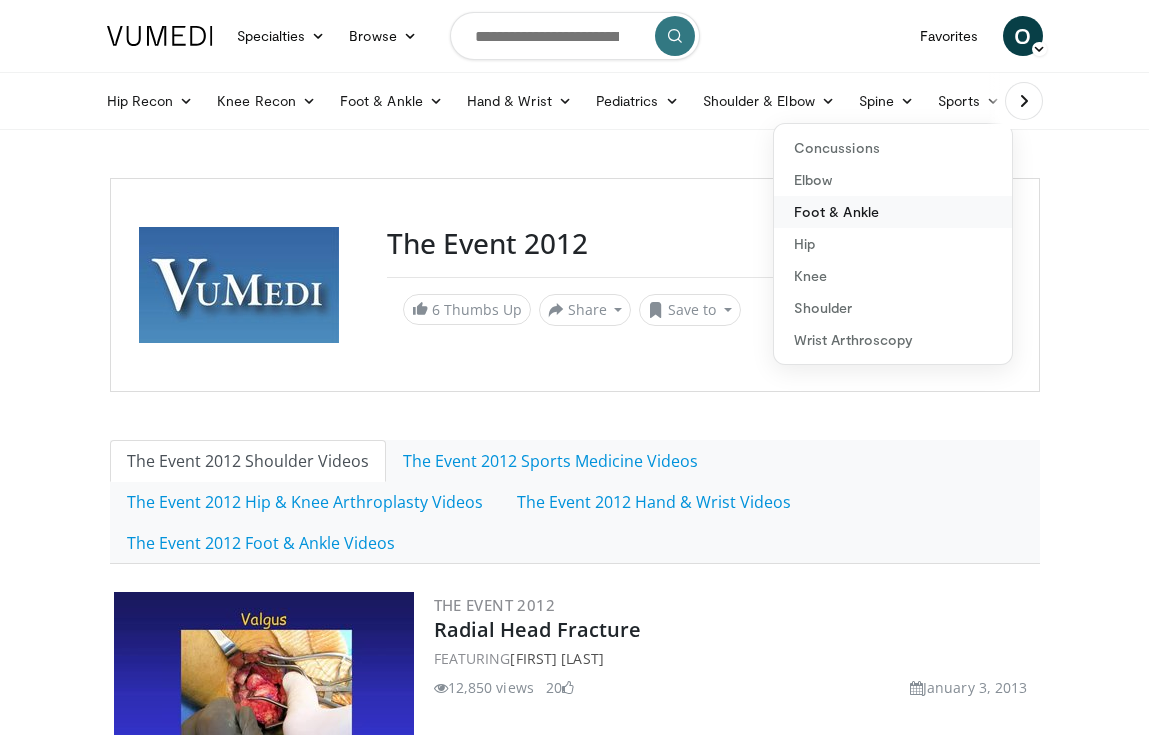 click on "Foot & Ankle" at bounding box center (893, 212) 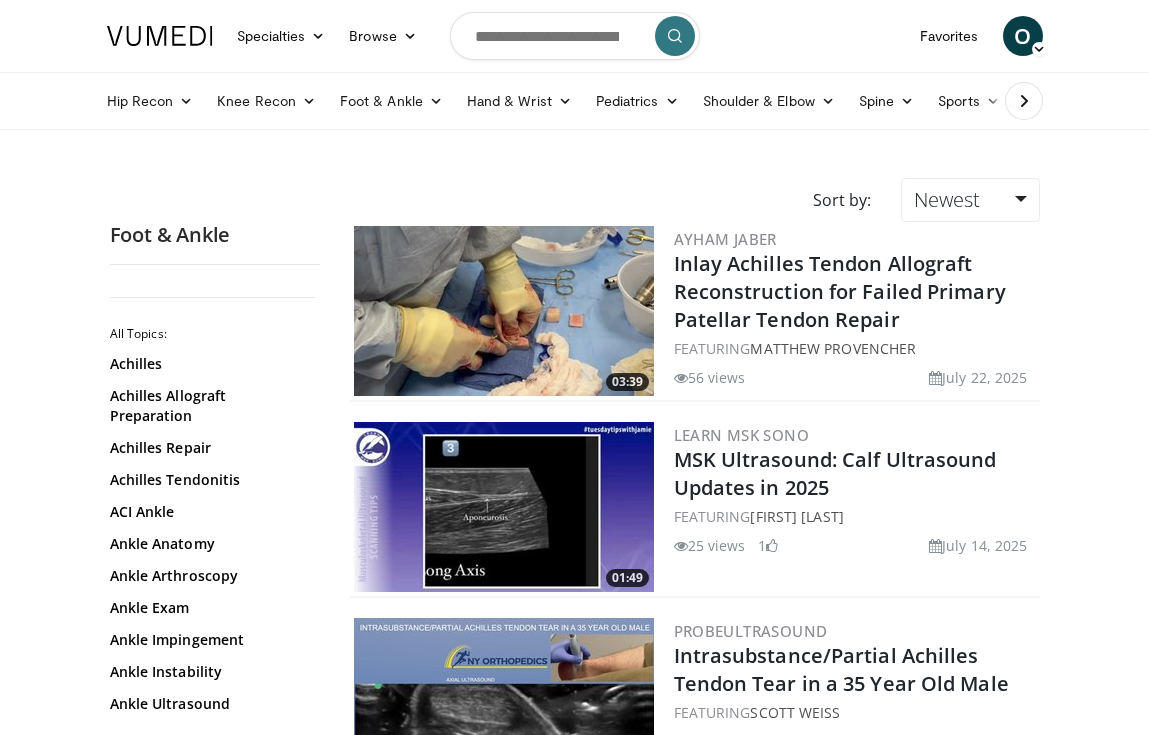 scroll, scrollTop: 0, scrollLeft: 0, axis: both 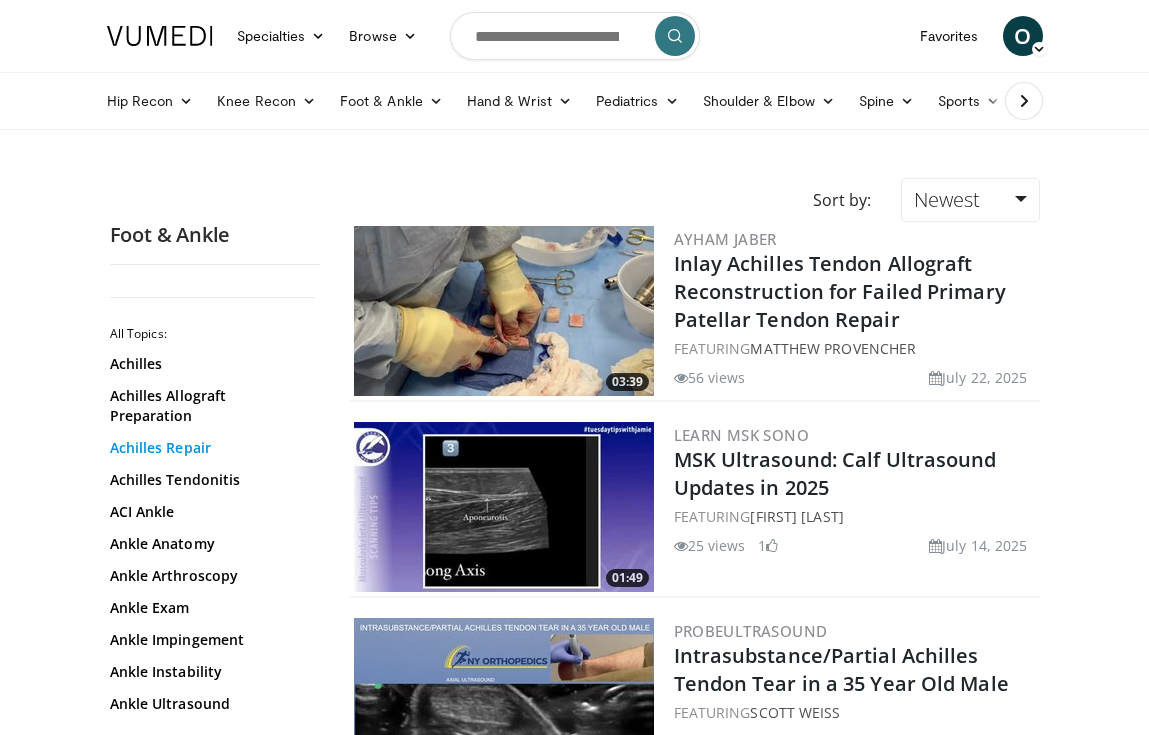 click on "Achilles Repair" at bounding box center [210, 448] 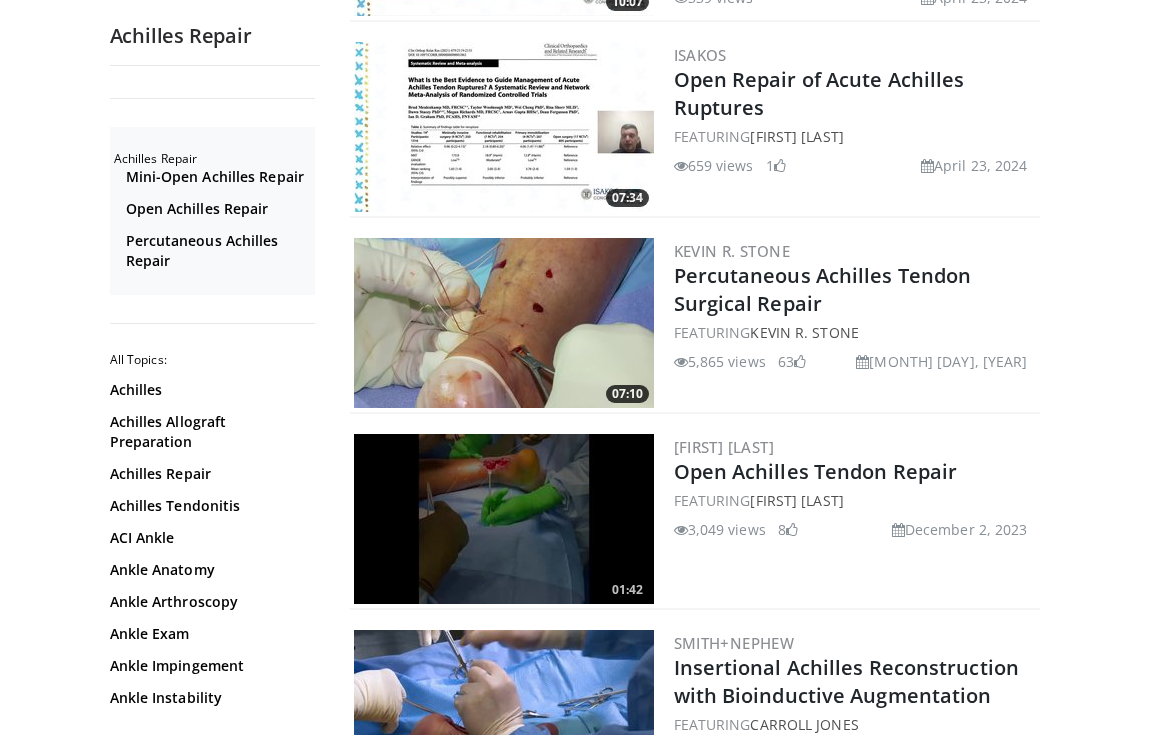 scroll, scrollTop: 1815, scrollLeft: 0, axis: vertical 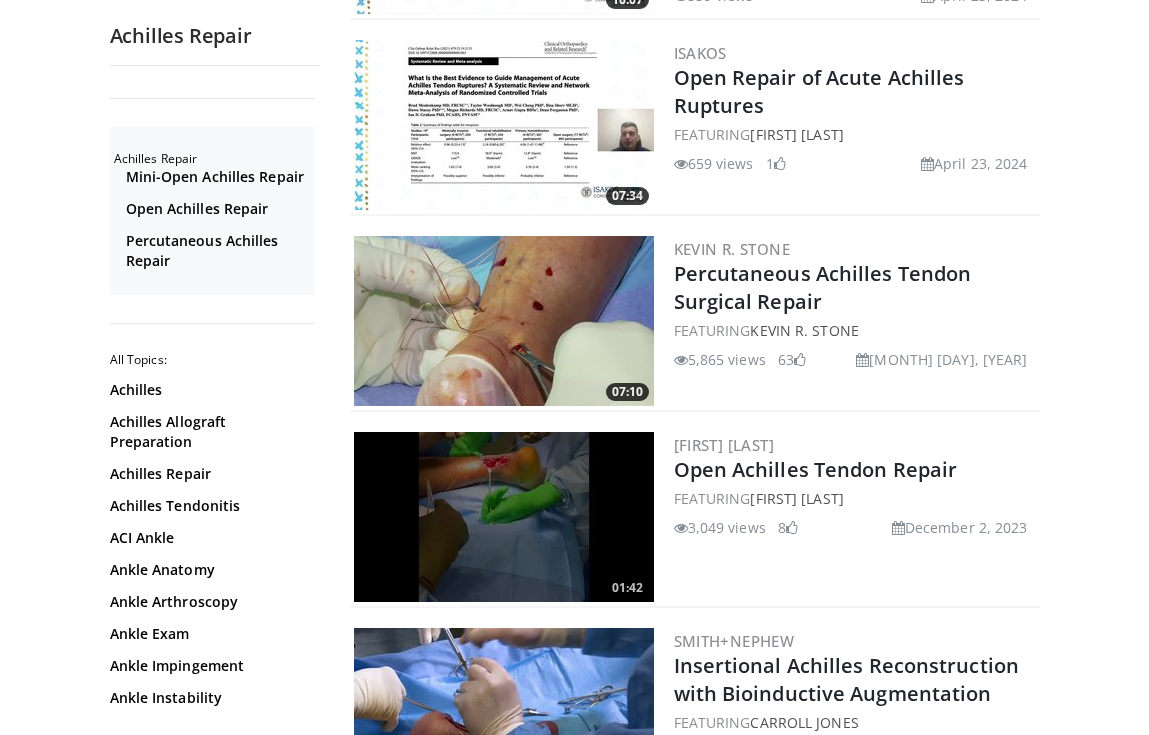 click at bounding box center (504, 517) 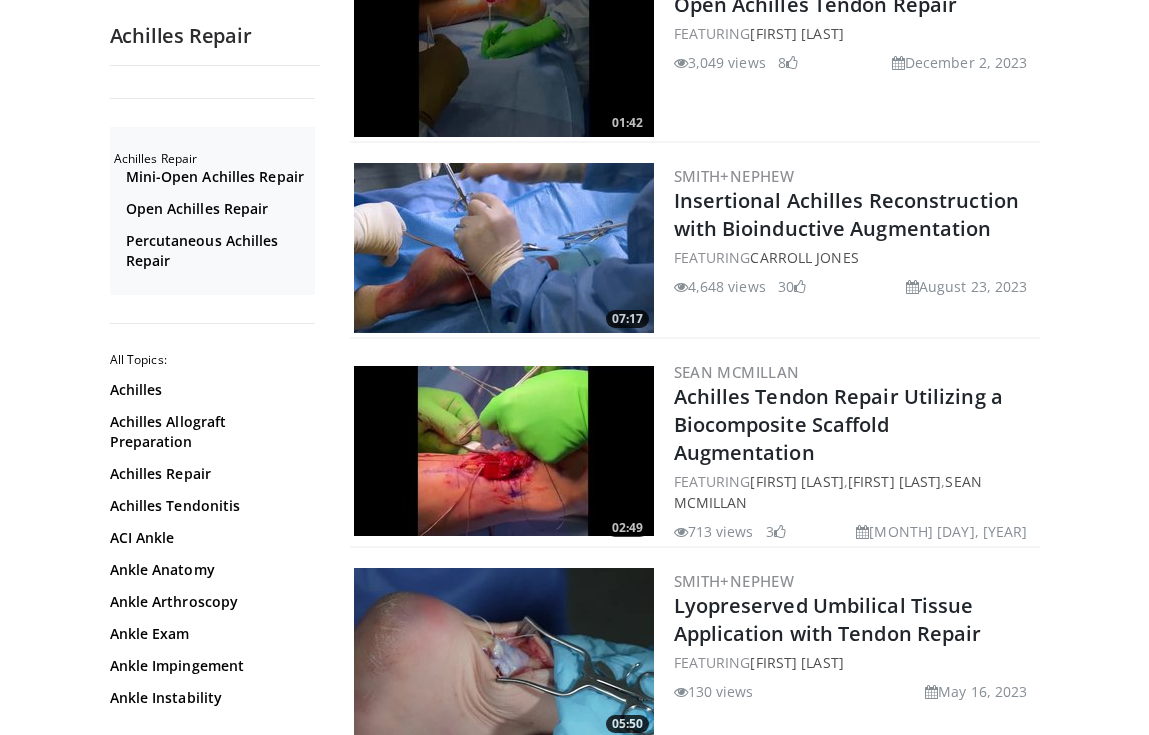 scroll, scrollTop: 2299, scrollLeft: 0, axis: vertical 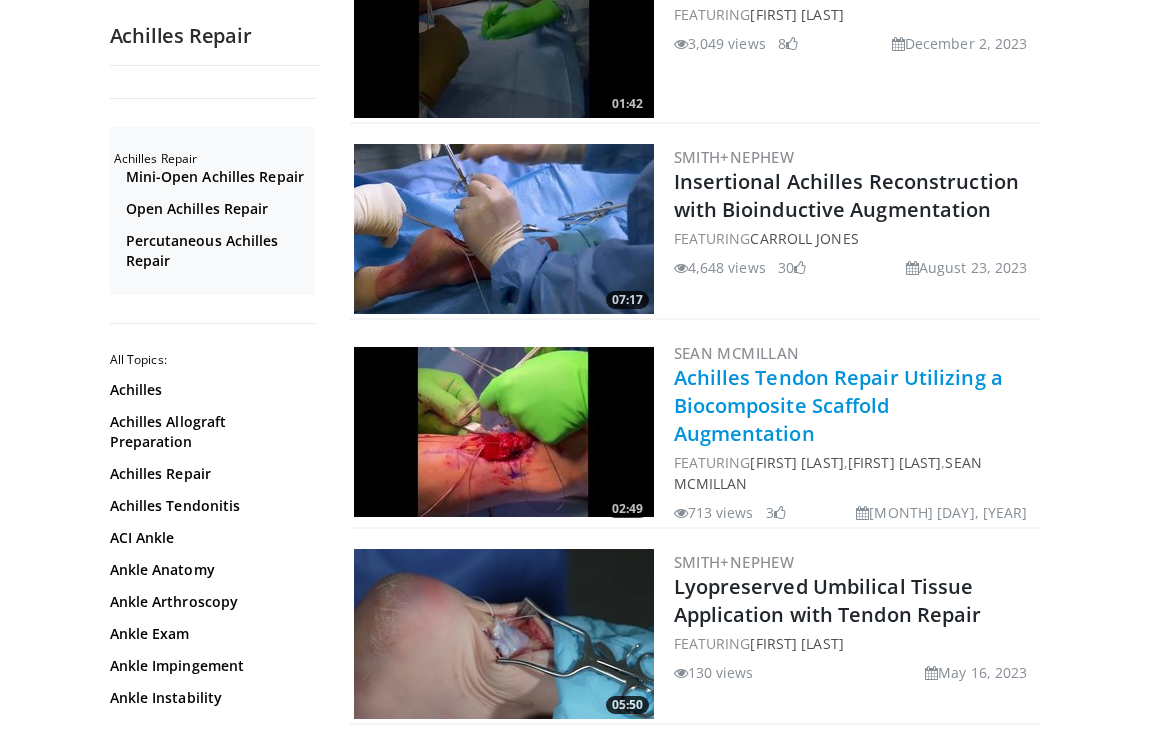 click on "Achilles Tendon Repair Utilizing a Biocomposite Scaffold Augmentation" at bounding box center (838, 405) 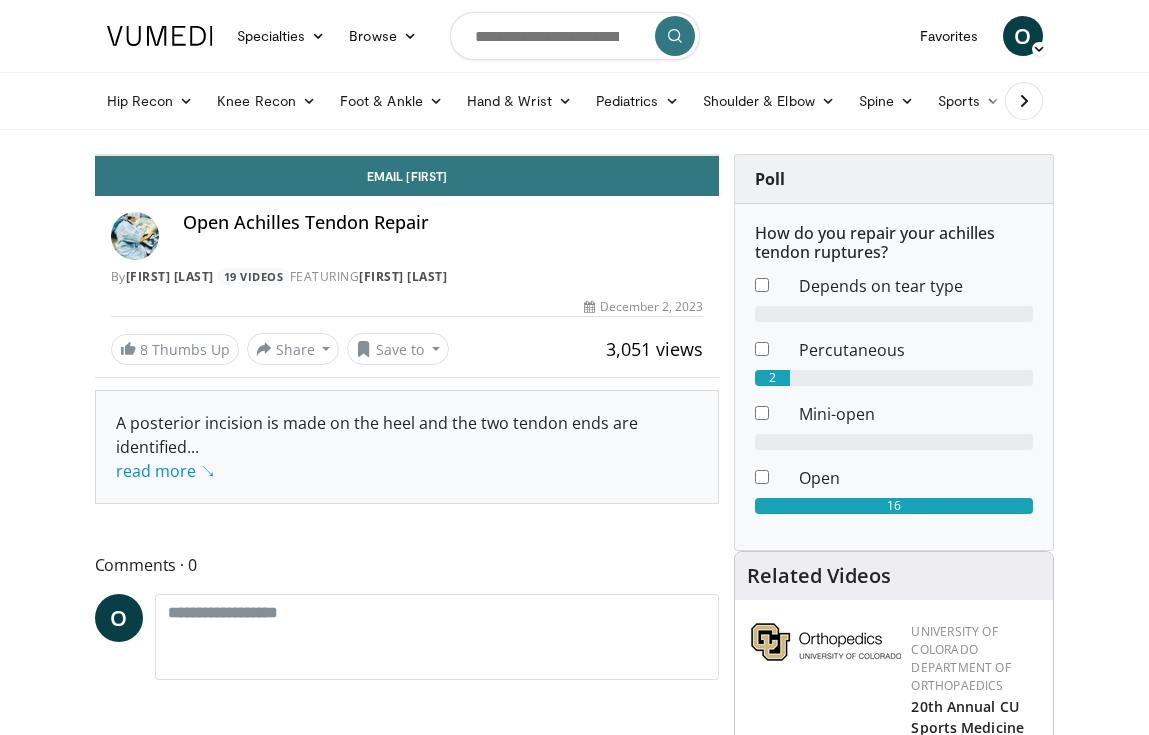 scroll, scrollTop: 0, scrollLeft: 0, axis: both 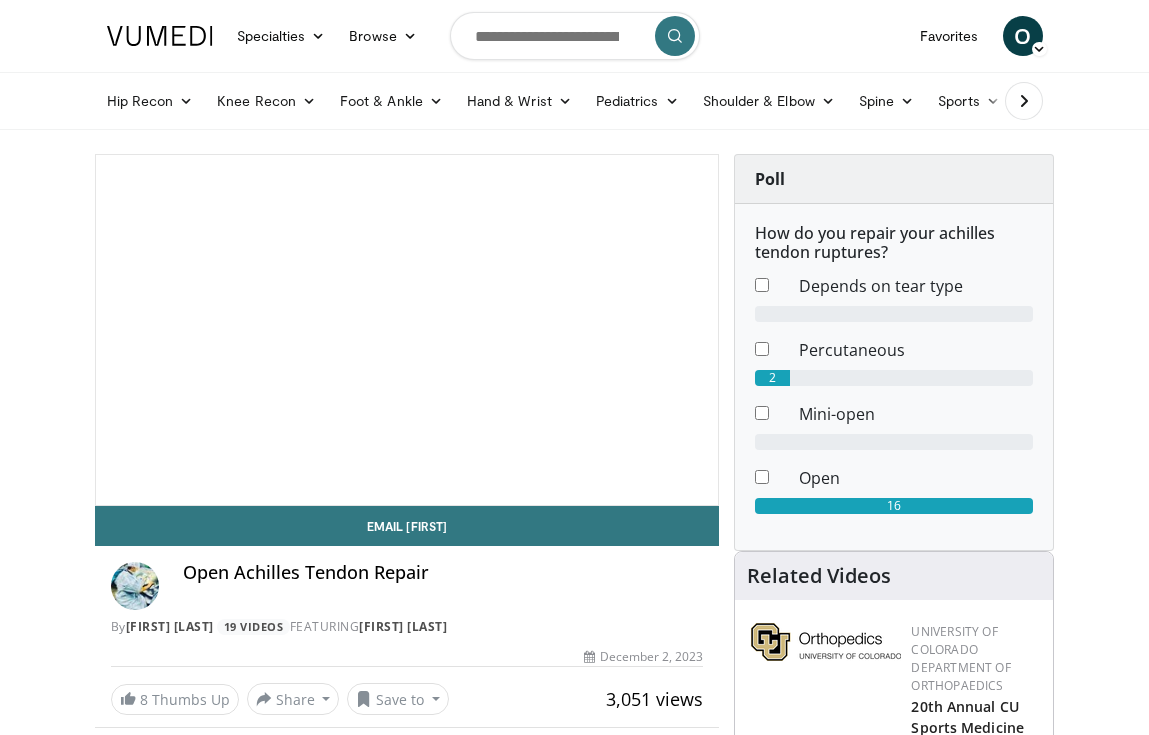 click at bounding box center (407, 330) 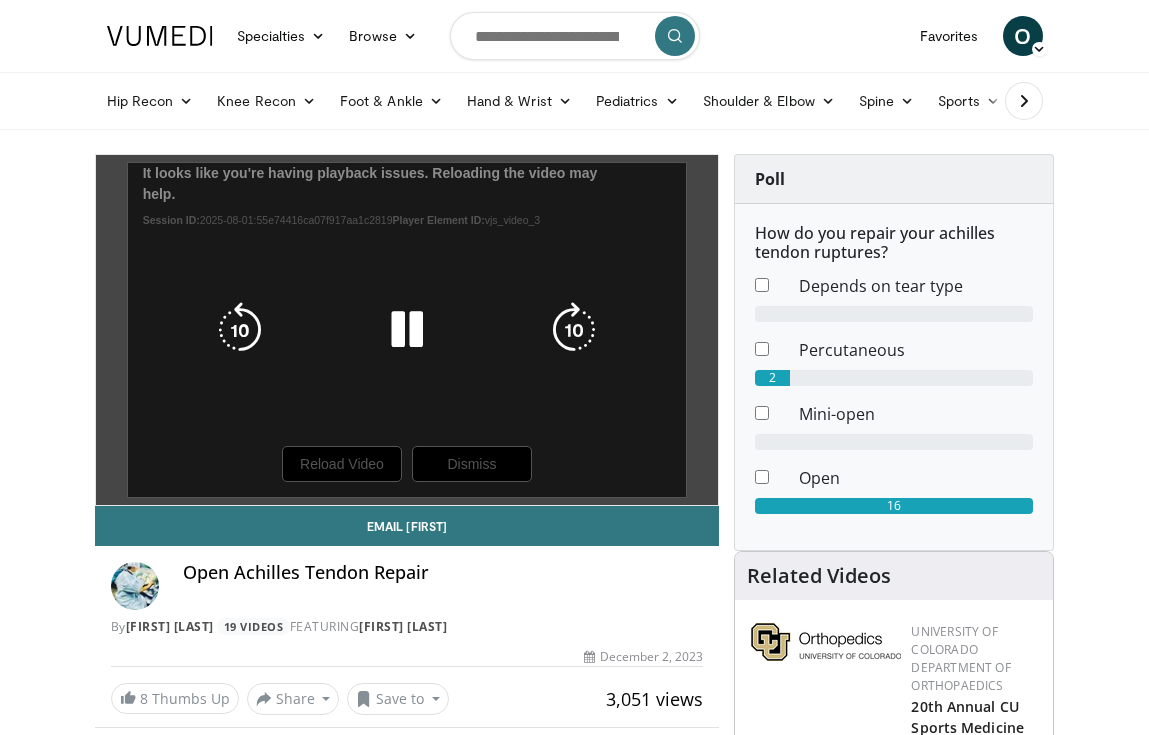 click on "10 seconds
Tap to unmute" at bounding box center (407, 330) 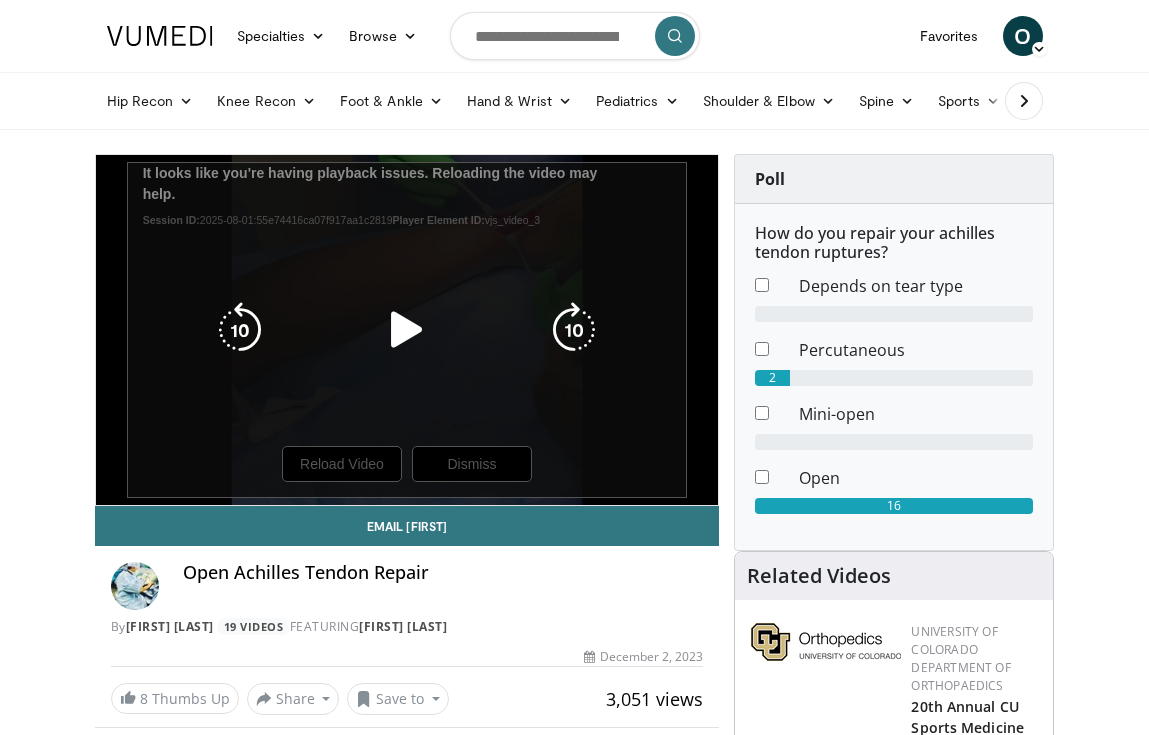 click at bounding box center (407, 330) 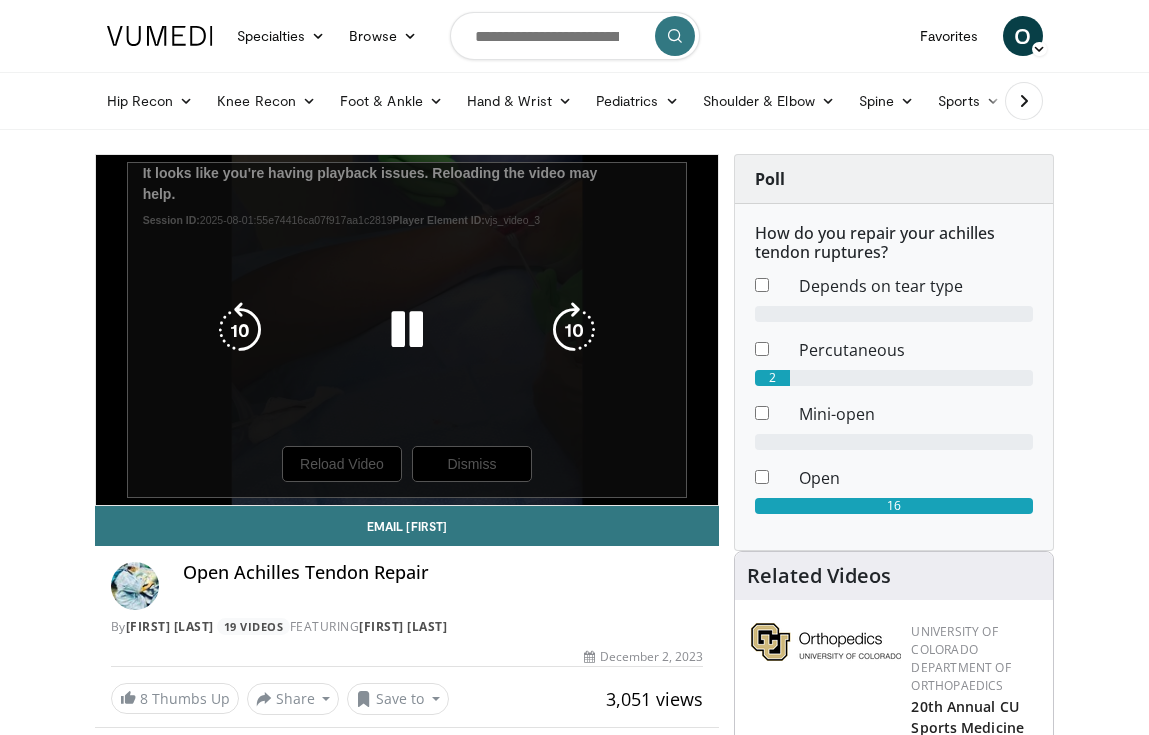 click on "10 seconds
Tap to unmute" at bounding box center (407, 330) 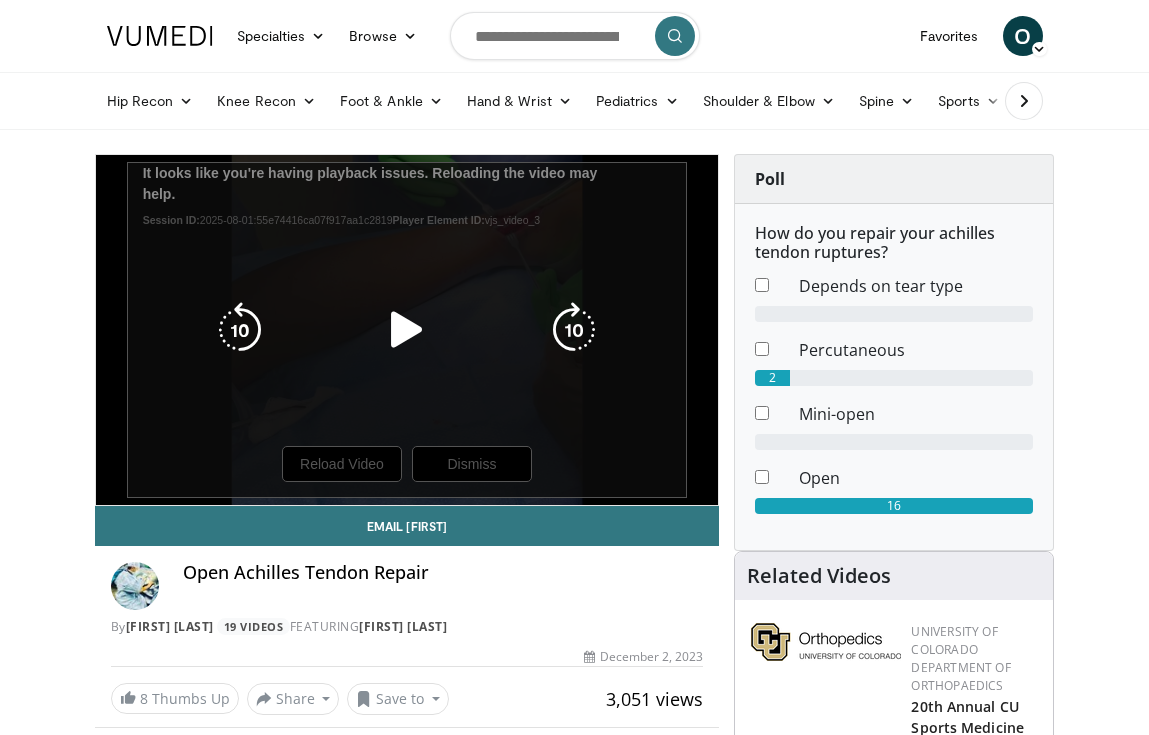 click at bounding box center (407, 330) 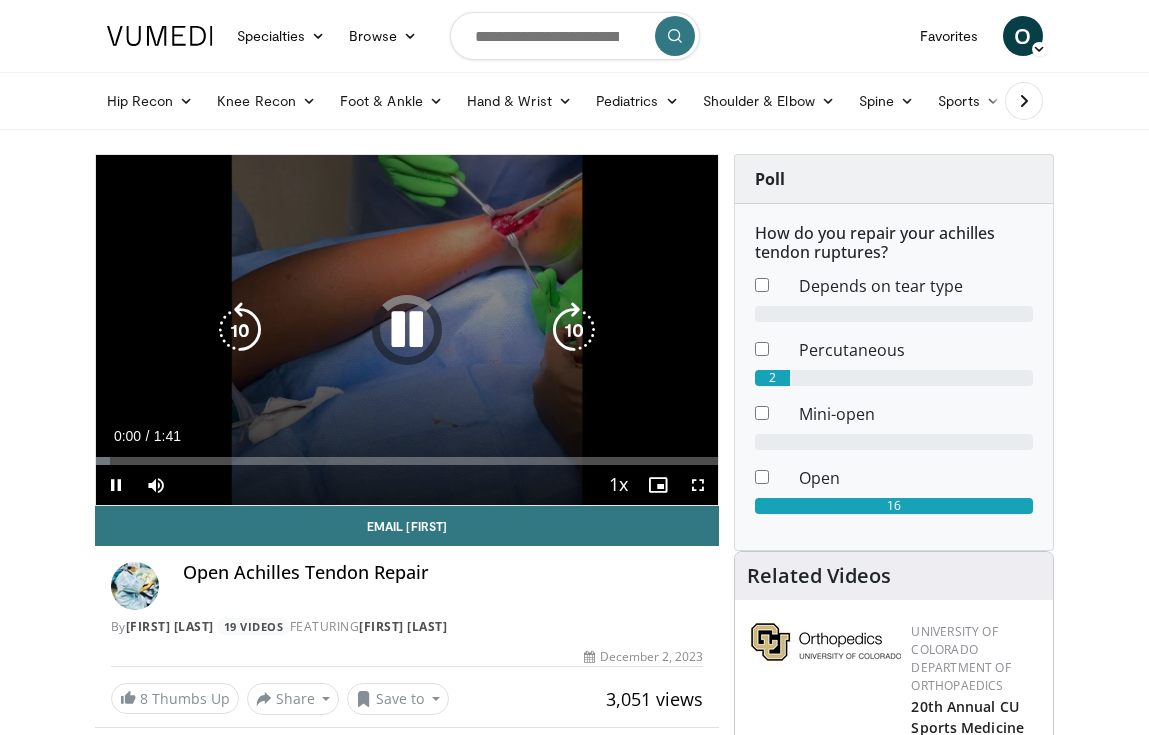 click at bounding box center [407, 330] 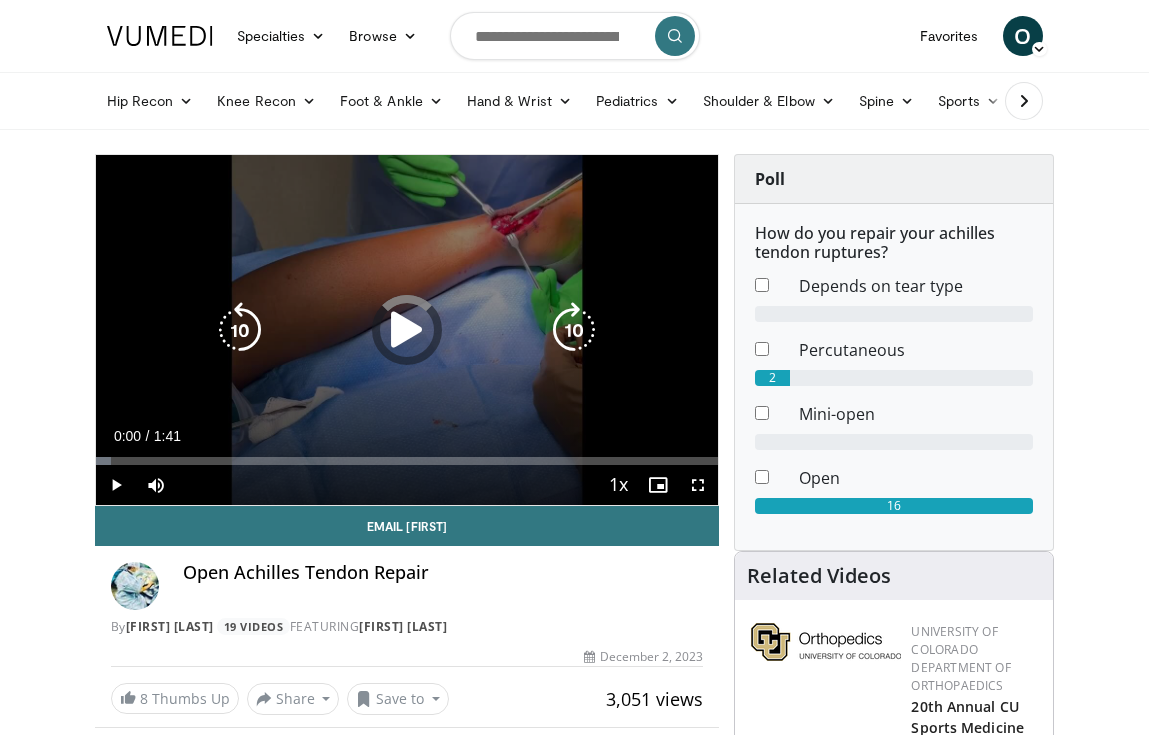 click at bounding box center (407, 330) 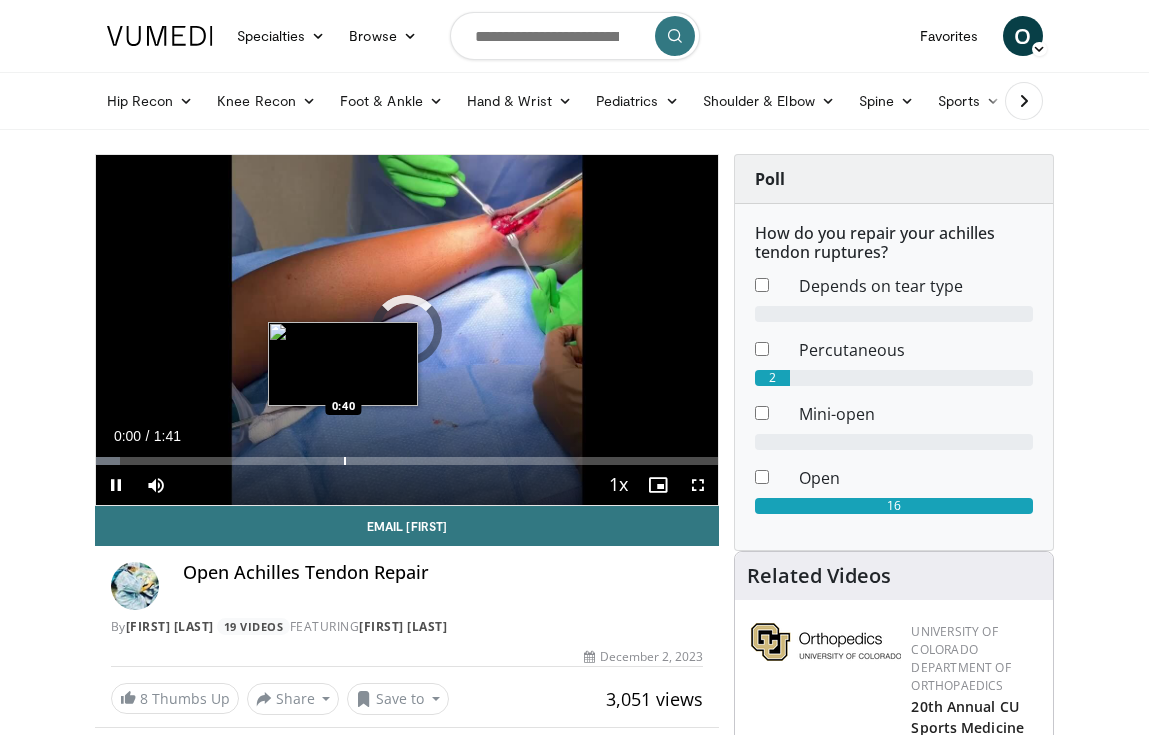 click at bounding box center (345, 461) 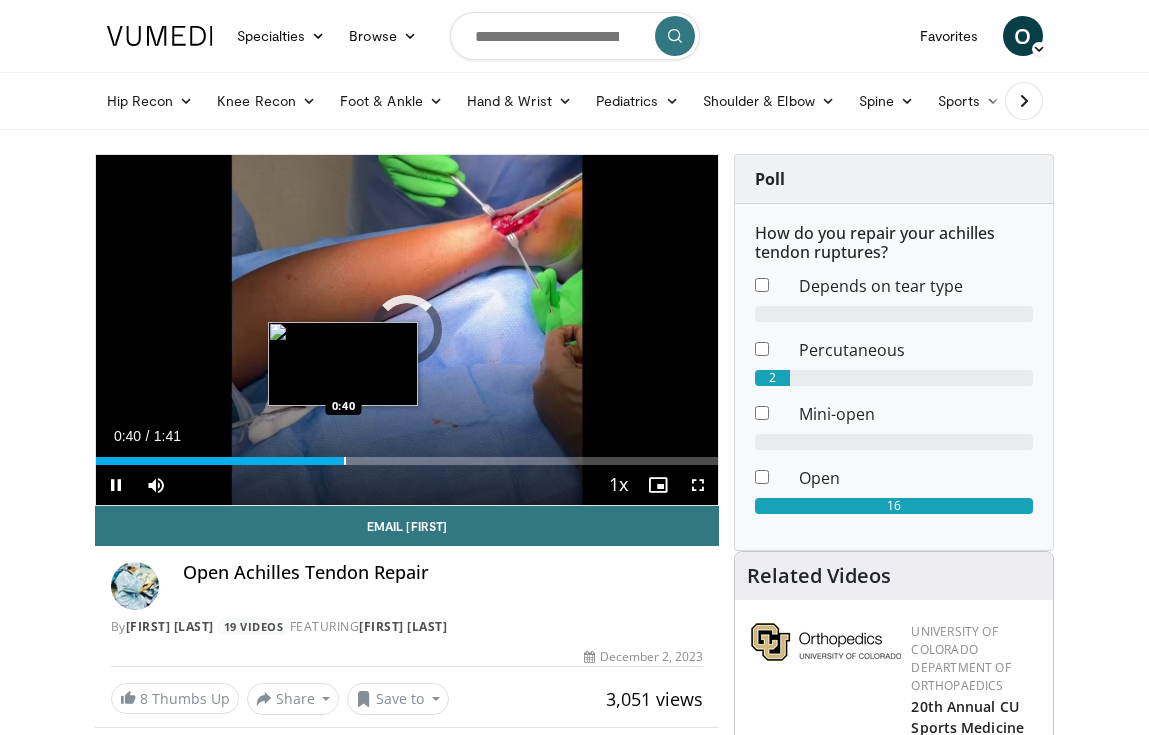 click at bounding box center [345, 461] 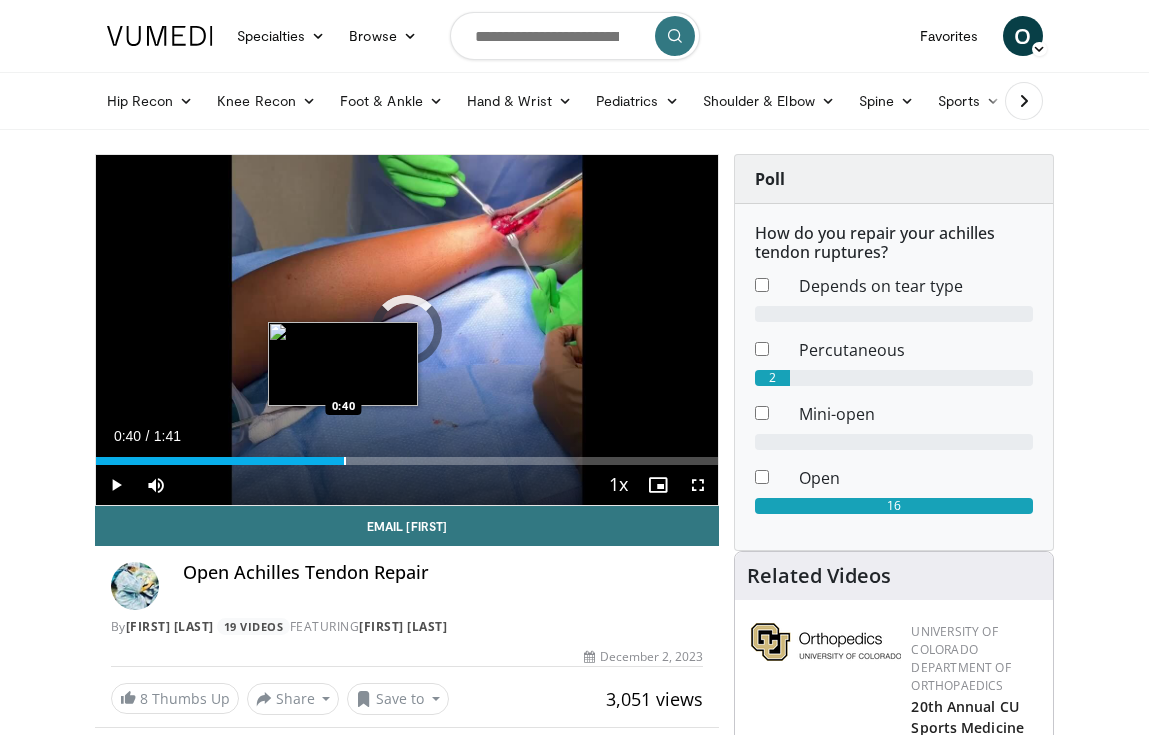 click at bounding box center (345, 461) 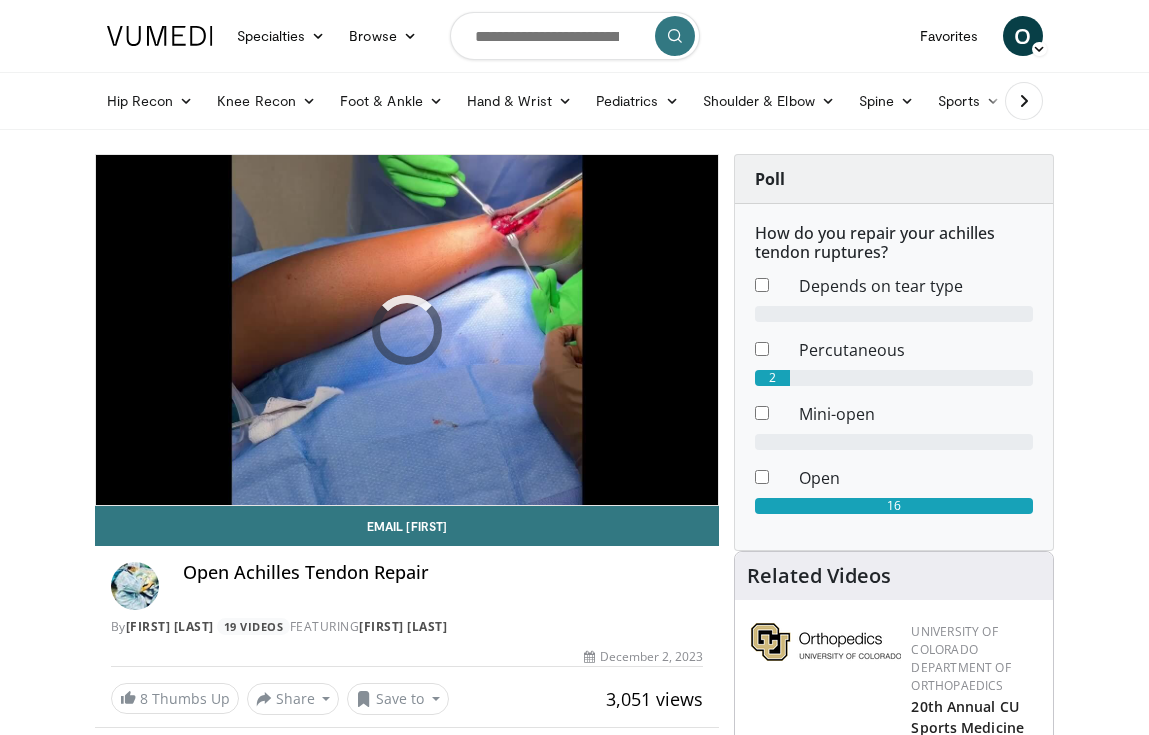 click on "10 seconds
Tap to unmute" at bounding box center (407, 330) 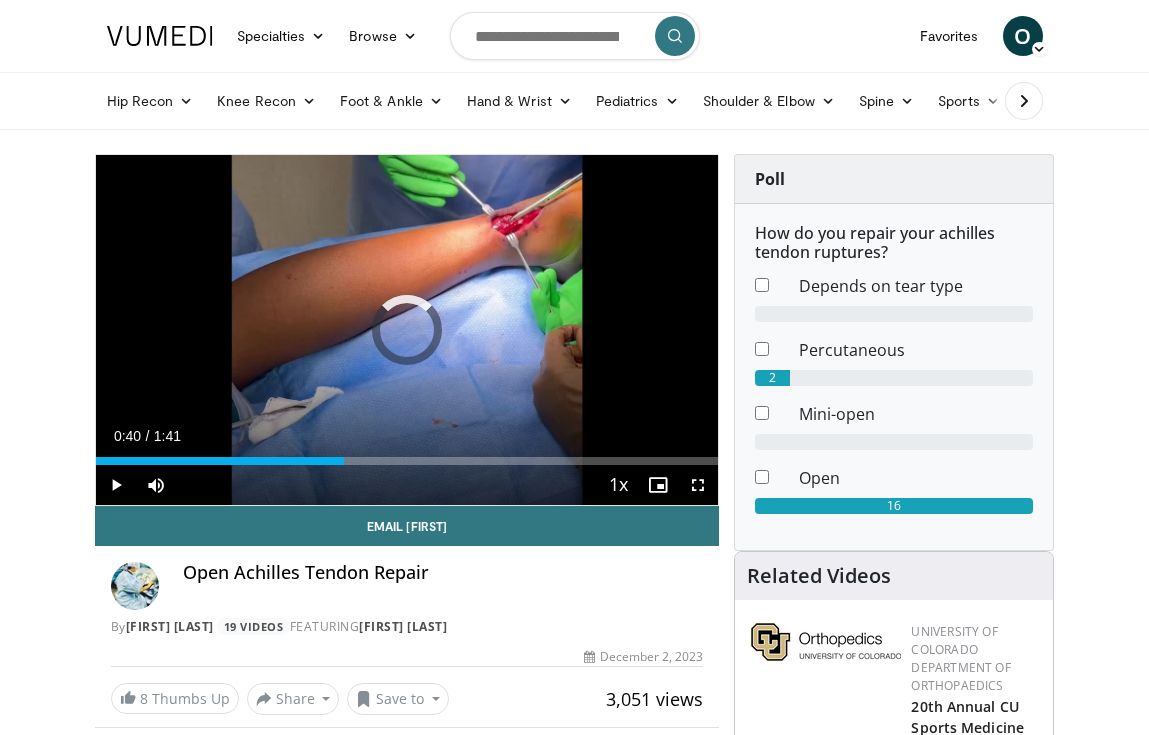 drag, startPoint x: 340, startPoint y: 465, endPoint x: 295, endPoint y: 471, distance: 45.39824 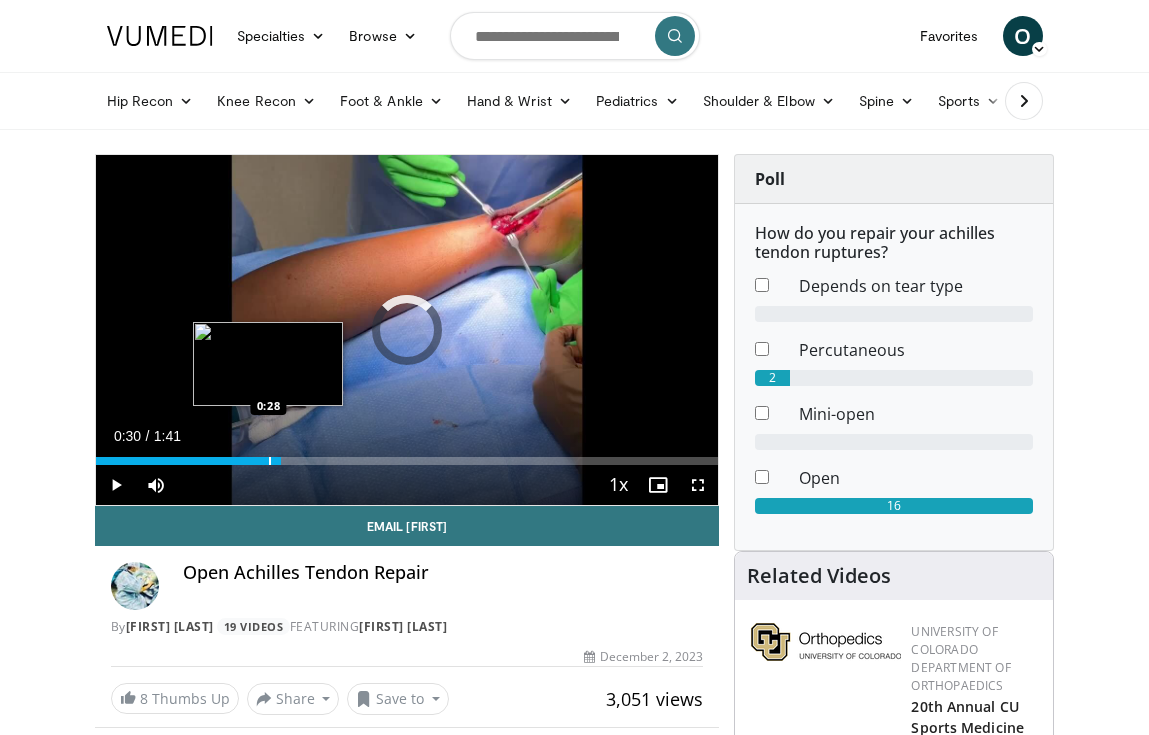 drag, startPoint x: 340, startPoint y: 455, endPoint x: 252, endPoint y: 455, distance: 88 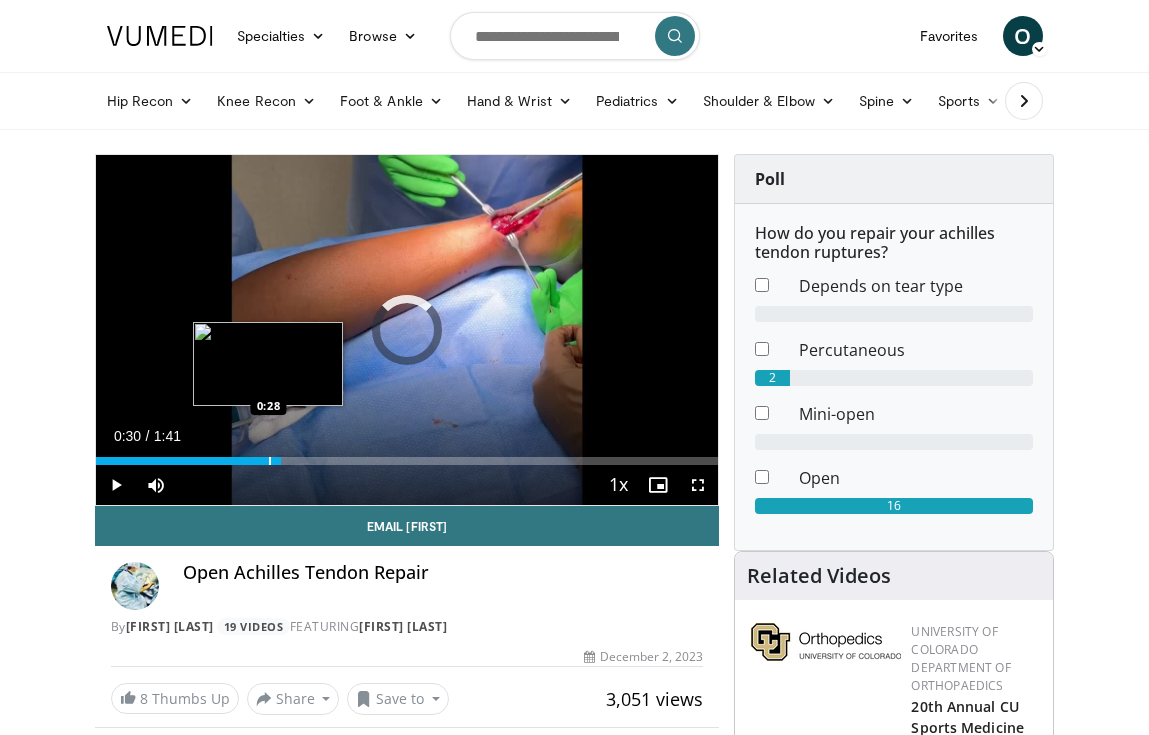 click on "Loaded :  0.00% 0:28 0:28" at bounding box center [407, 455] 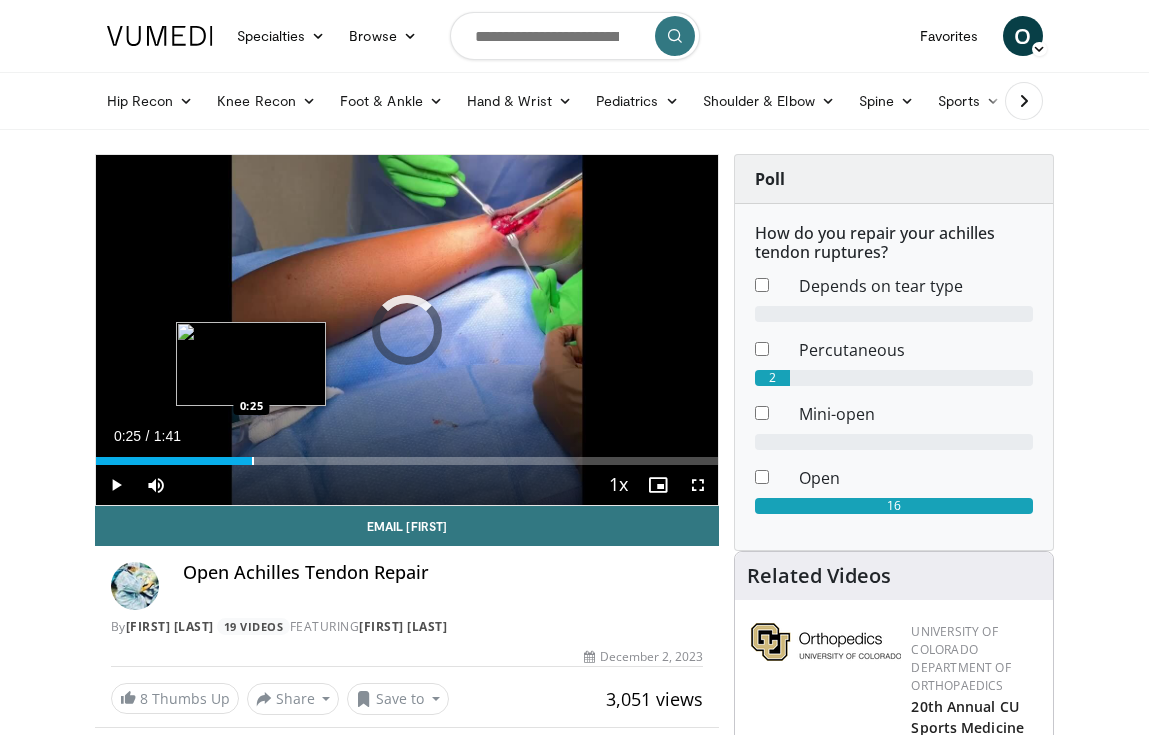 click at bounding box center (253, 461) 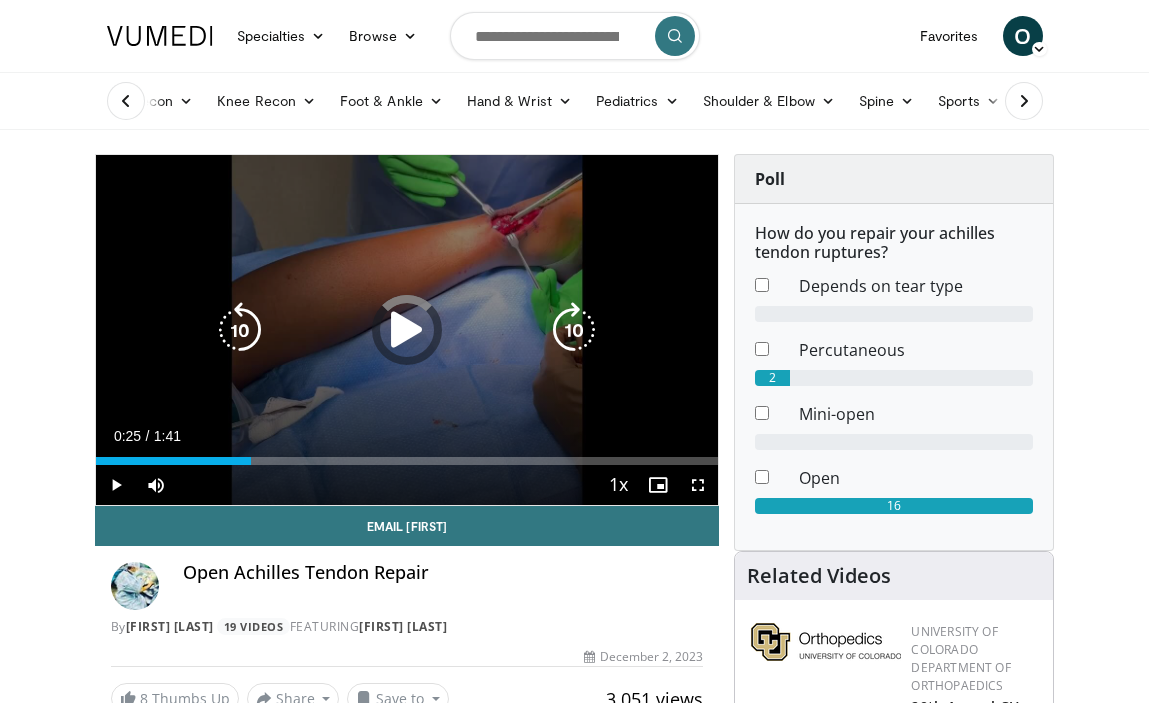 click at bounding box center [407, 330] 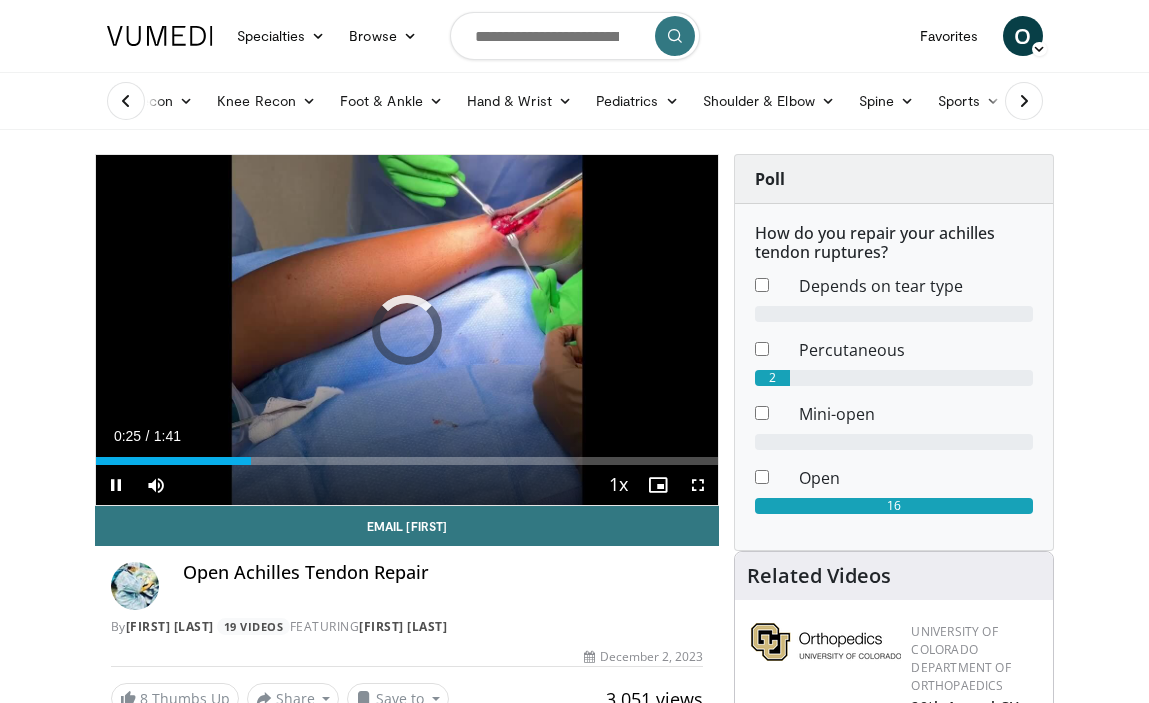 click on "Current Time  0:25 / Duration  1:41 Pause Skip Backward Skip Forward Mute 0% Loaded :  22.59% 0:25 0:26 Stream Type  LIVE Seek to live, currently behind live LIVE   1x Playback Rate 0.5x 0.75x 1x , selected 1.25x 1.5x 1.75x 2x Chapters Chapters Descriptions descriptions off , selected Captions captions off , selected Audio Track en (Main) , selected Fullscreen Enable picture-in-picture mode" at bounding box center (407, 485) 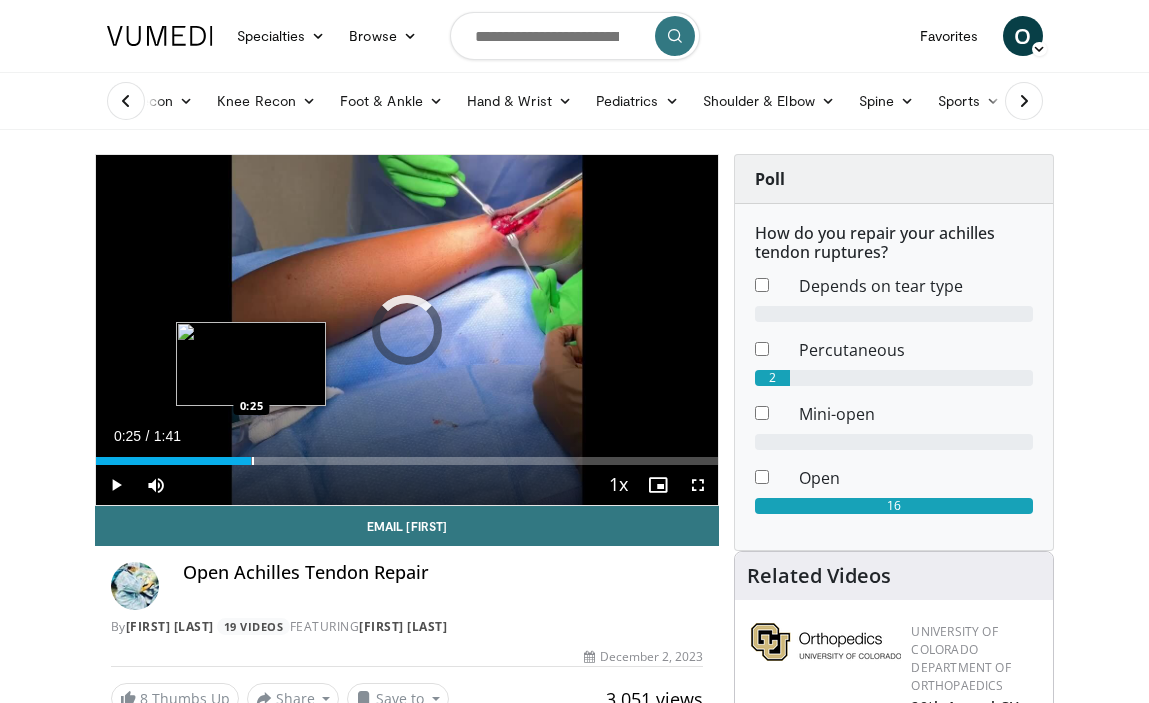 click at bounding box center [253, 461] 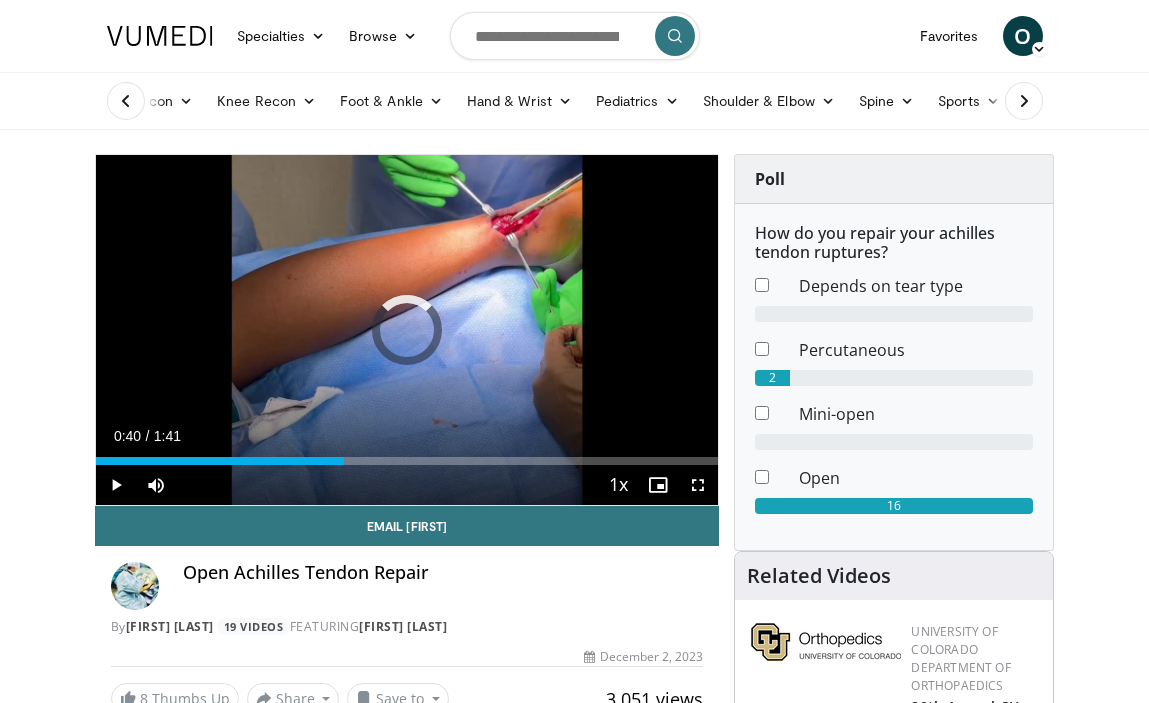drag, startPoint x: 345, startPoint y: 464, endPoint x: 224, endPoint y: 440, distance: 123.35721 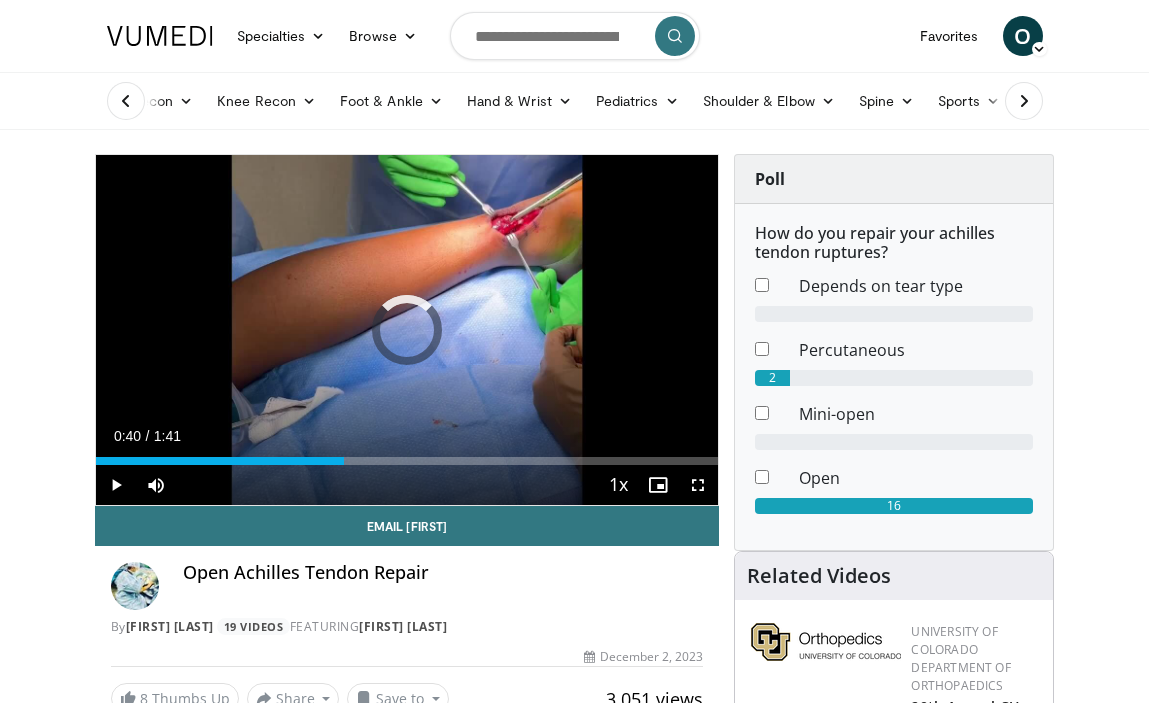click on "Current Time  0:40 / Duration  1:41 Play Skip Backward Skip Forward Mute 0% Loaded :  23.74% 0:25 0:24 Stream Type  LIVE Seek to live, currently behind live LIVE   1x Playback Rate 0.5x 0.75x 1x , selected 1.25x 1.5x 1.75x 2x Chapters Chapters Descriptions descriptions off , selected Captions captions off , selected Audio Track en (Main) , selected Fullscreen Enable picture-in-picture mode" at bounding box center [407, 485] 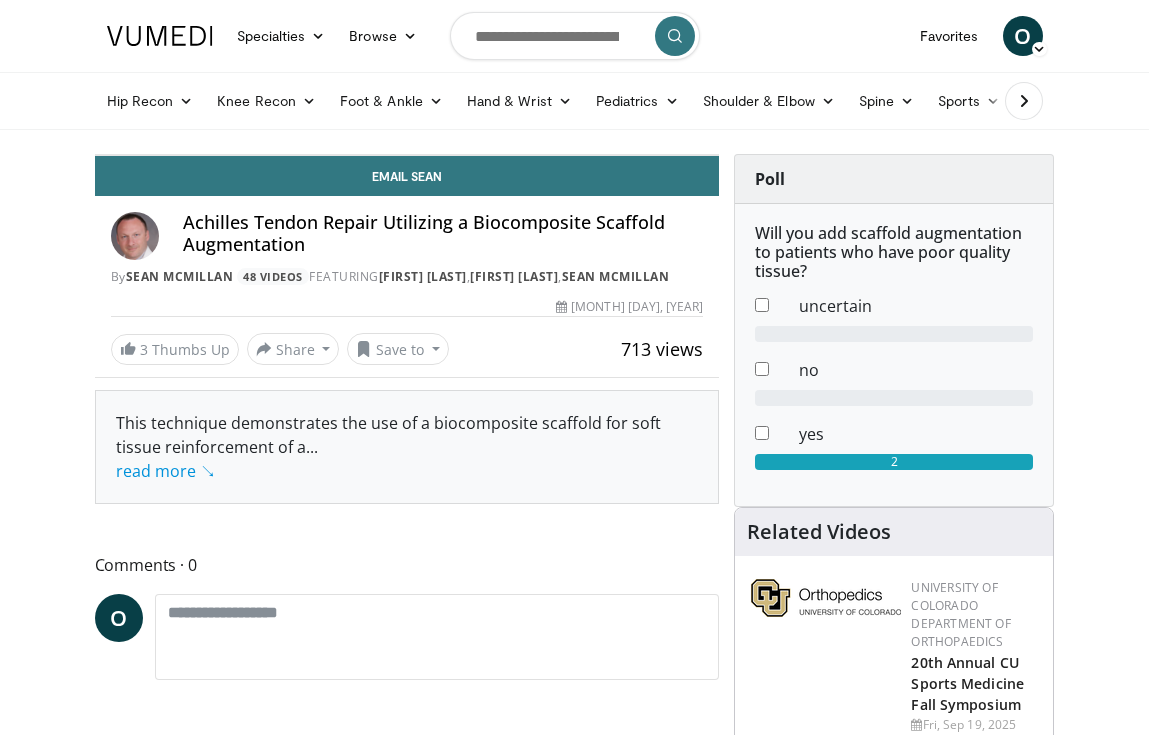 scroll, scrollTop: 0, scrollLeft: 0, axis: both 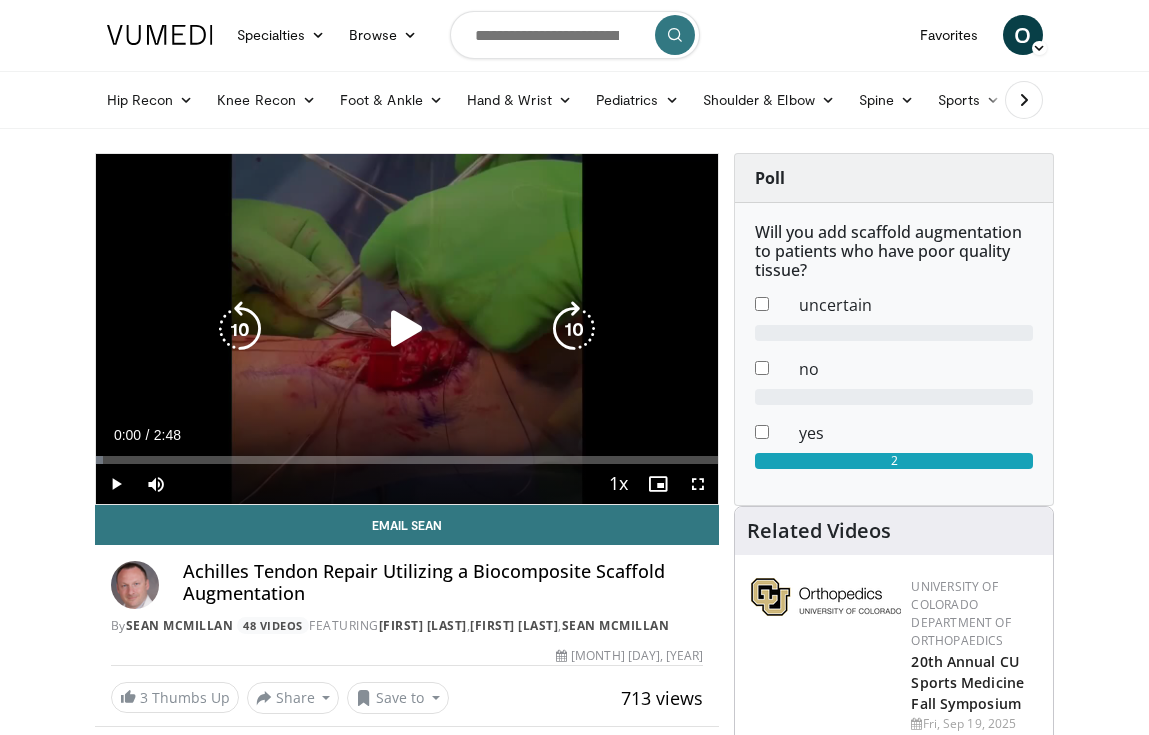 click at bounding box center [407, 329] 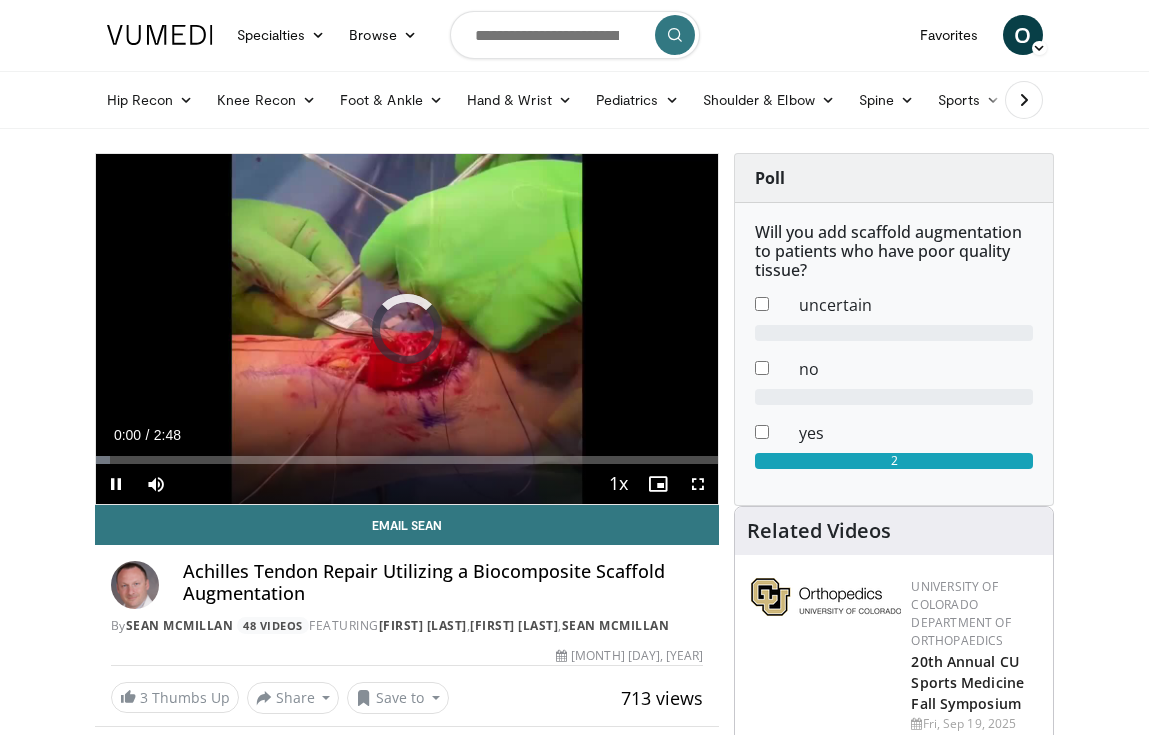 click at bounding box center [698, 484] 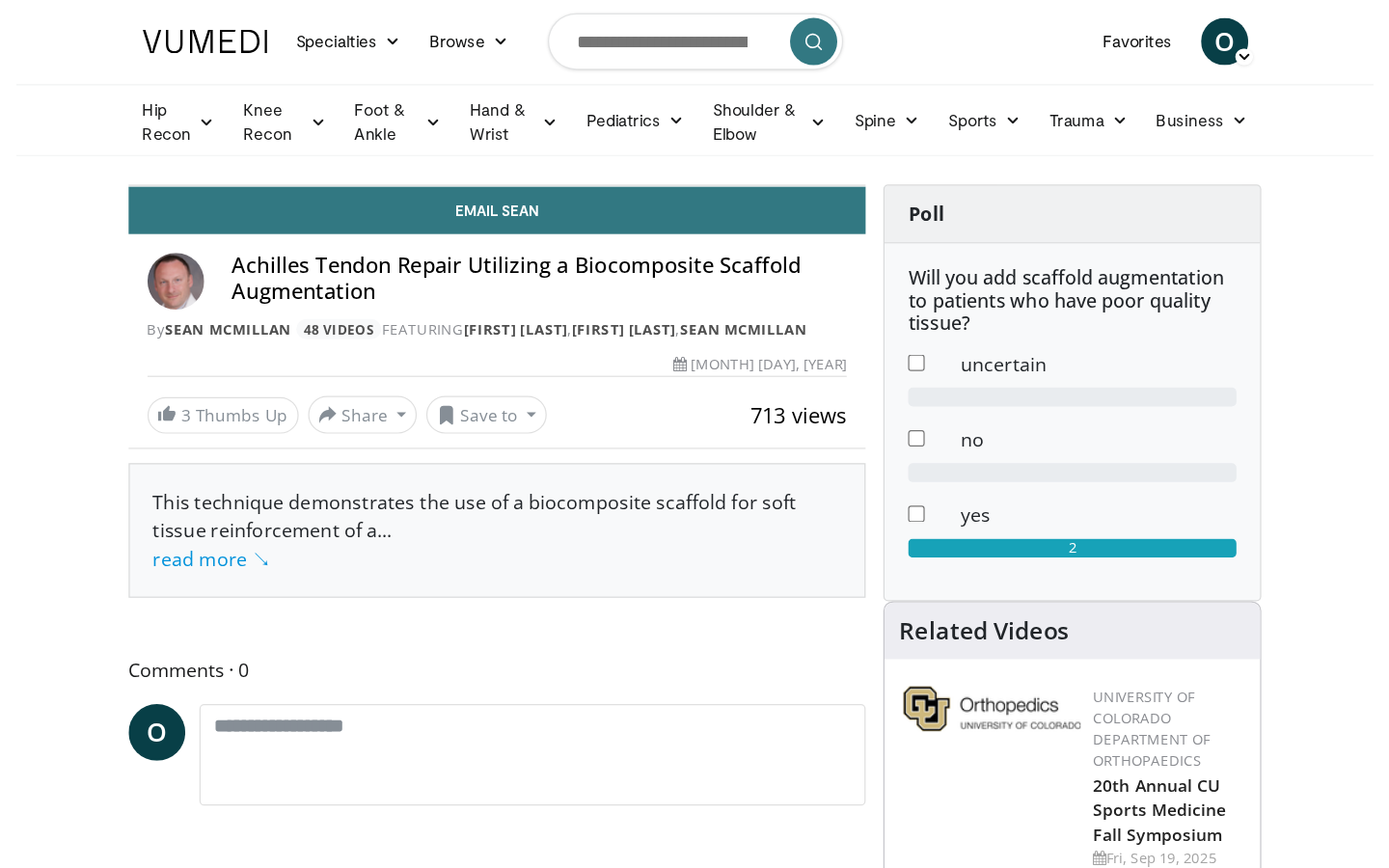 scroll, scrollTop: 0, scrollLeft: 0, axis: both 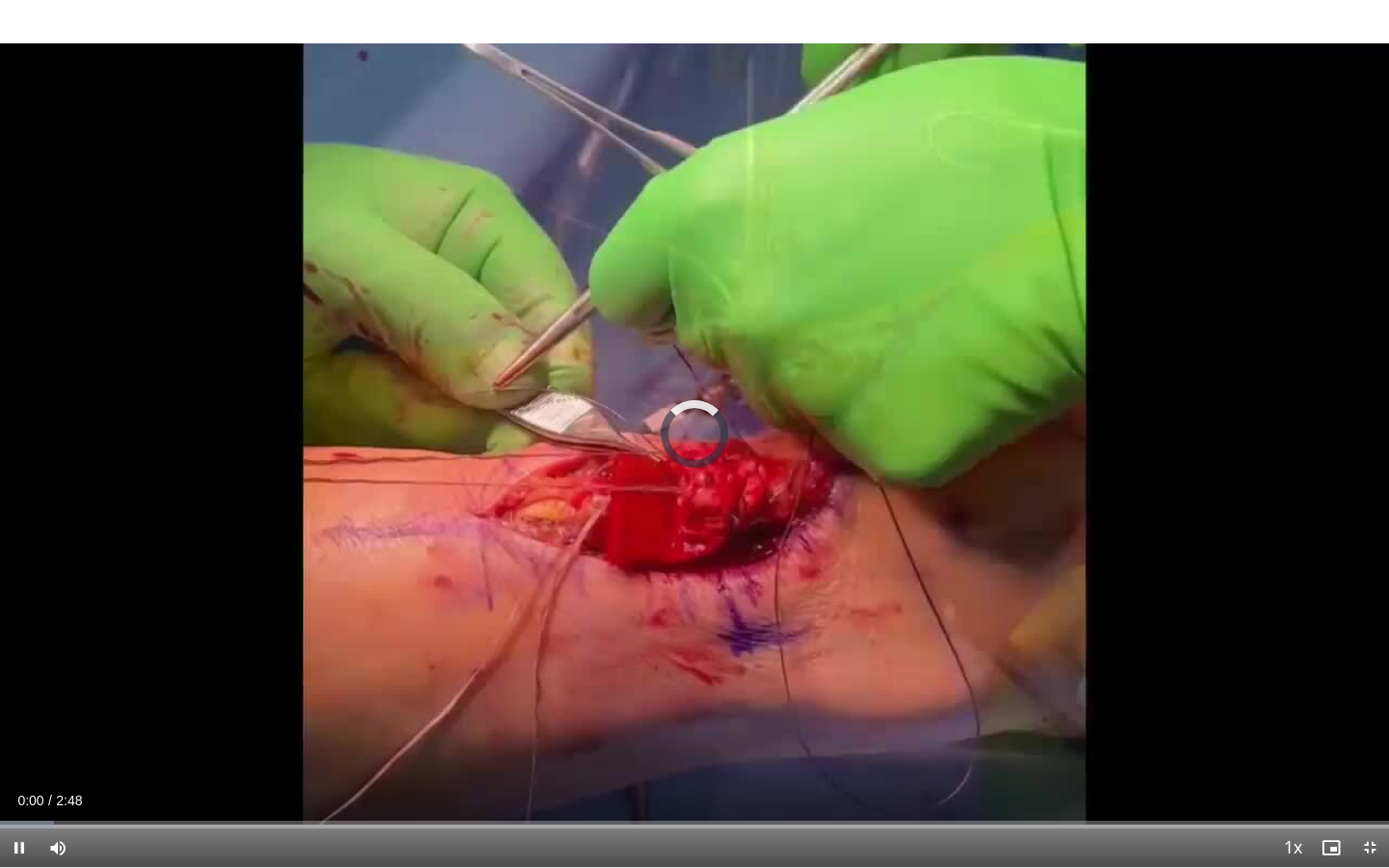 click at bounding box center (19, 848) 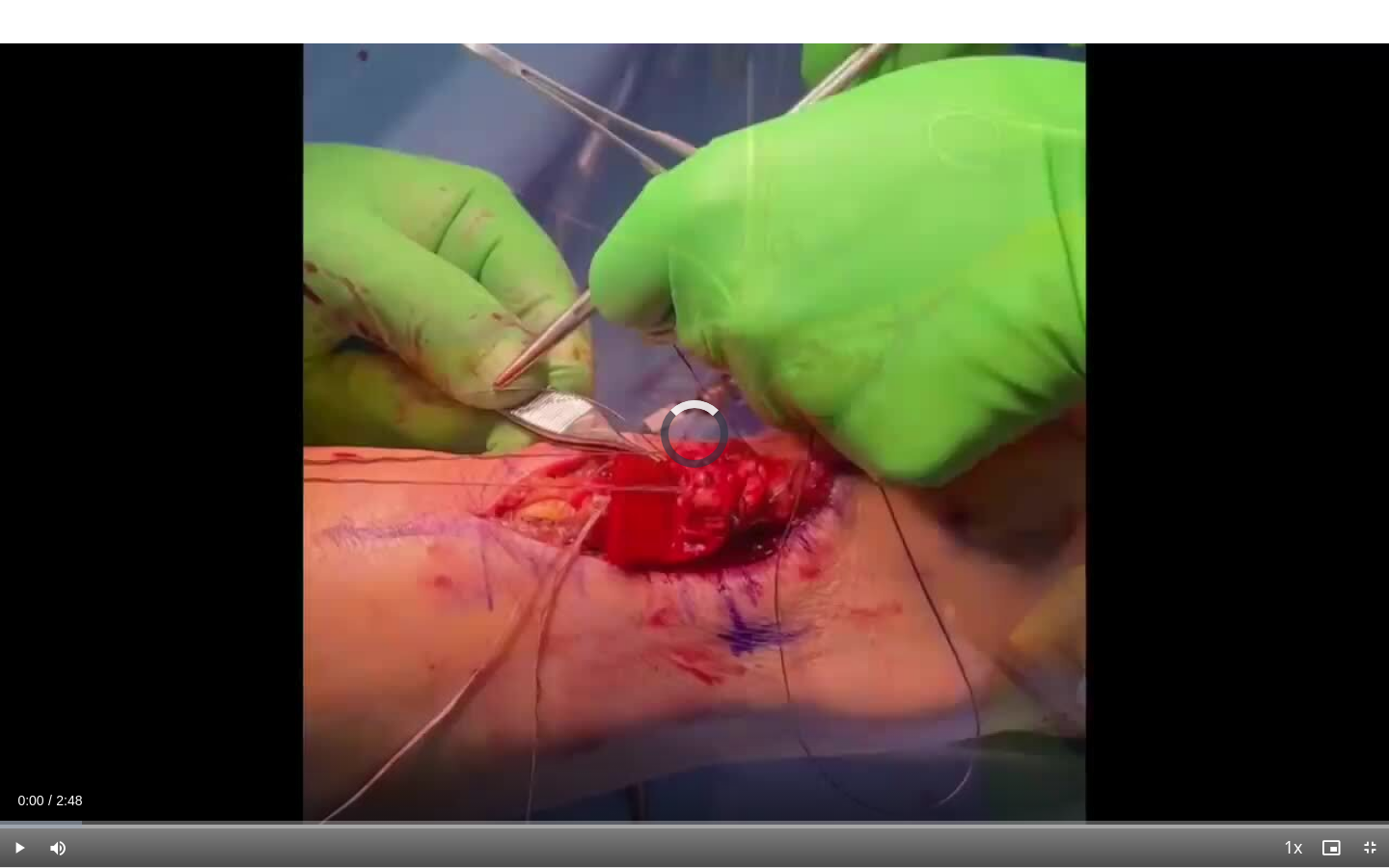 click at bounding box center (19, 848) 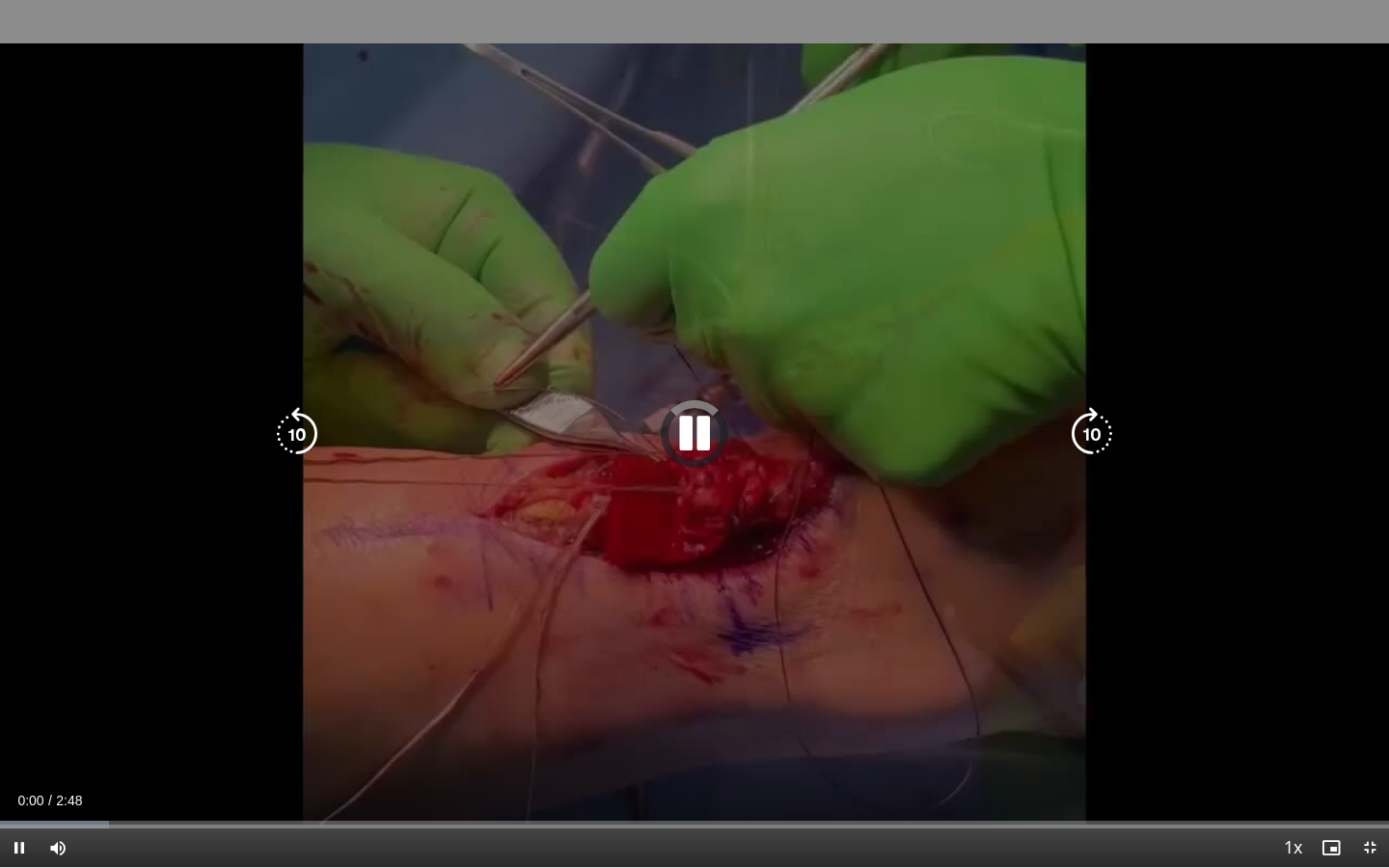 click at bounding box center [694, 434] 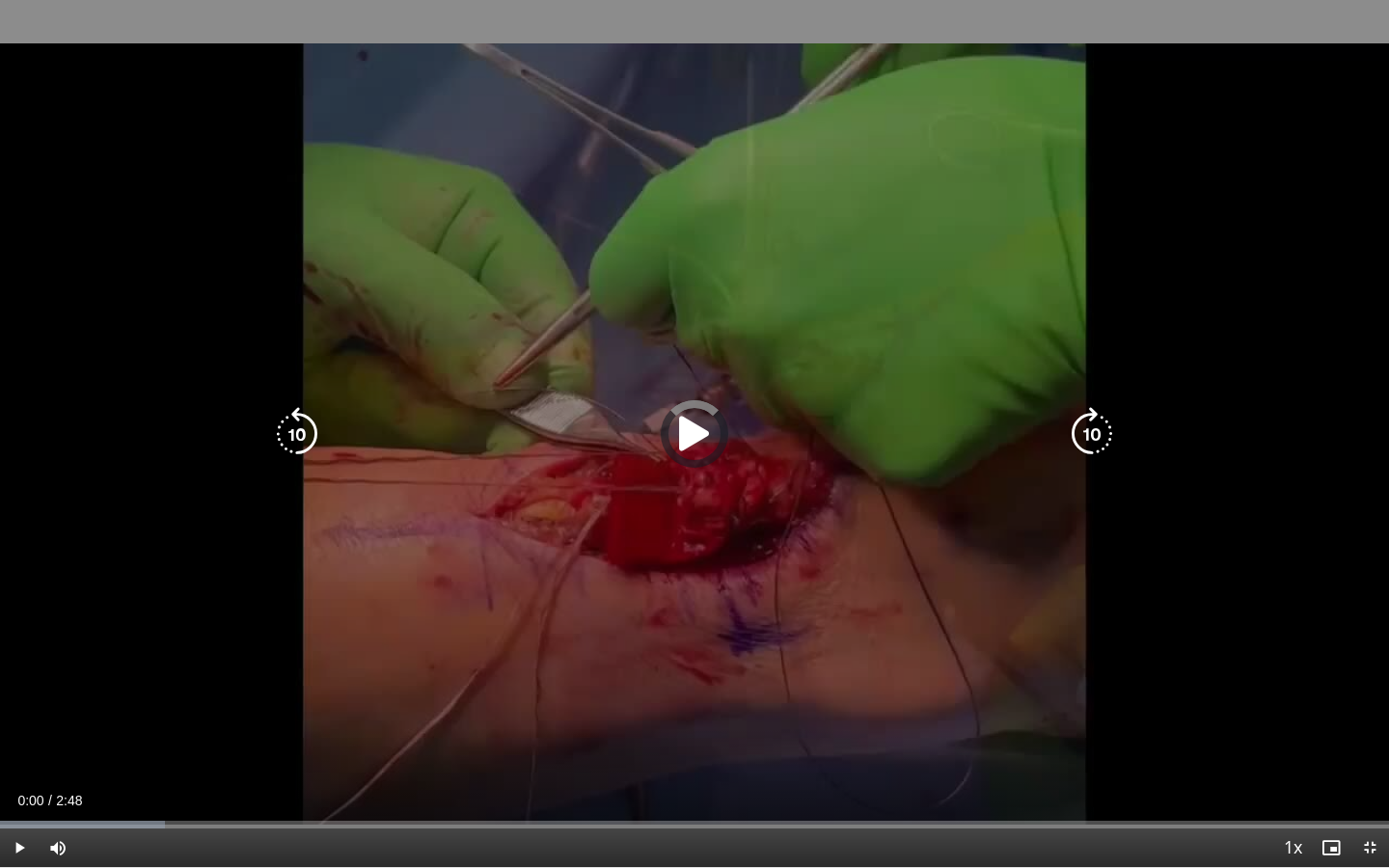 click at bounding box center (694, 434) 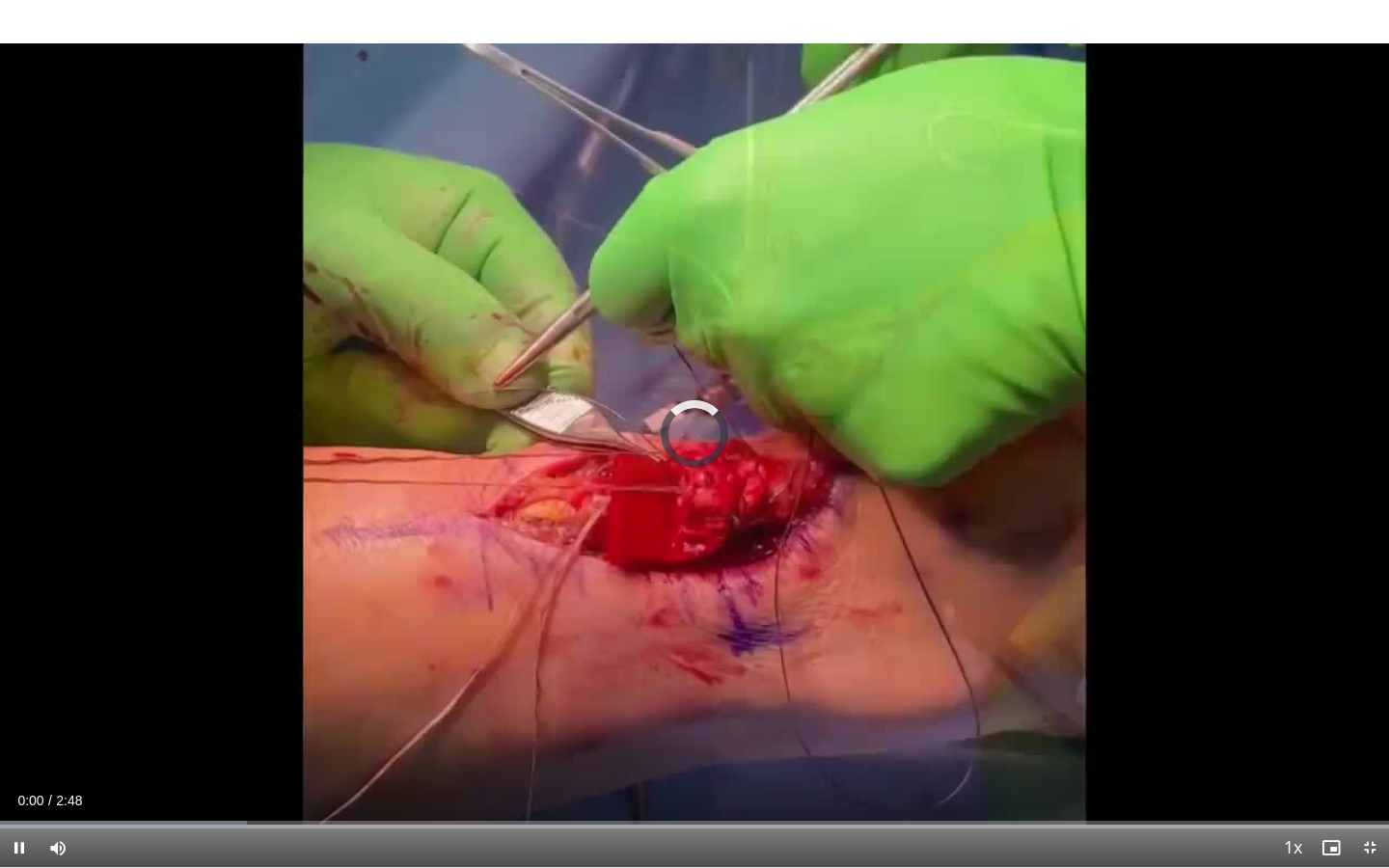 click at bounding box center (19, 848) 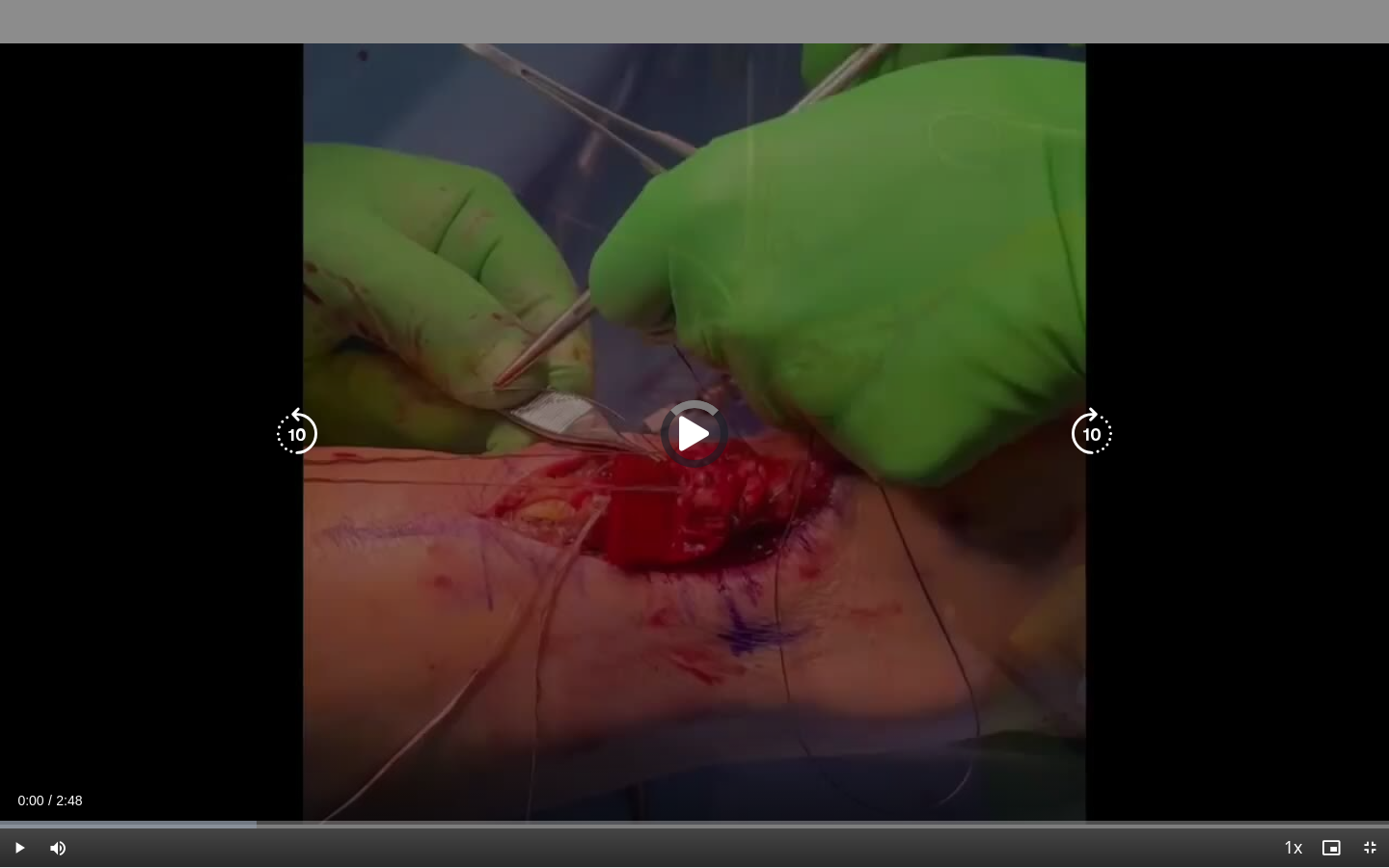 click on "10 seconds
Tap to unmute" at bounding box center (694, 433) 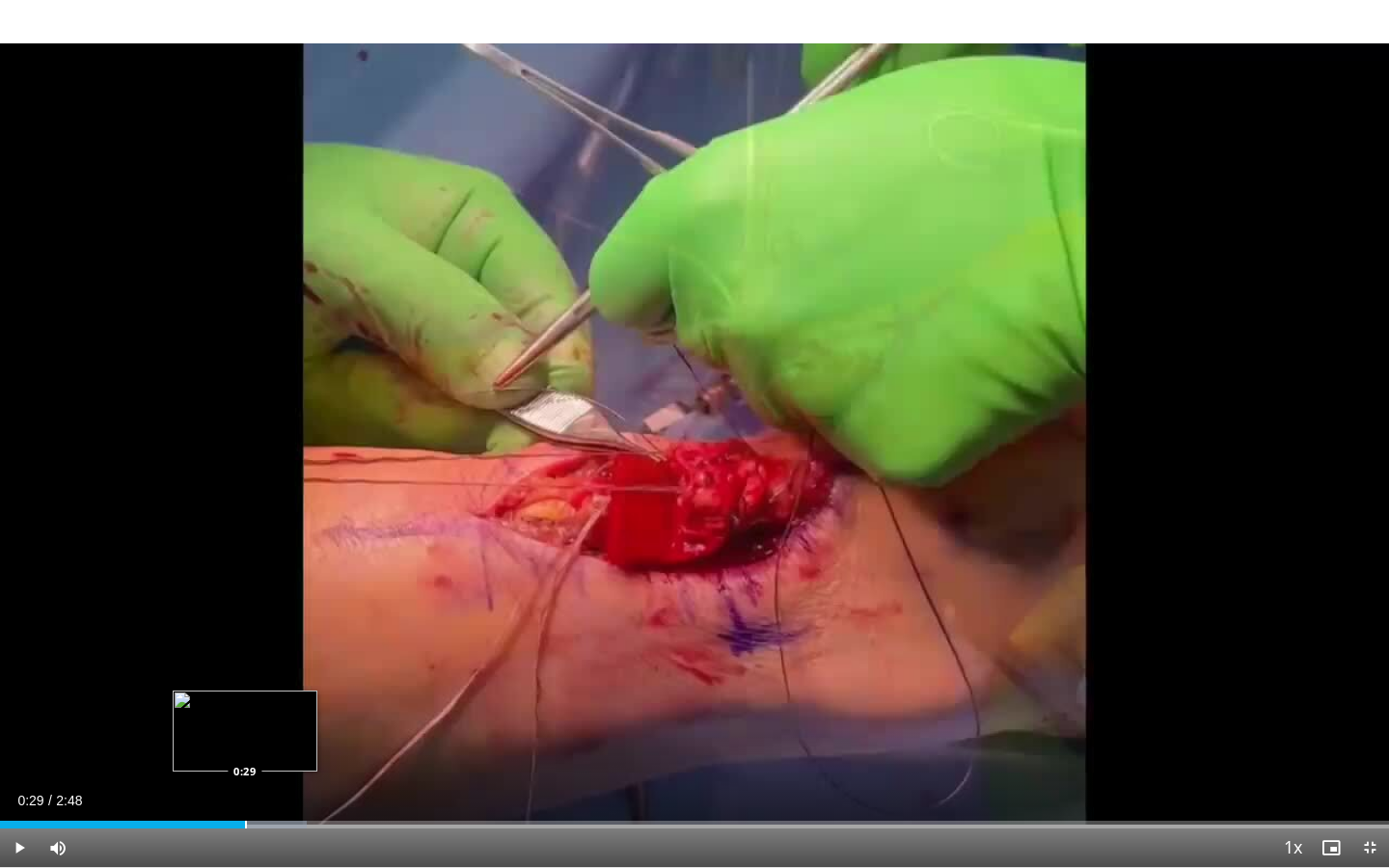 click at bounding box center [246, 825] 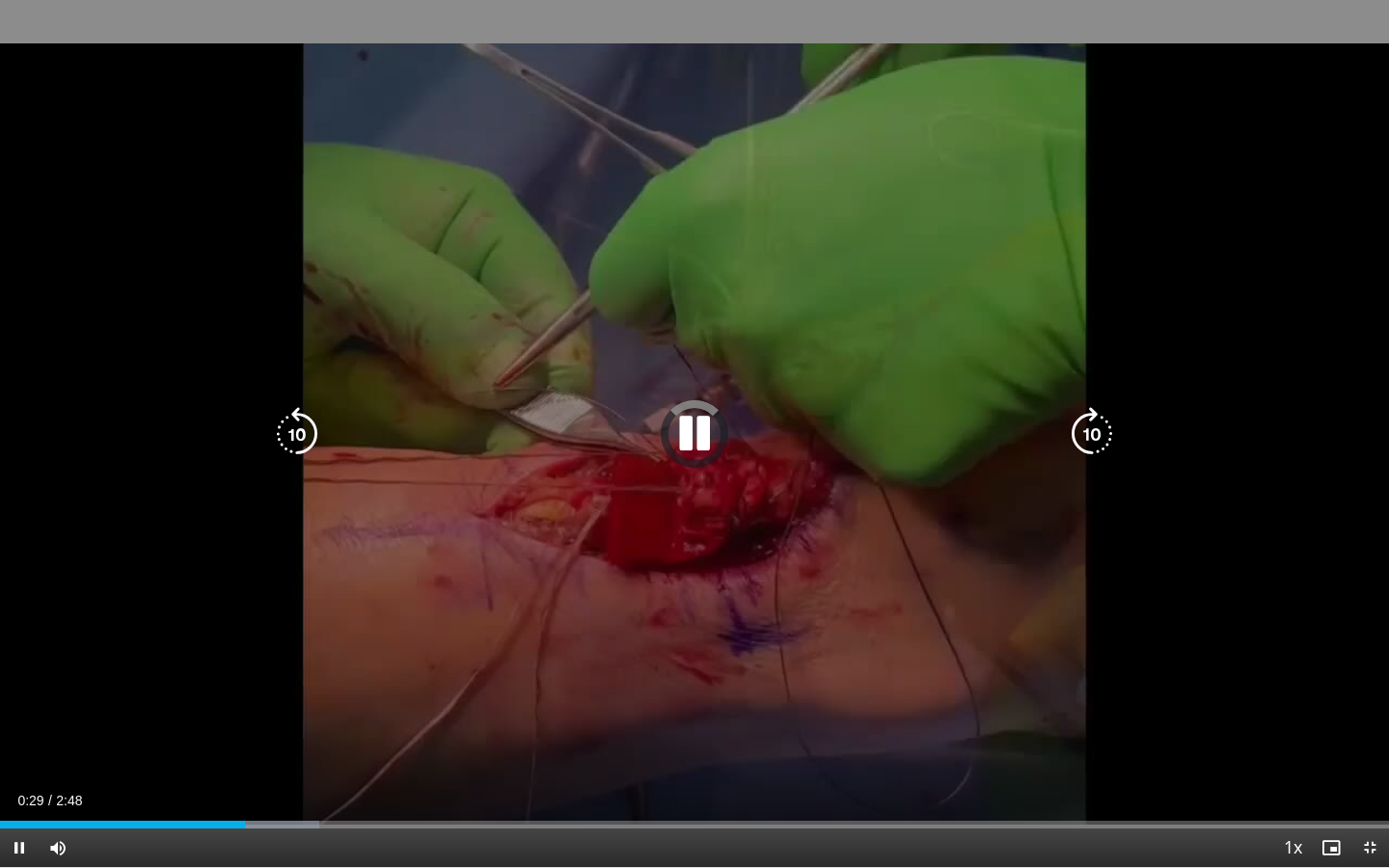 click at bounding box center [694, 434] 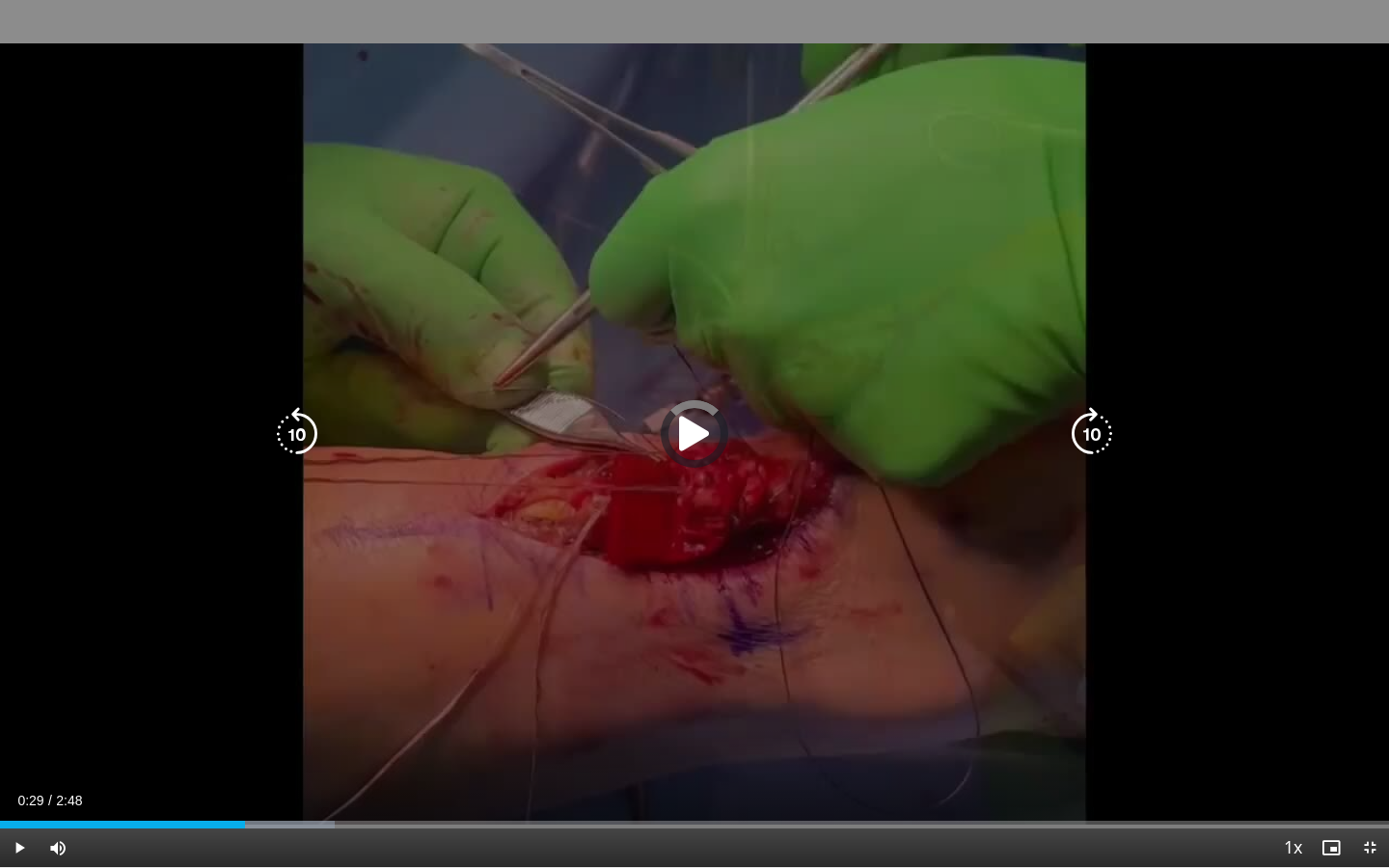 click at bounding box center (694, 434) 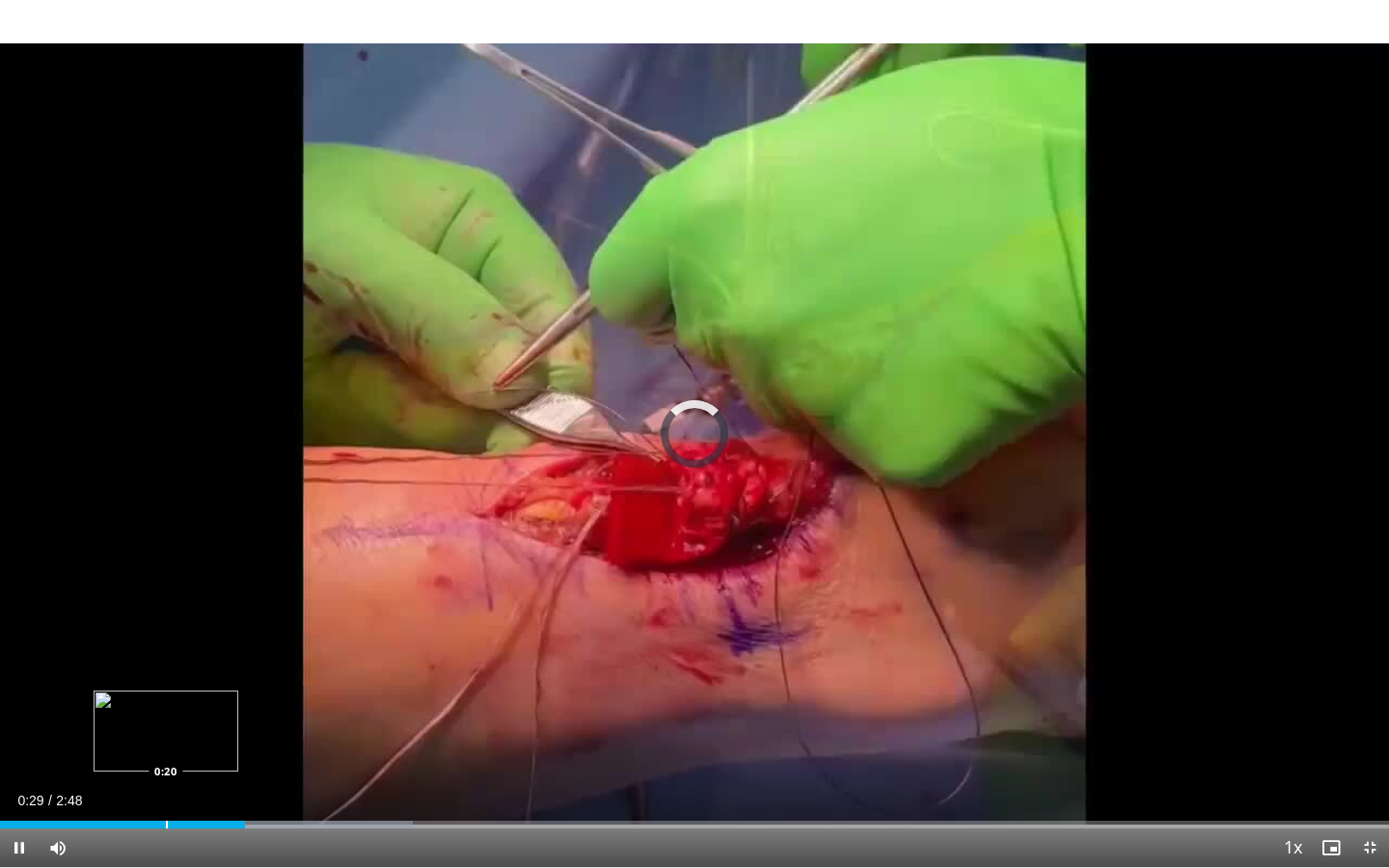 click at bounding box center [167, 825] 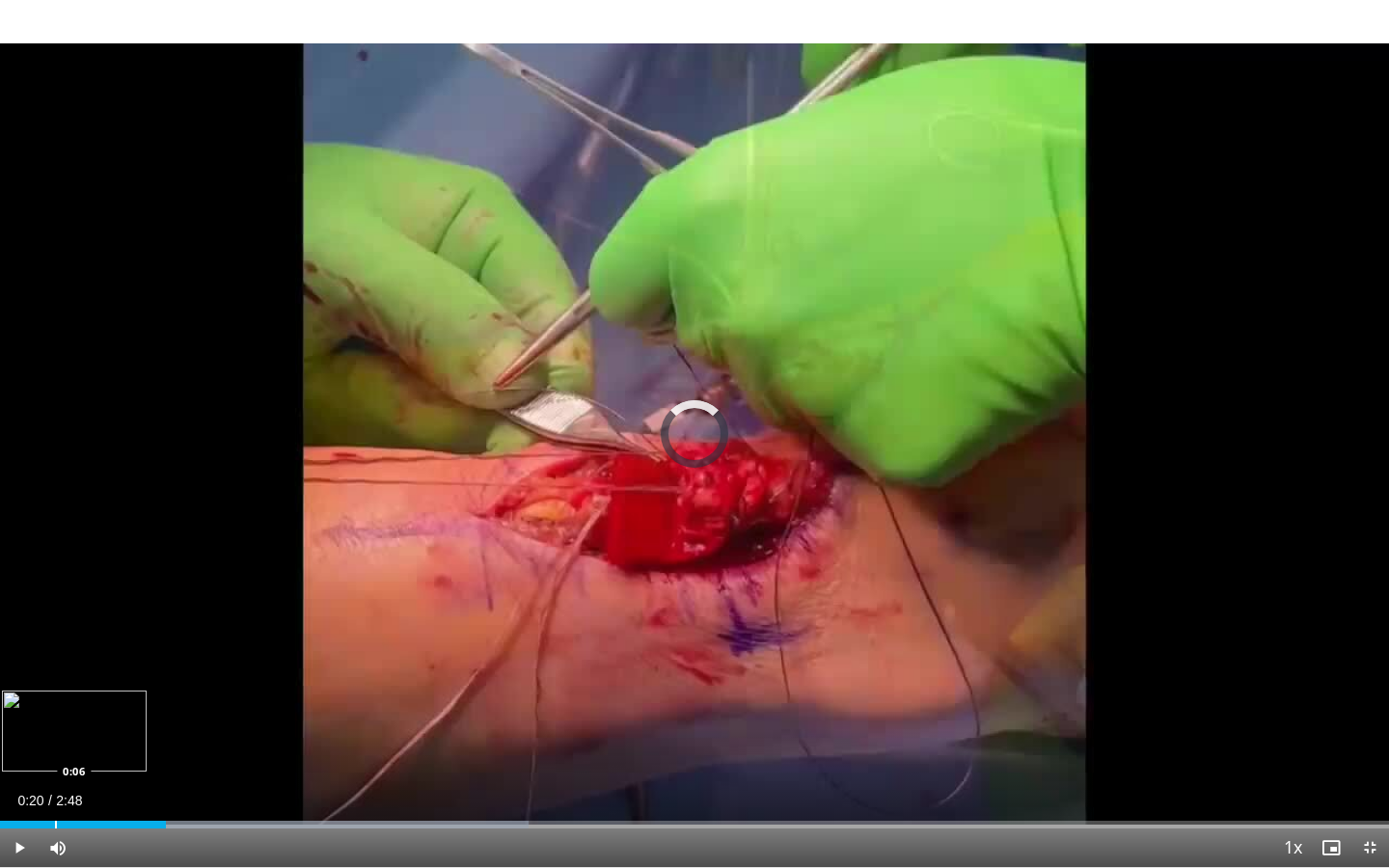 click on "Loaded :  38.05% 0:20 0:06" at bounding box center [694, 819] 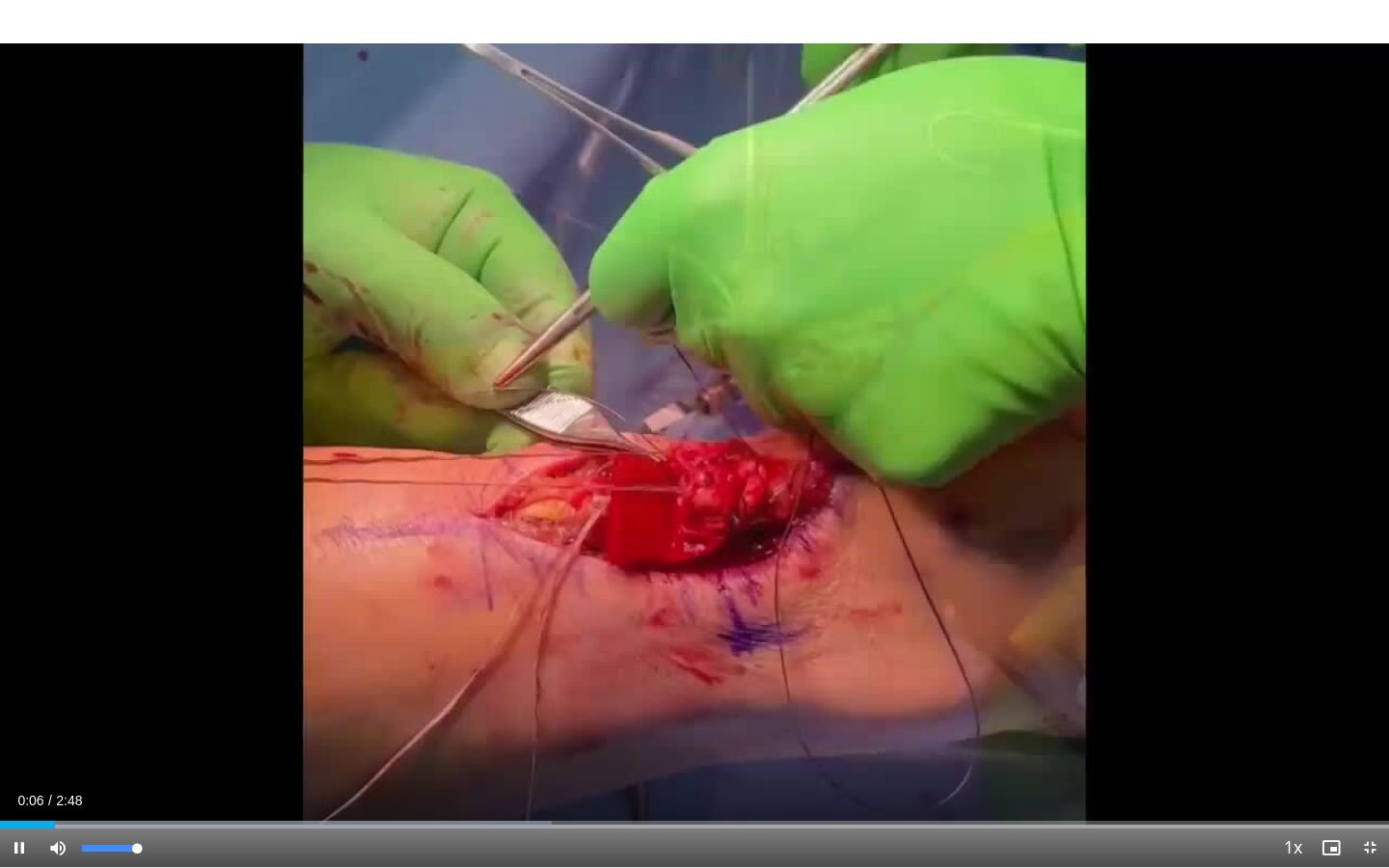 click at bounding box center (58, 848) 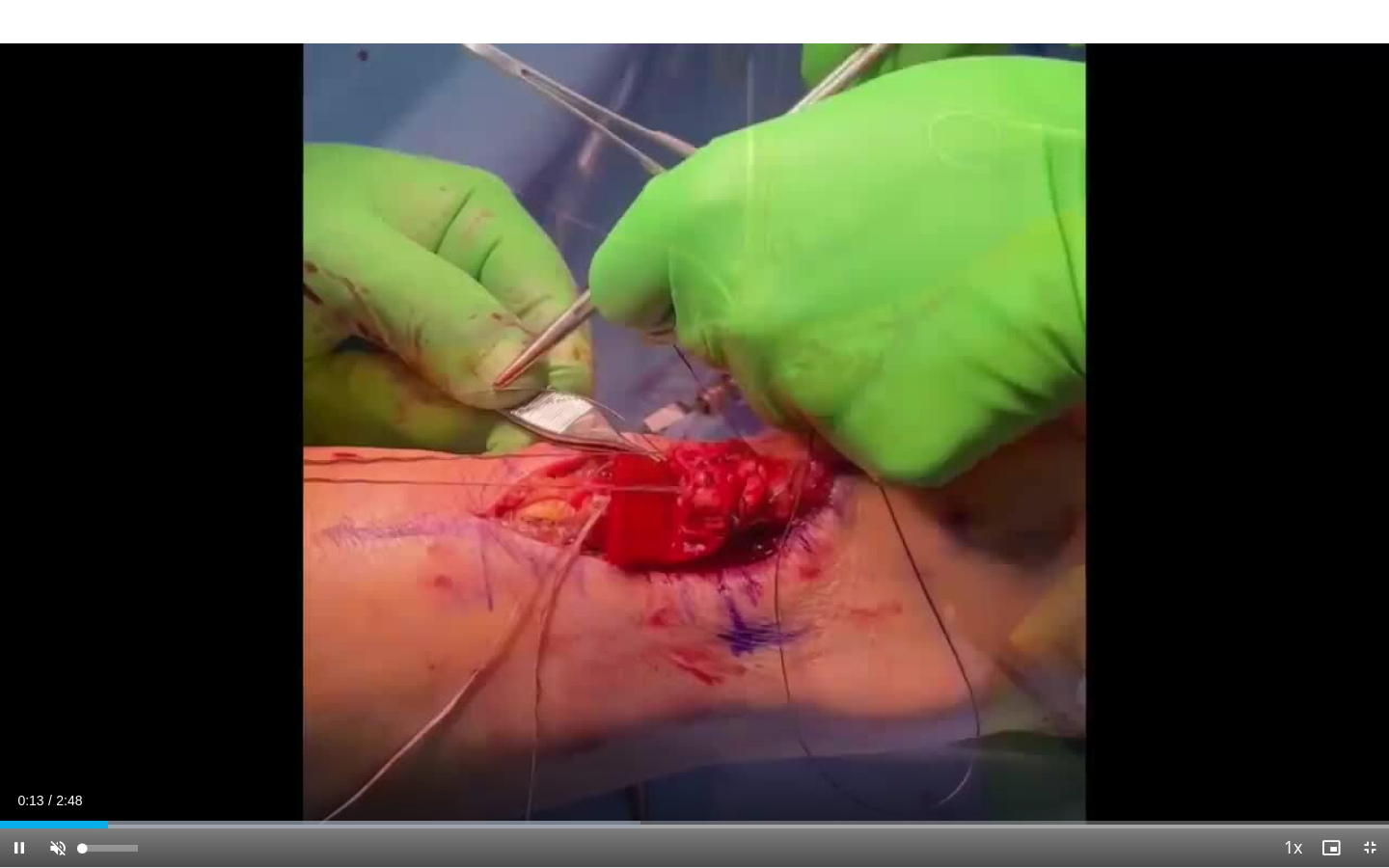 click at bounding box center (58, 848) 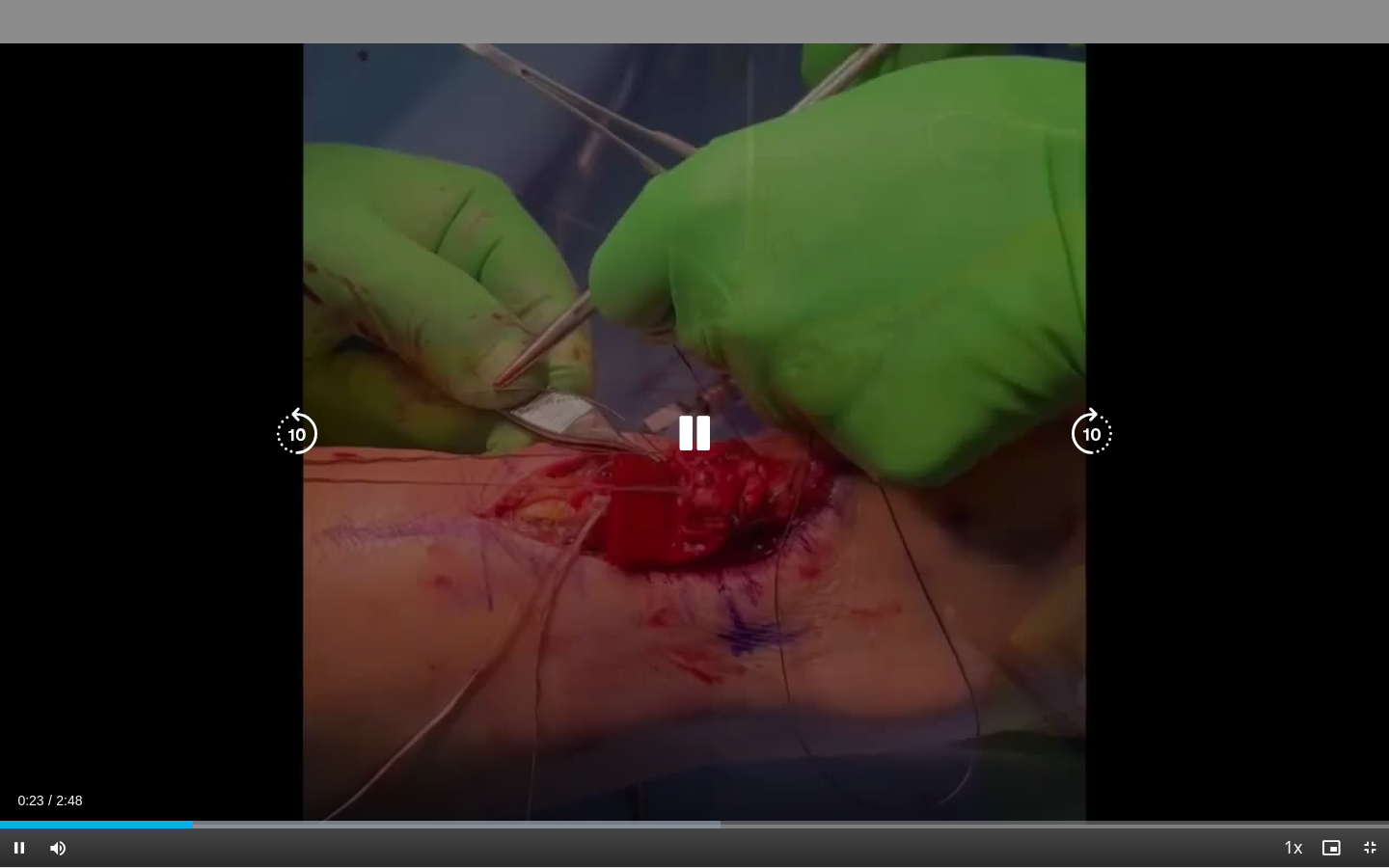 click on "10 seconds
Tap to unmute" at bounding box center (694, 433) 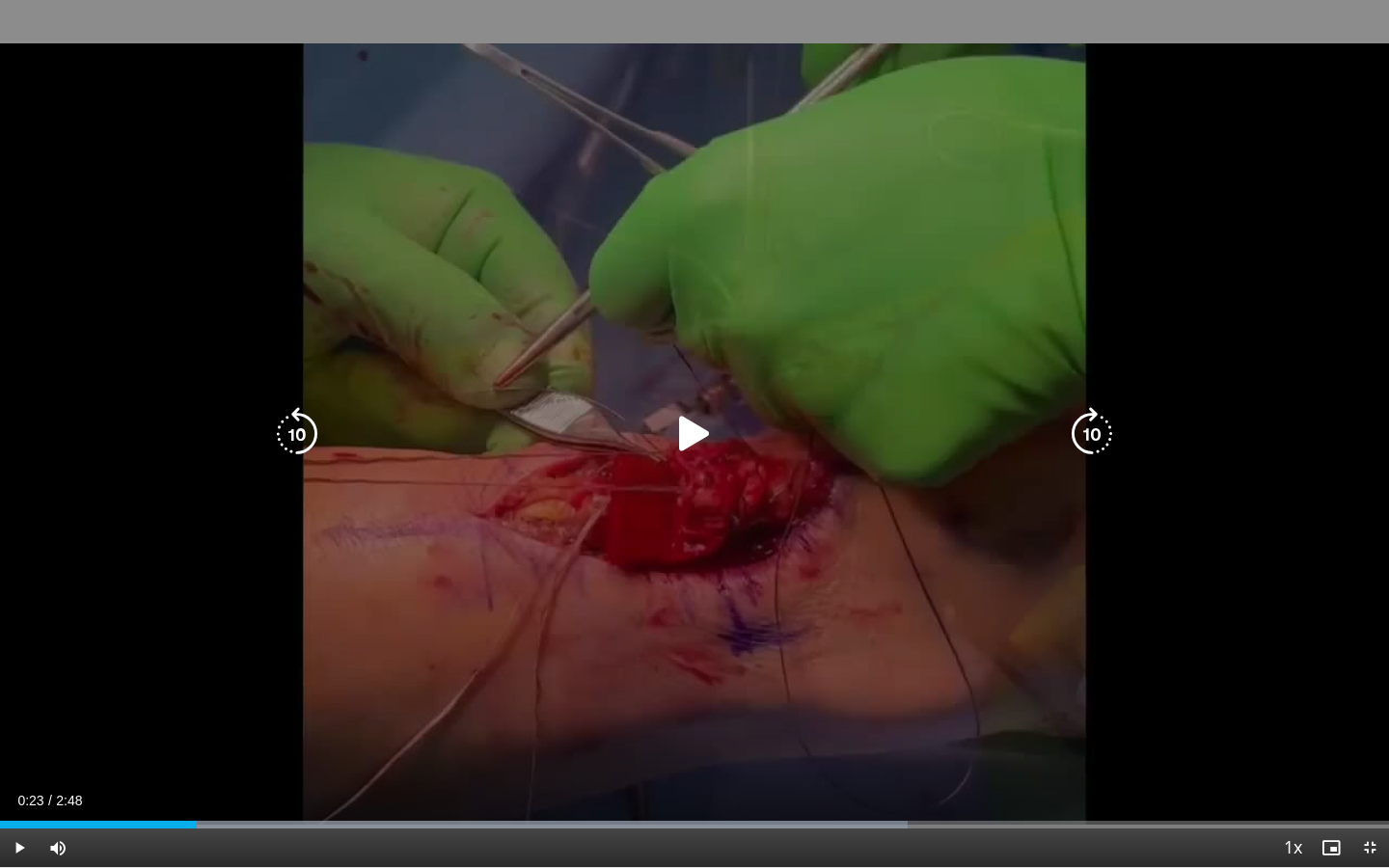 click at bounding box center (694, 434) 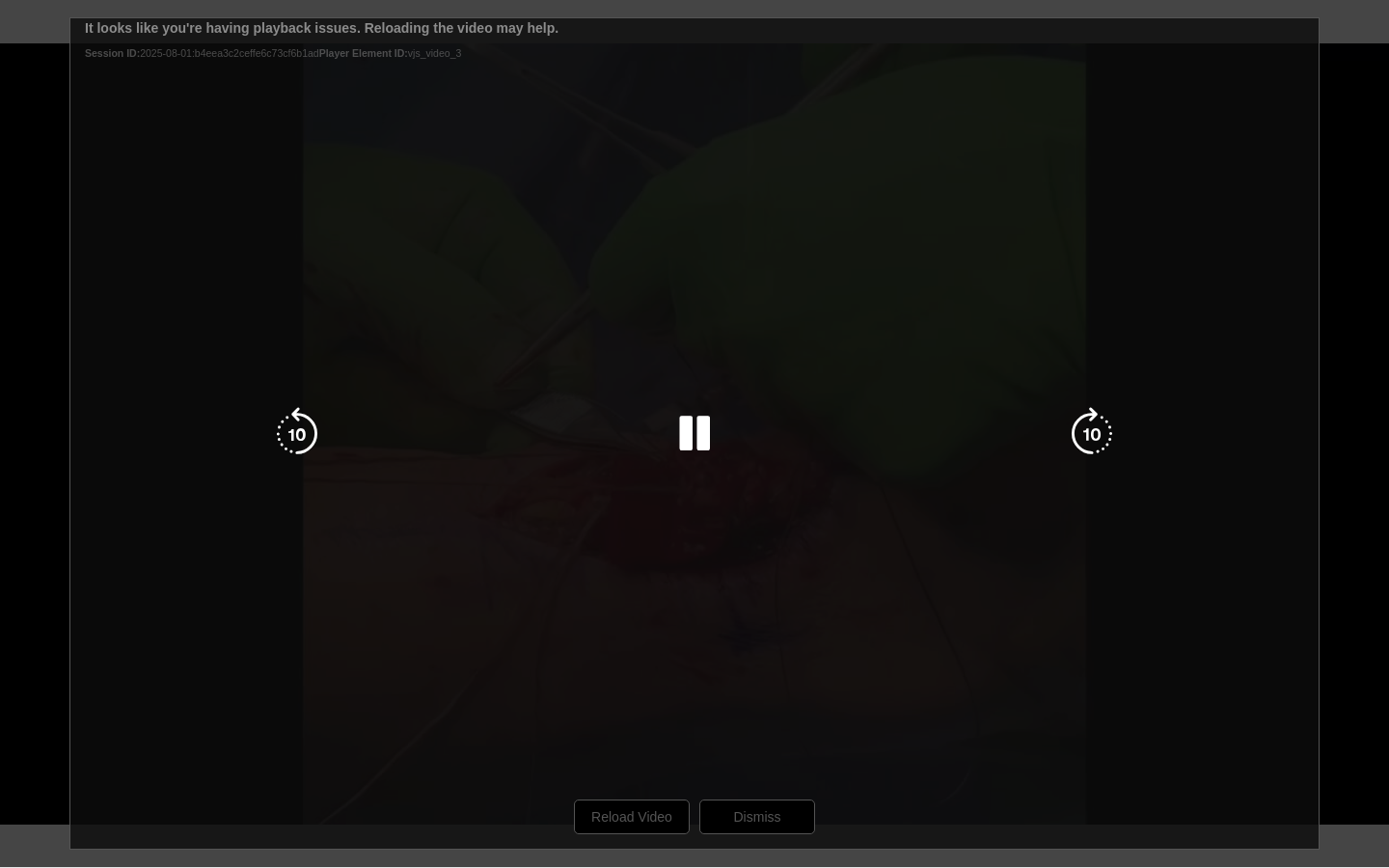 click on "10 seconds
Tap to unmute" at bounding box center (694, 433) 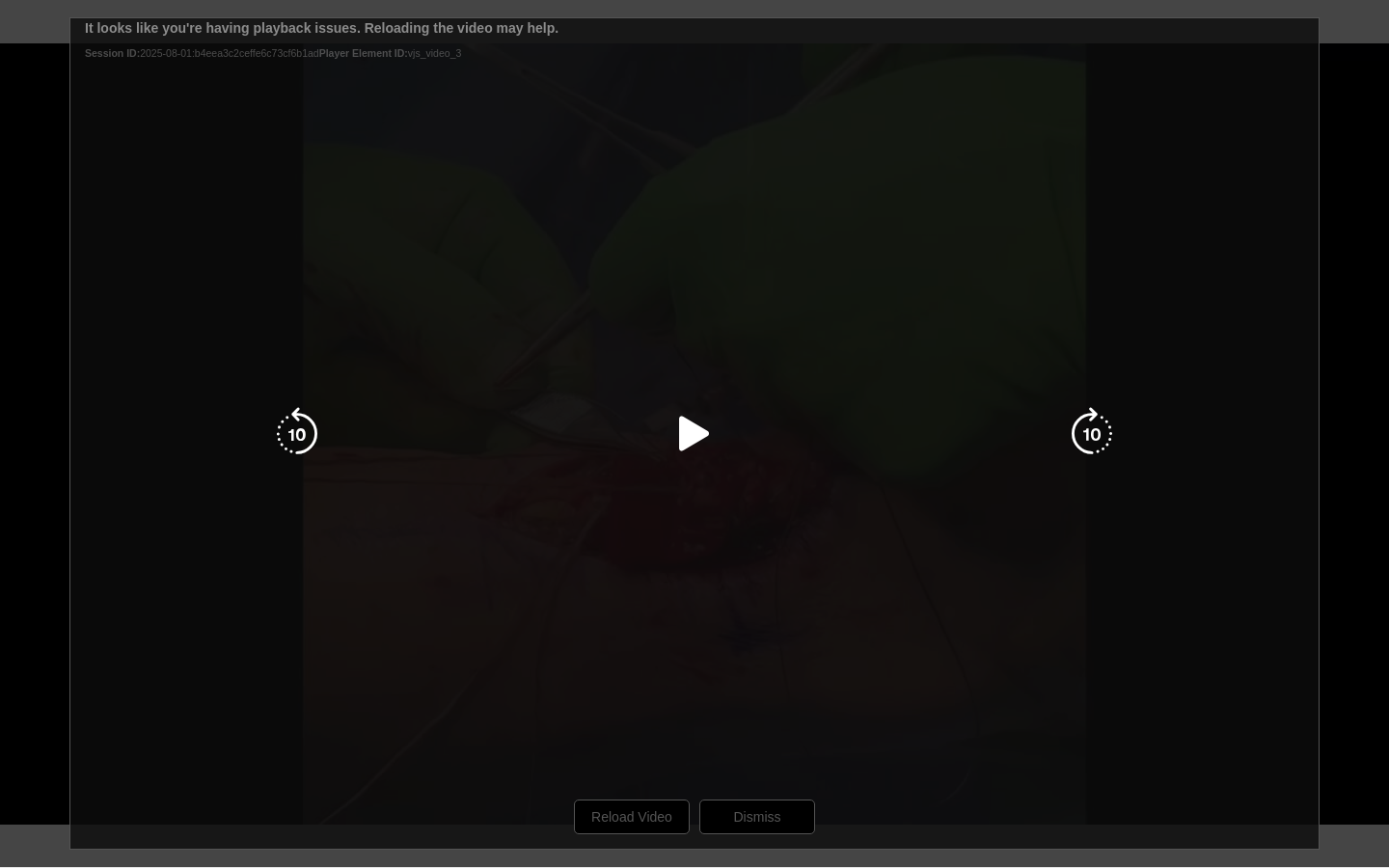 click at bounding box center (694, 434) 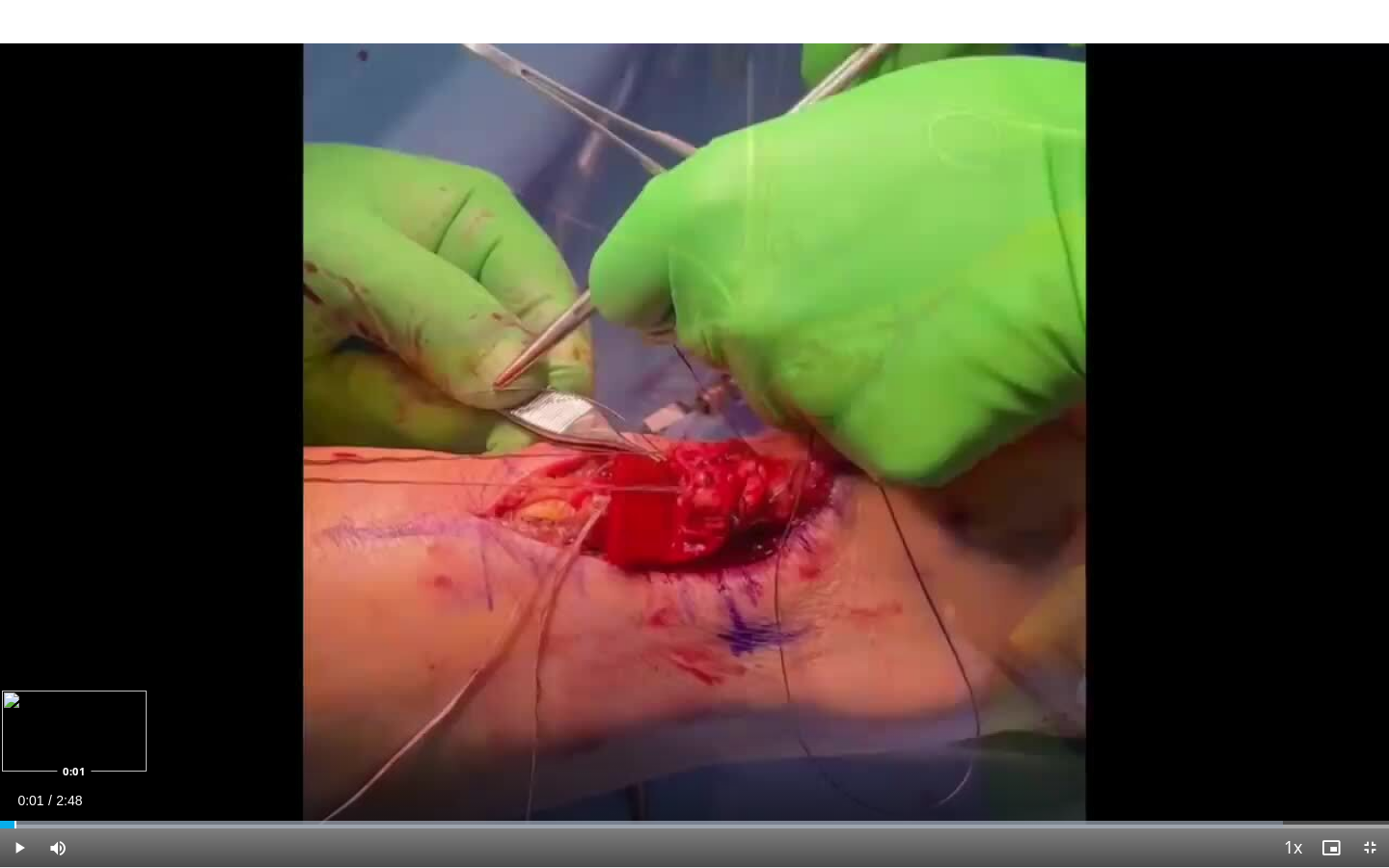click at bounding box center [15, 825] 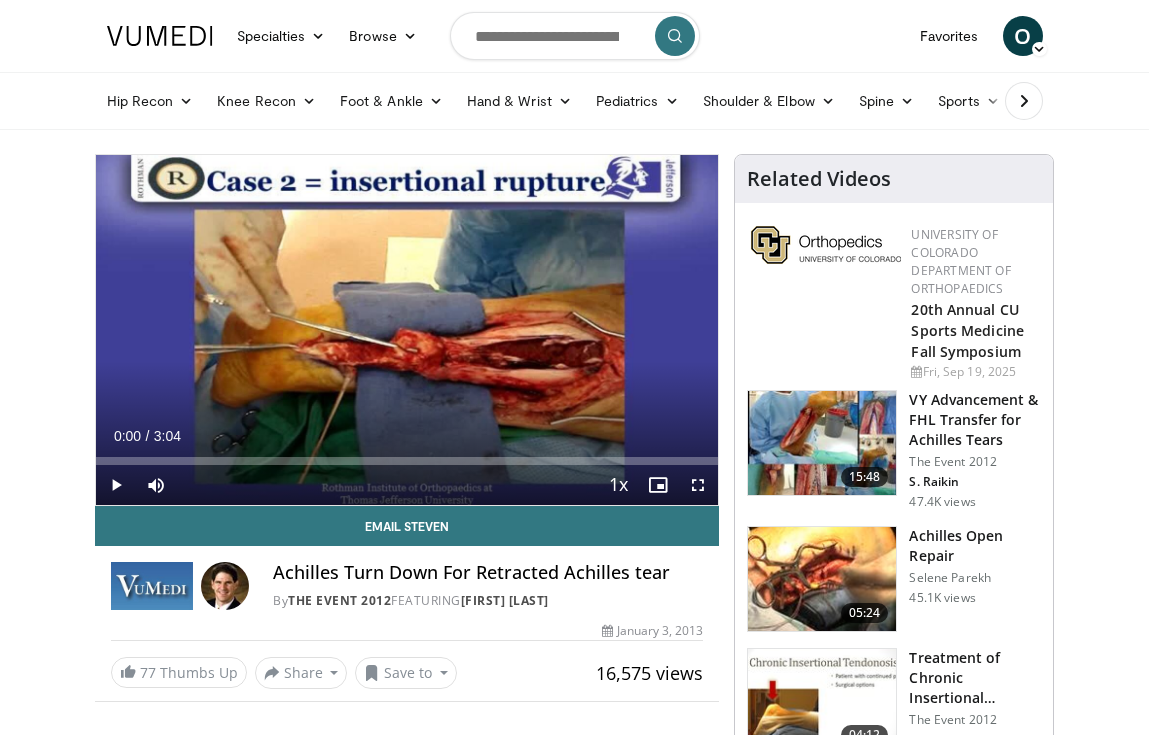 scroll, scrollTop: 0, scrollLeft: 0, axis: both 